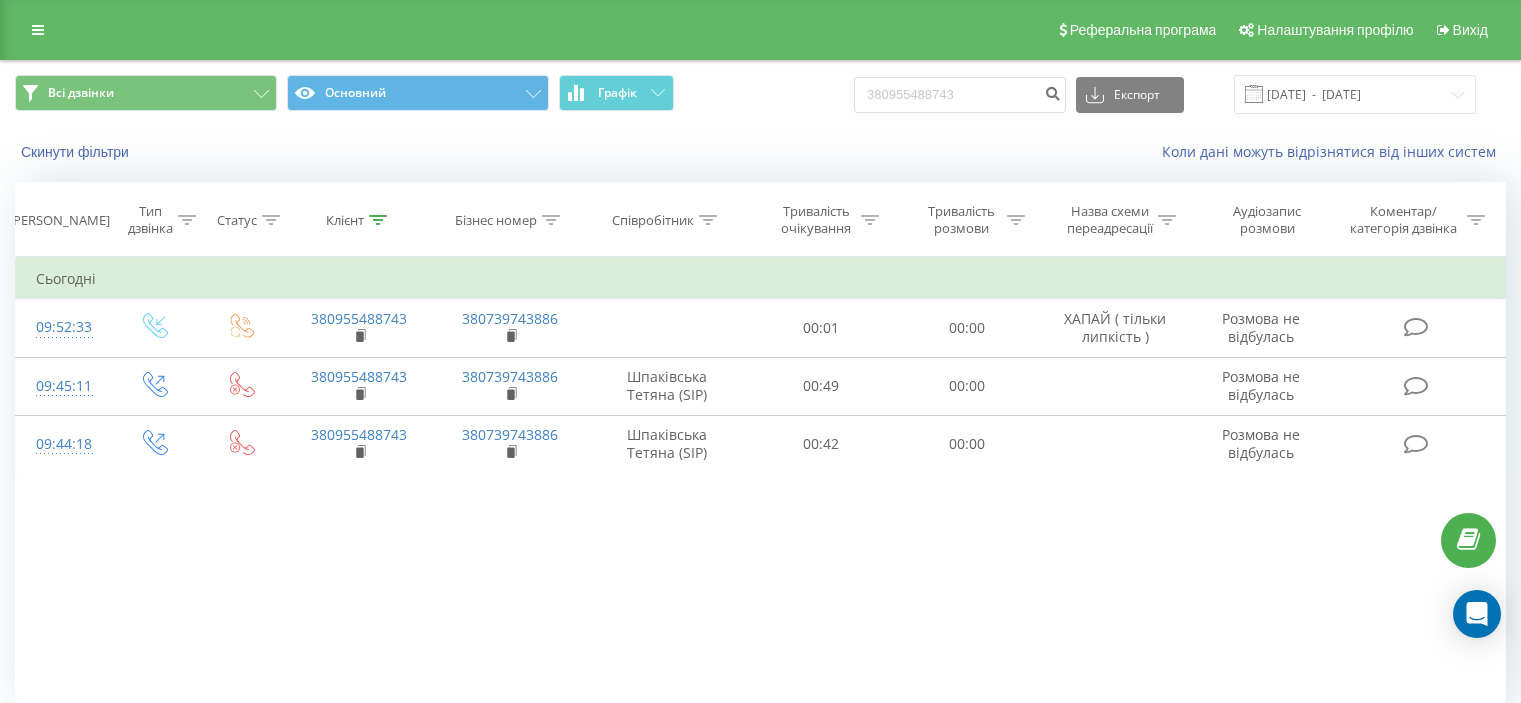 scroll, scrollTop: 0, scrollLeft: 0, axis: both 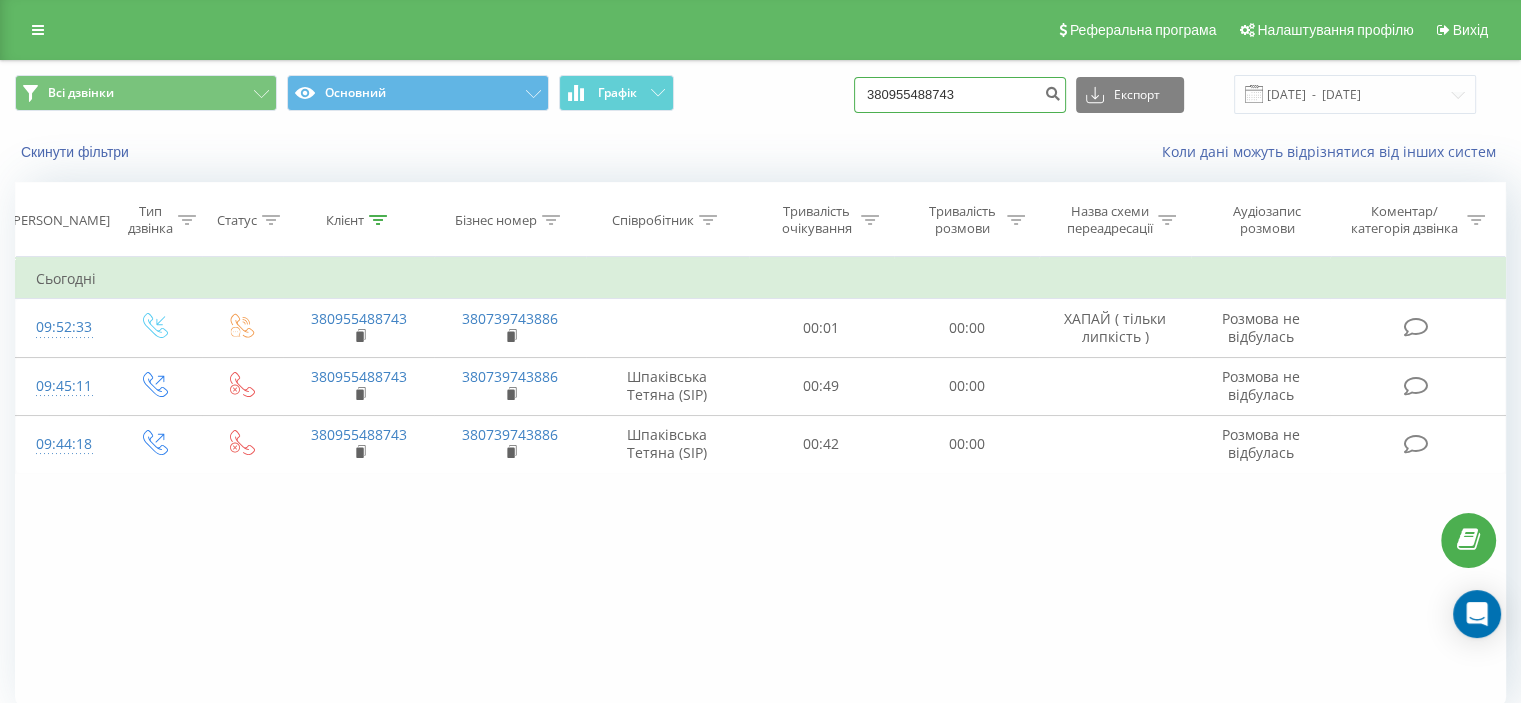 drag, startPoint x: 1014, startPoint y: 96, endPoint x: 829, endPoint y: 96, distance: 185 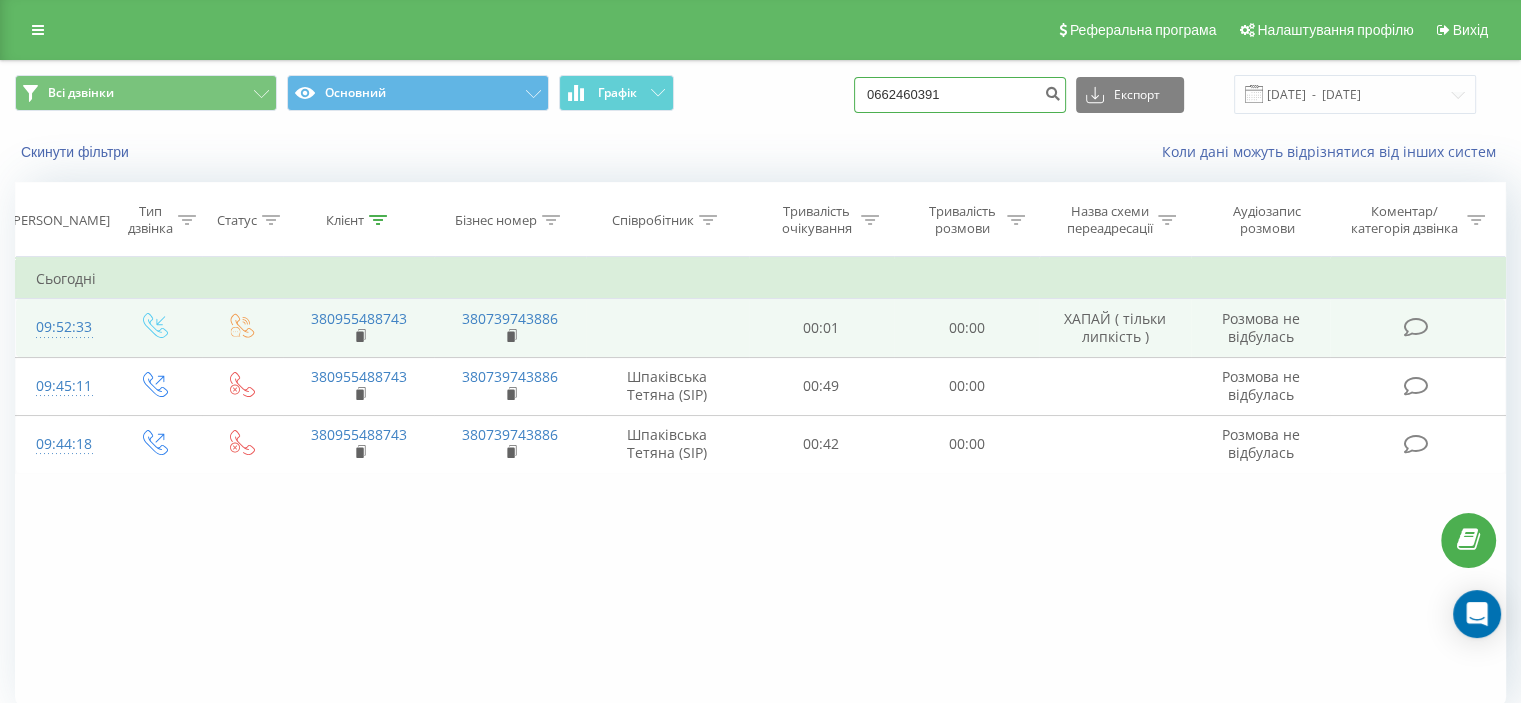 type on "0662460391" 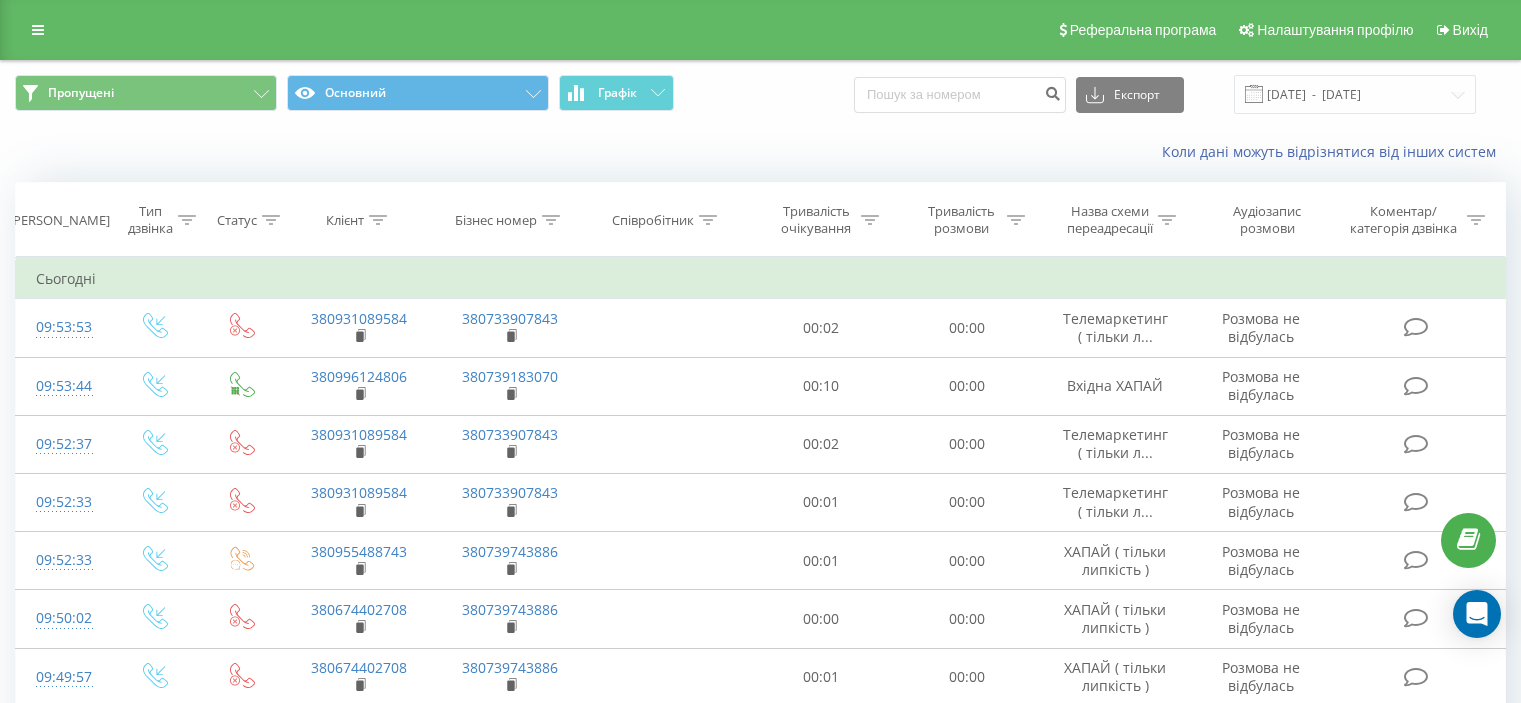 scroll, scrollTop: 0, scrollLeft: 0, axis: both 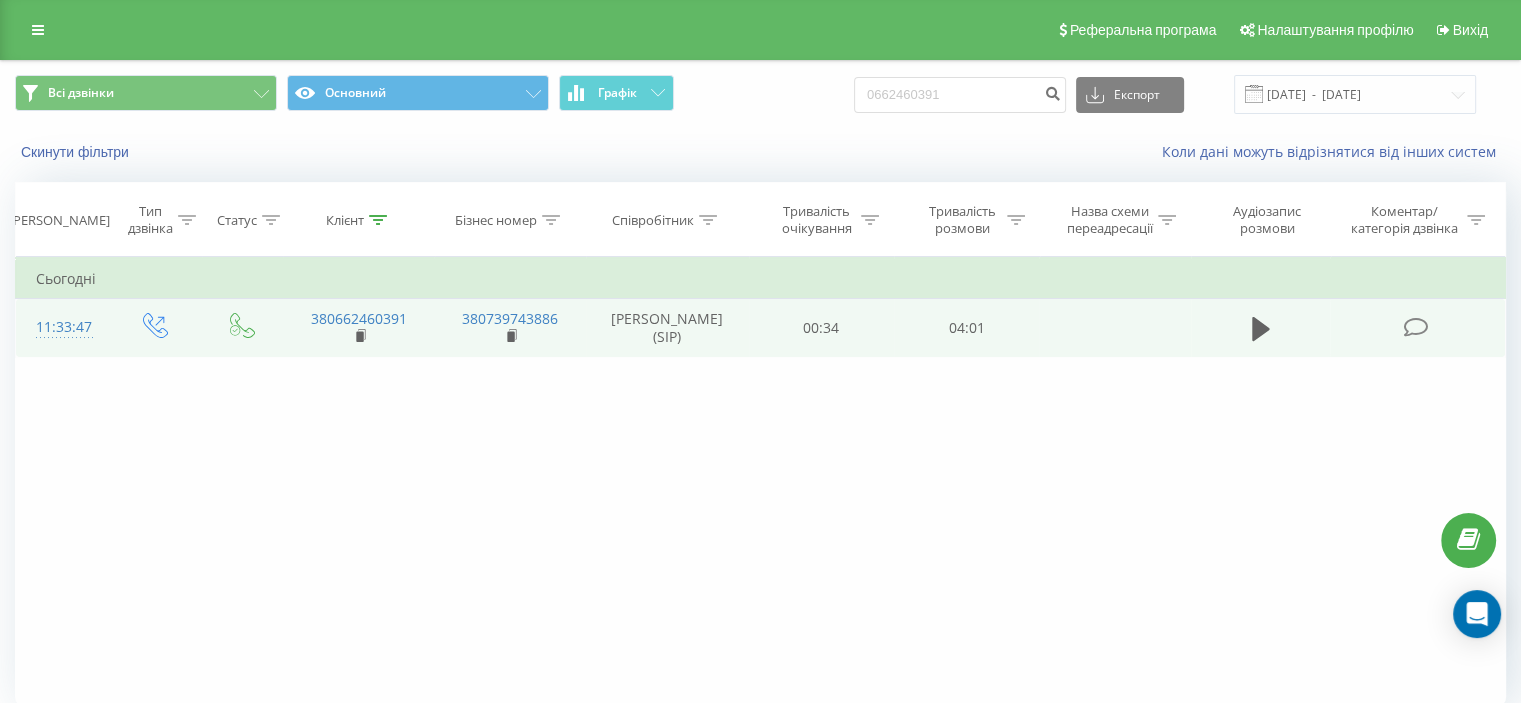 click at bounding box center (1415, 327) 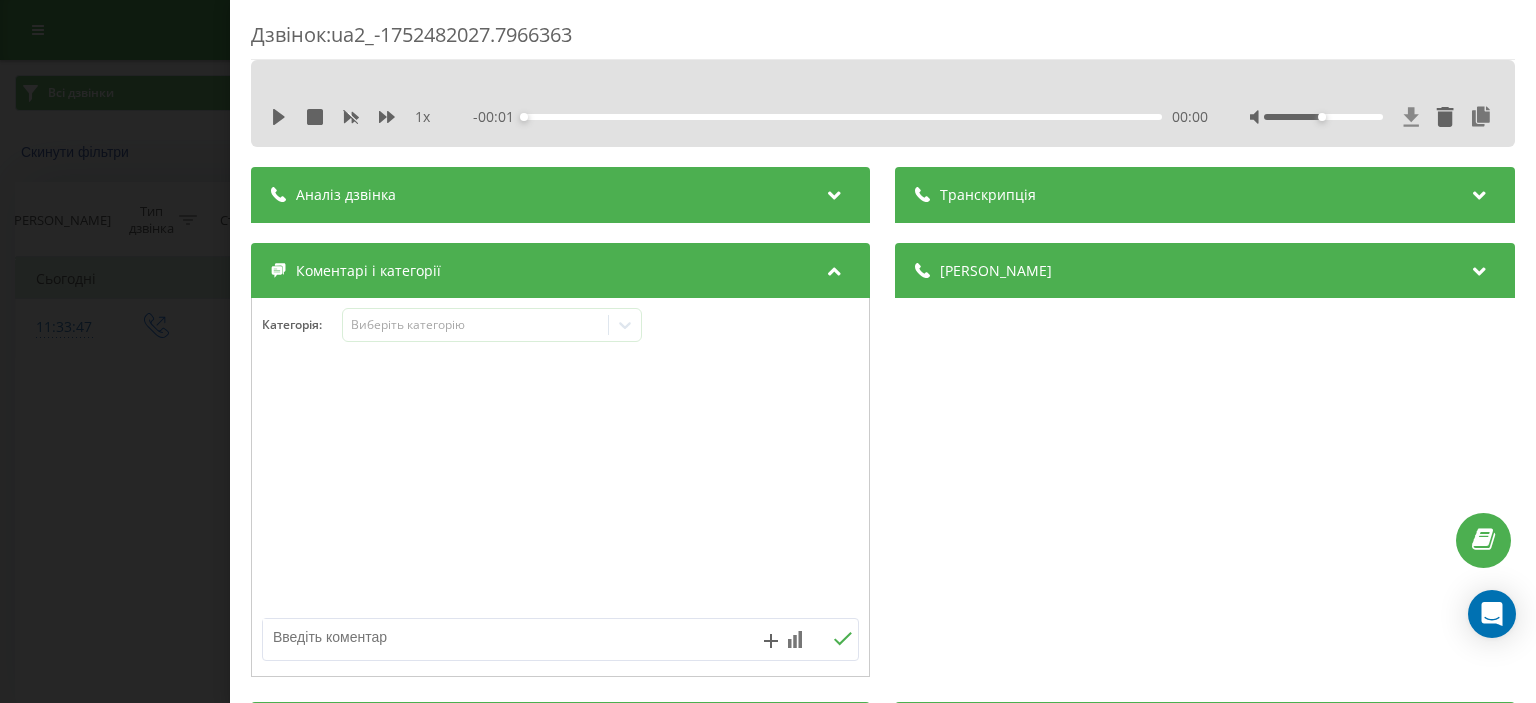 drag, startPoint x: 1396, startPoint y: 112, endPoint x: 1398, endPoint y: 127, distance: 15.132746 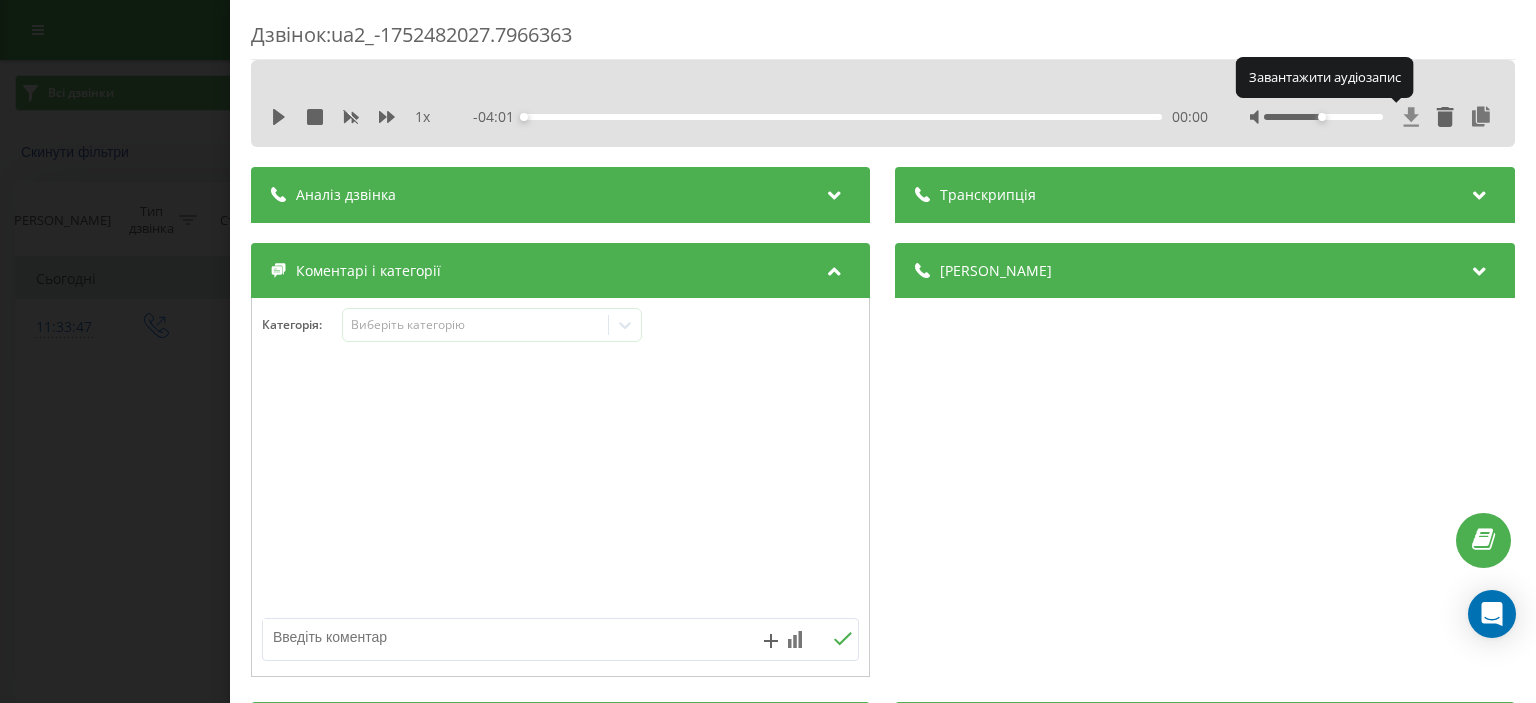 click 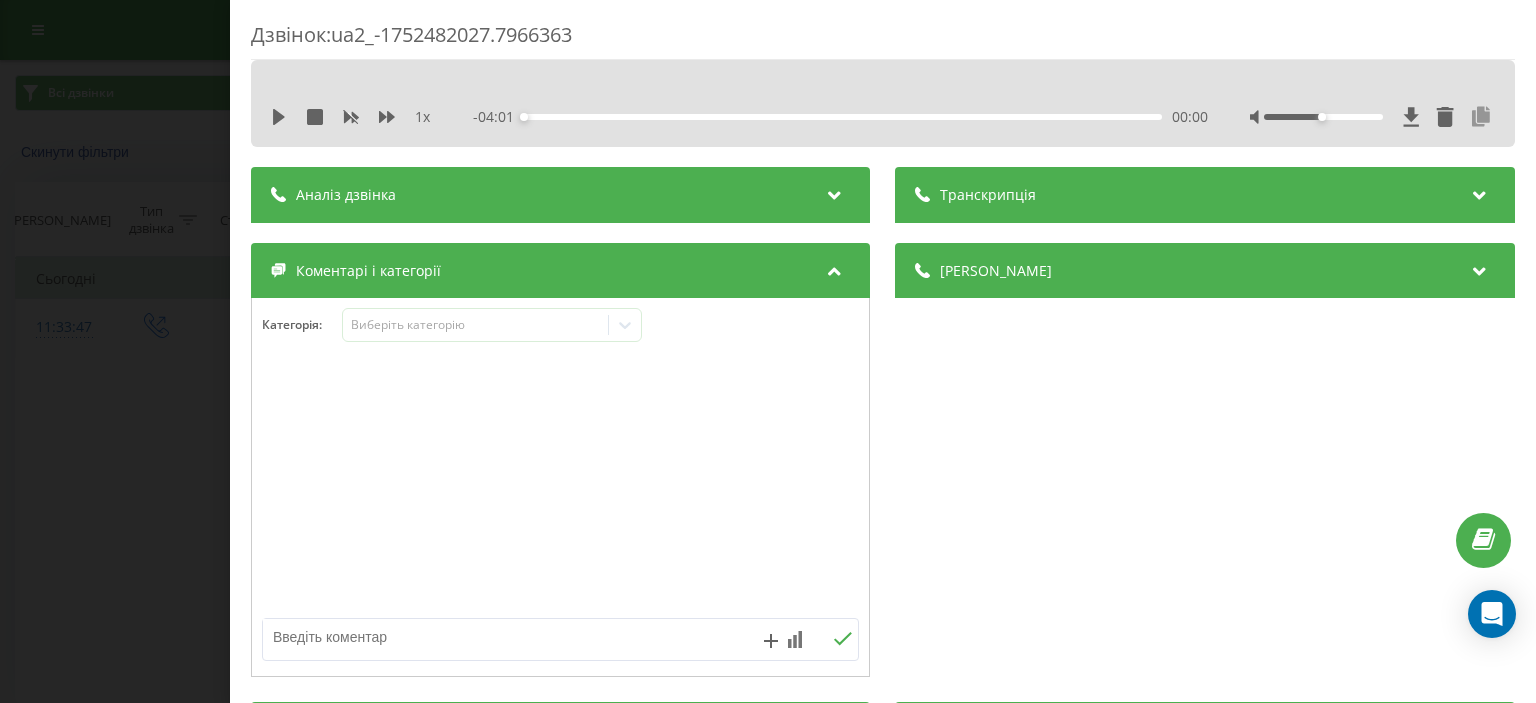 click at bounding box center (1482, 117) 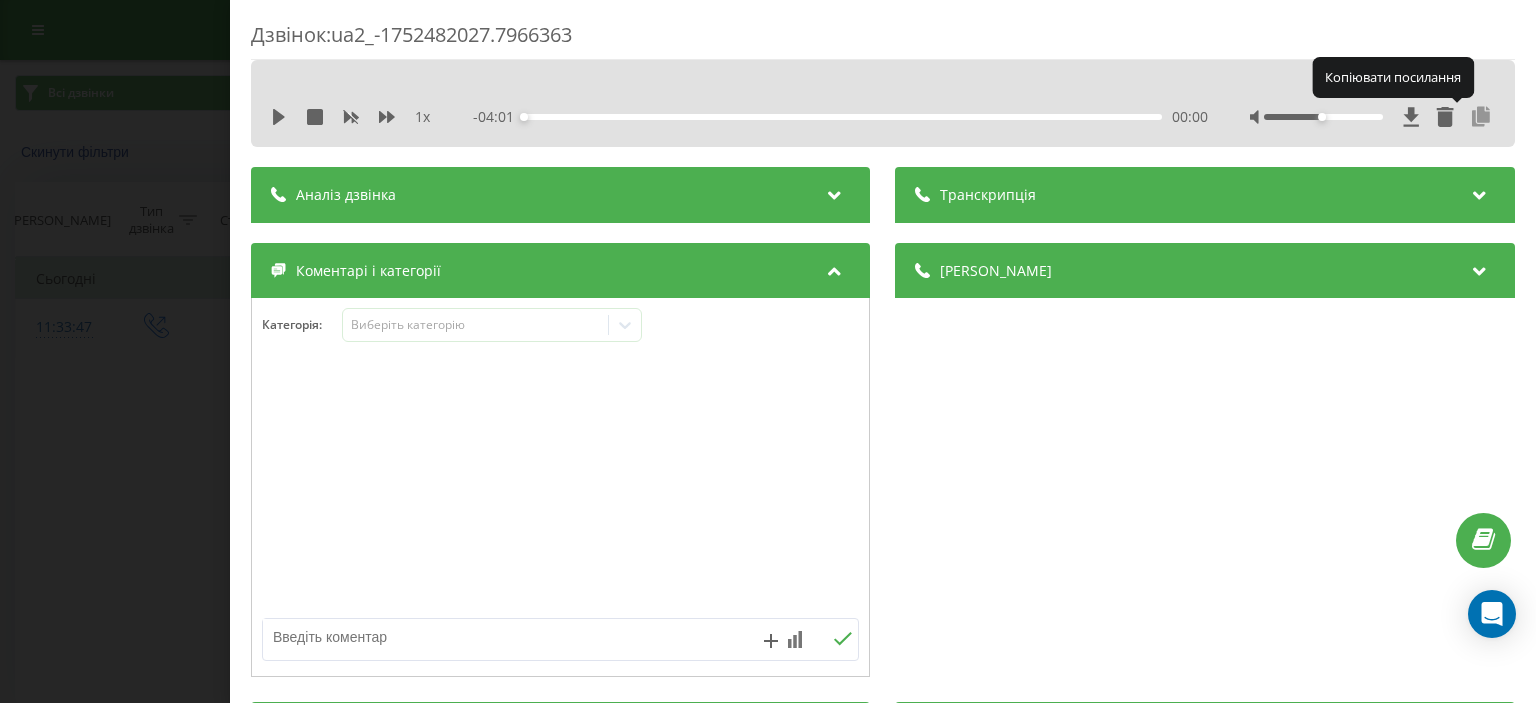 click at bounding box center [1482, 117] 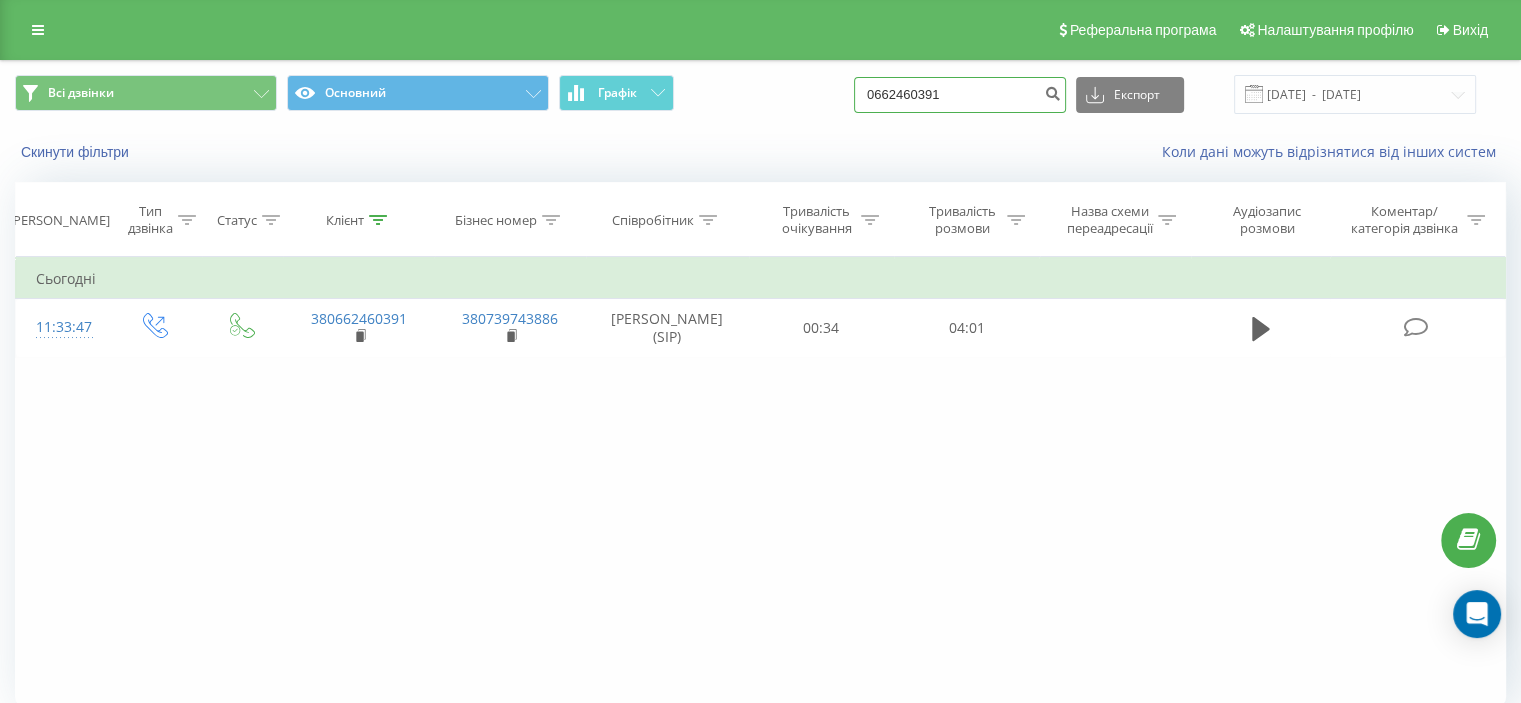 drag, startPoint x: 984, startPoint y: 95, endPoint x: 824, endPoint y: 107, distance: 160.44937 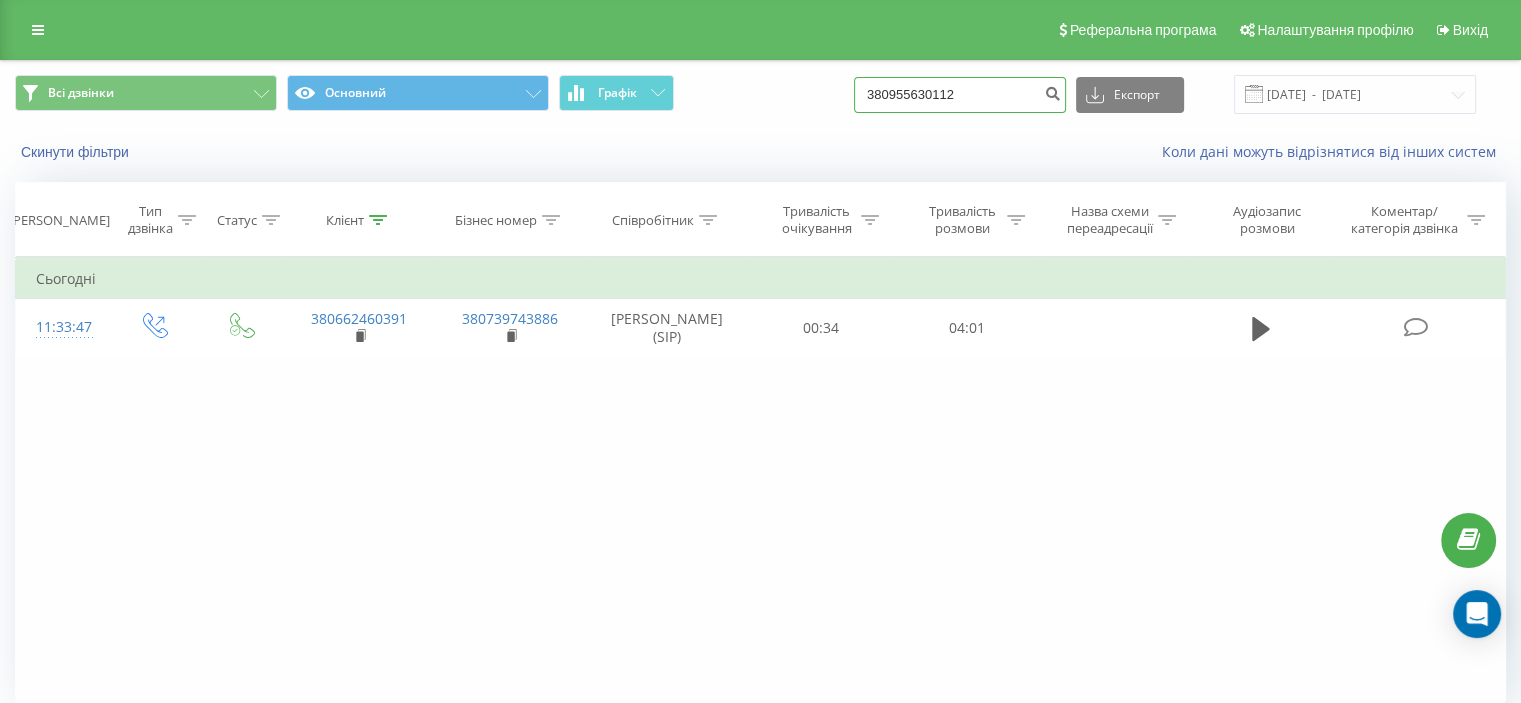 type on "380955630112" 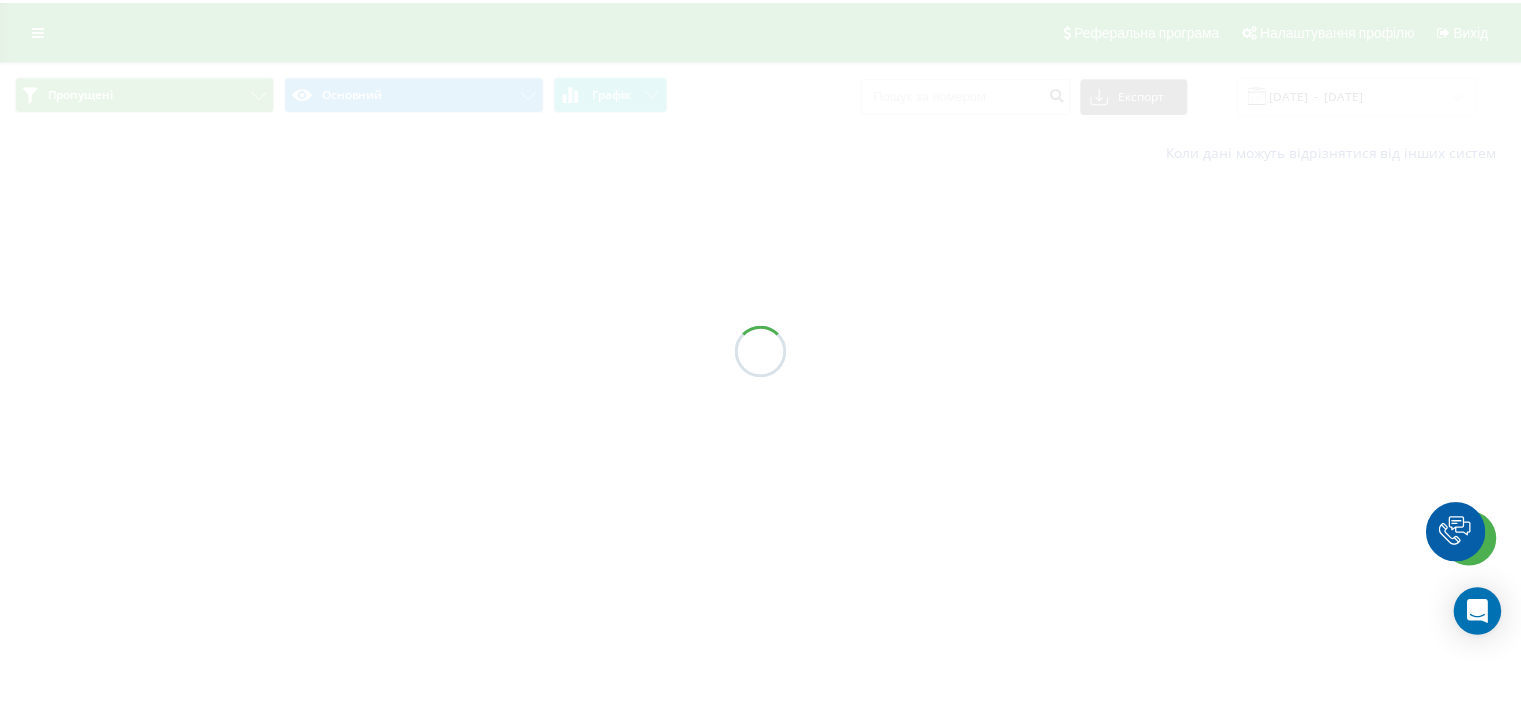 scroll, scrollTop: 0, scrollLeft: 0, axis: both 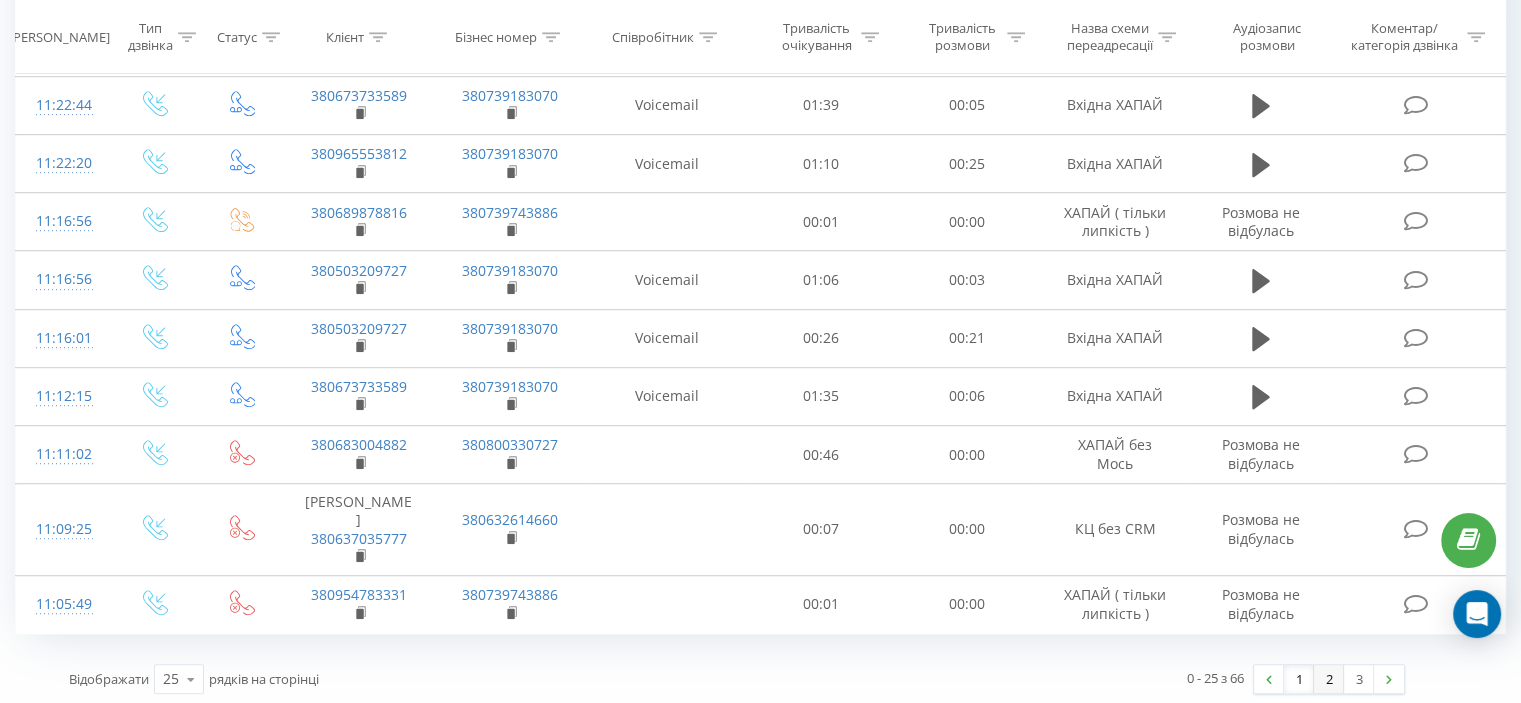 click on "2" at bounding box center [1329, 679] 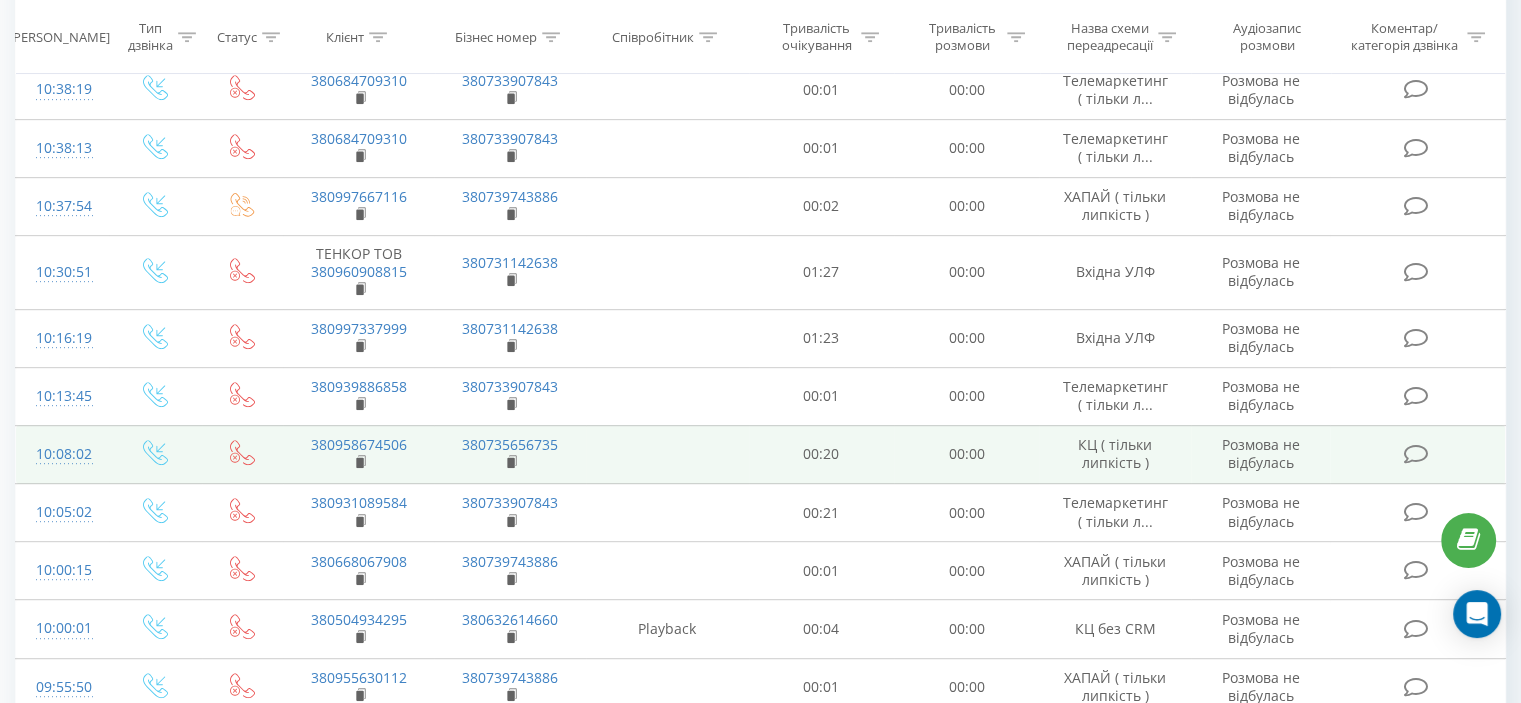 scroll, scrollTop: 1132, scrollLeft: 0, axis: vertical 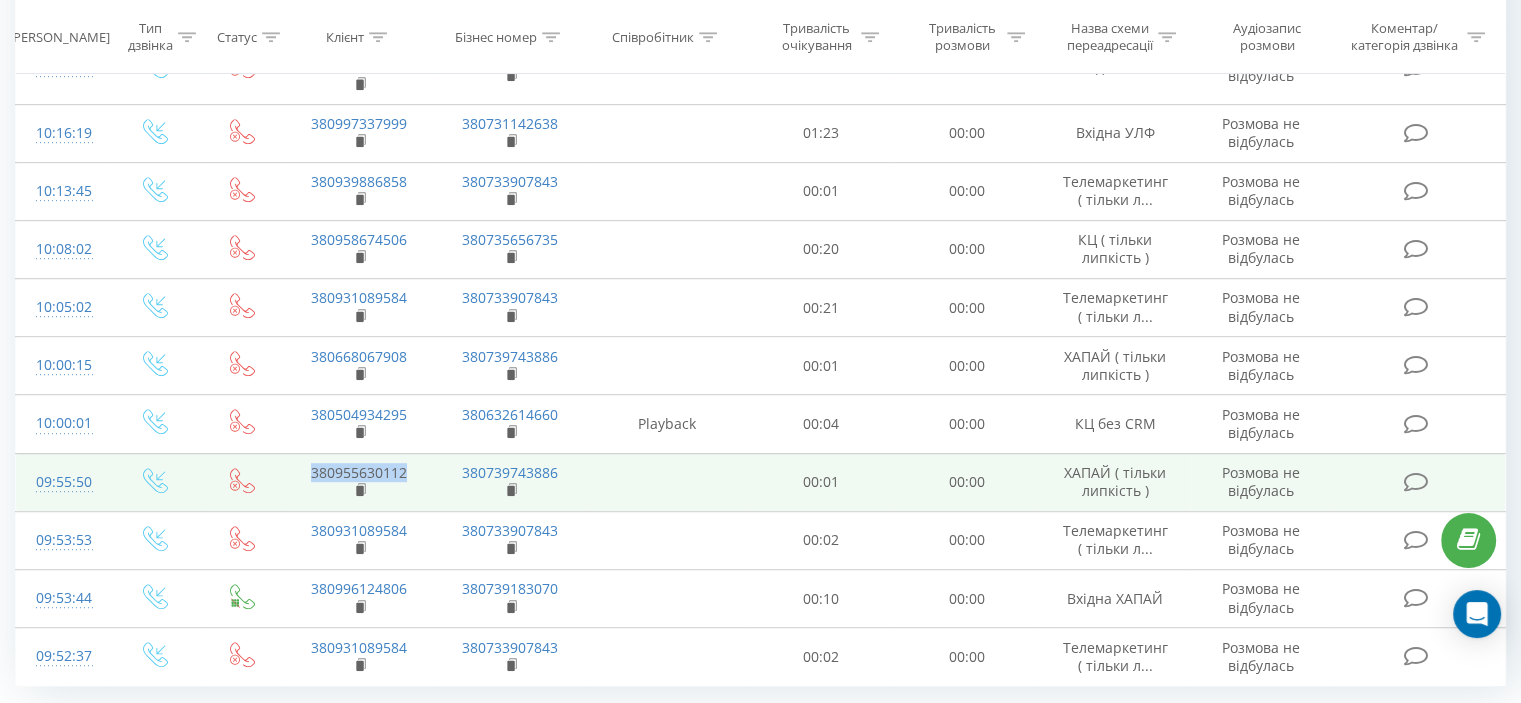 drag, startPoint x: 308, startPoint y: 468, endPoint x: 428, endPoint y: 479, distance: 120.50311 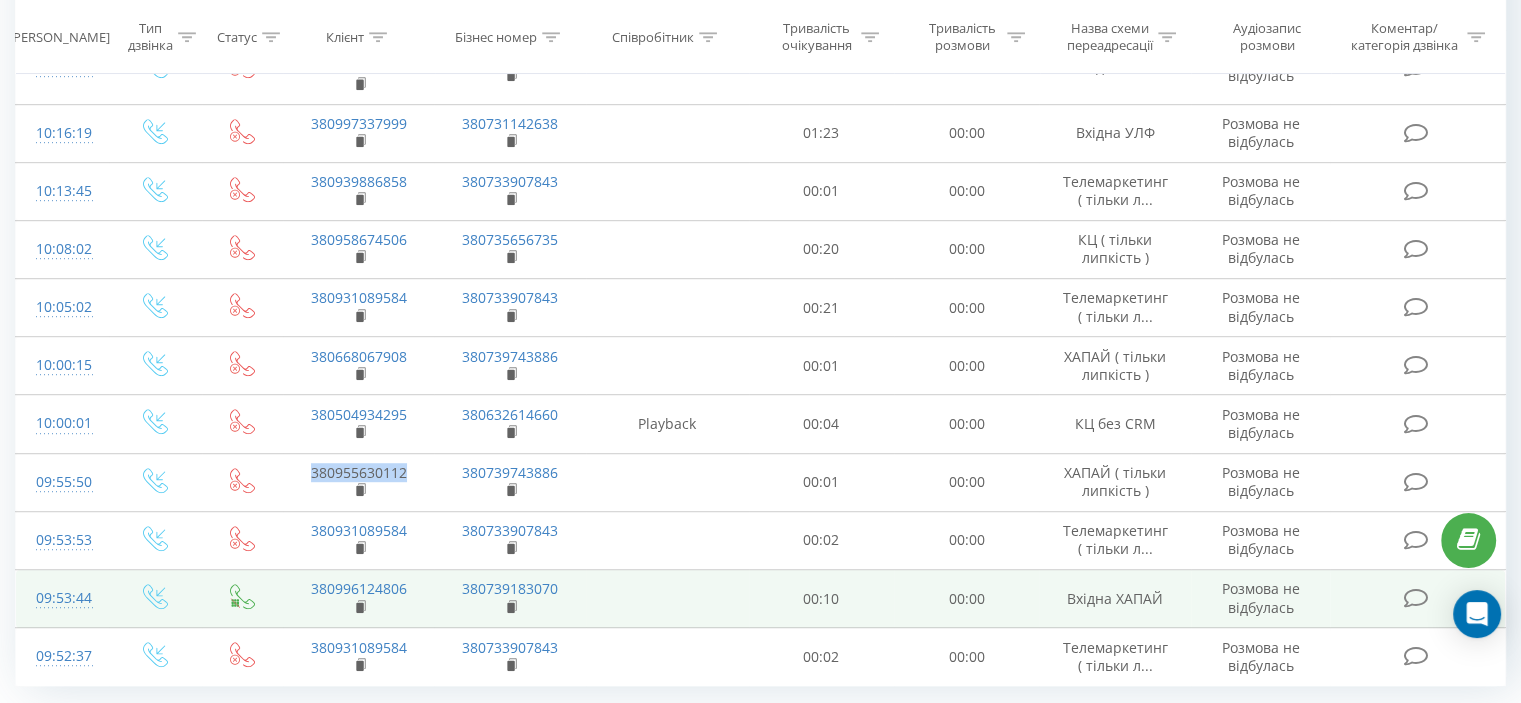 copy on "380955630112" 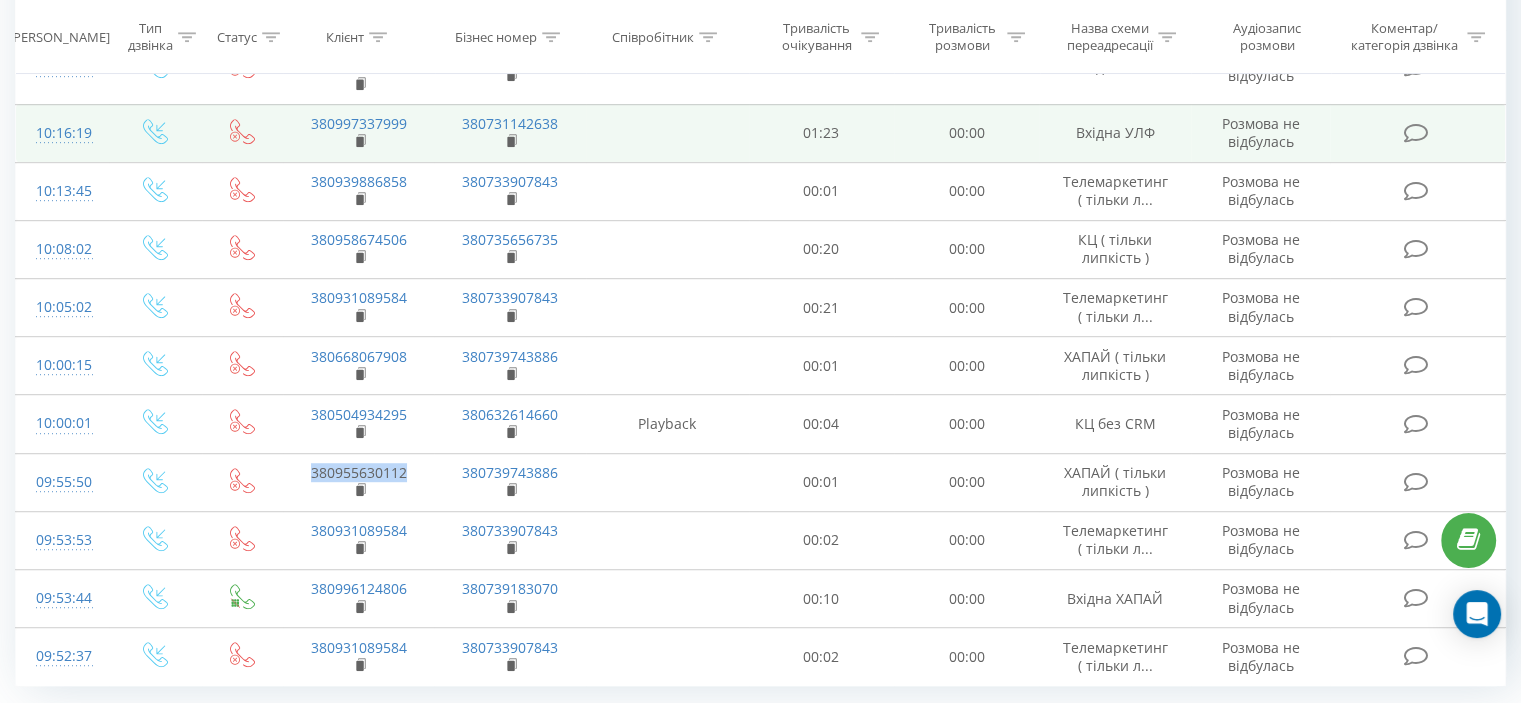 copy on "380955630112" 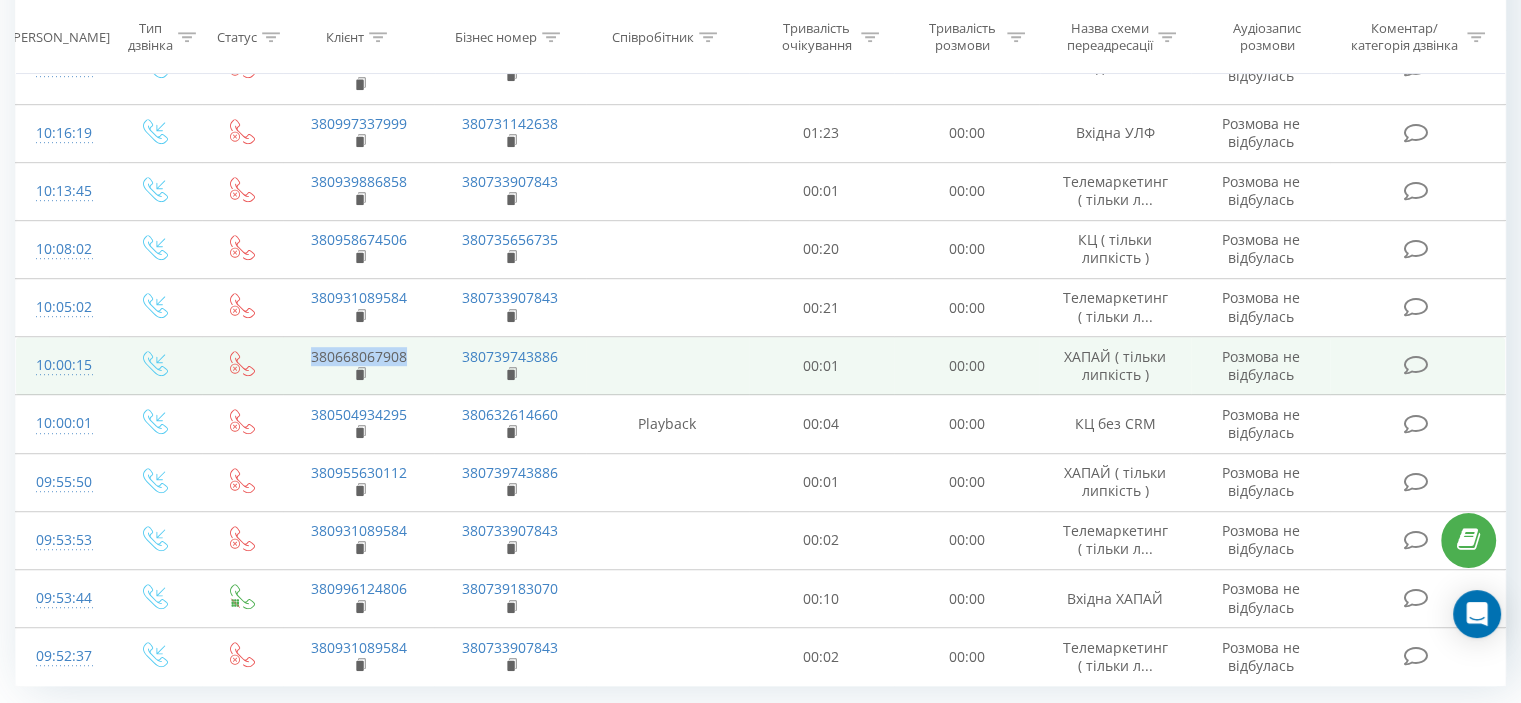 drag, startPoint x: 308, startPoint y: 355, endPoint x: 420, endPoint y: 359, distance: 112.0714 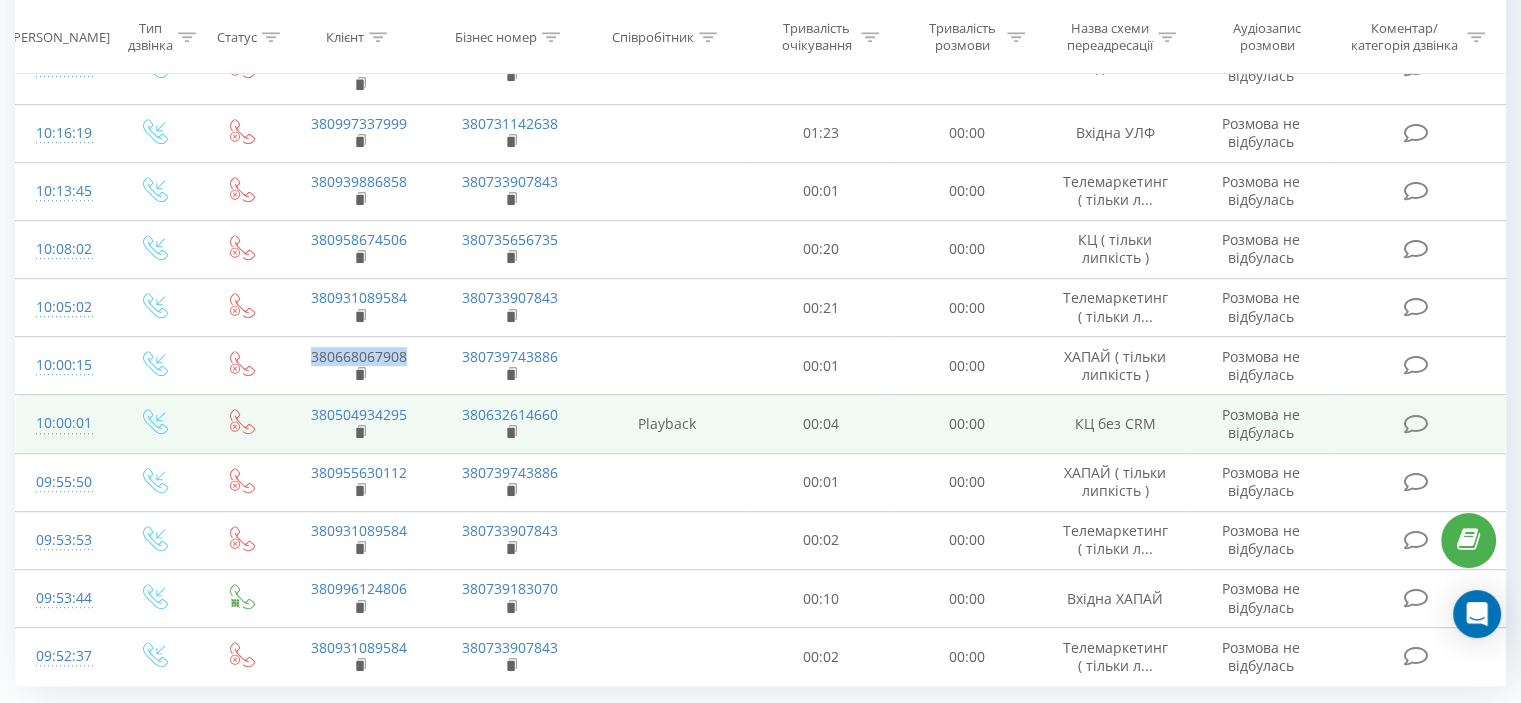 copy on "380668067908" 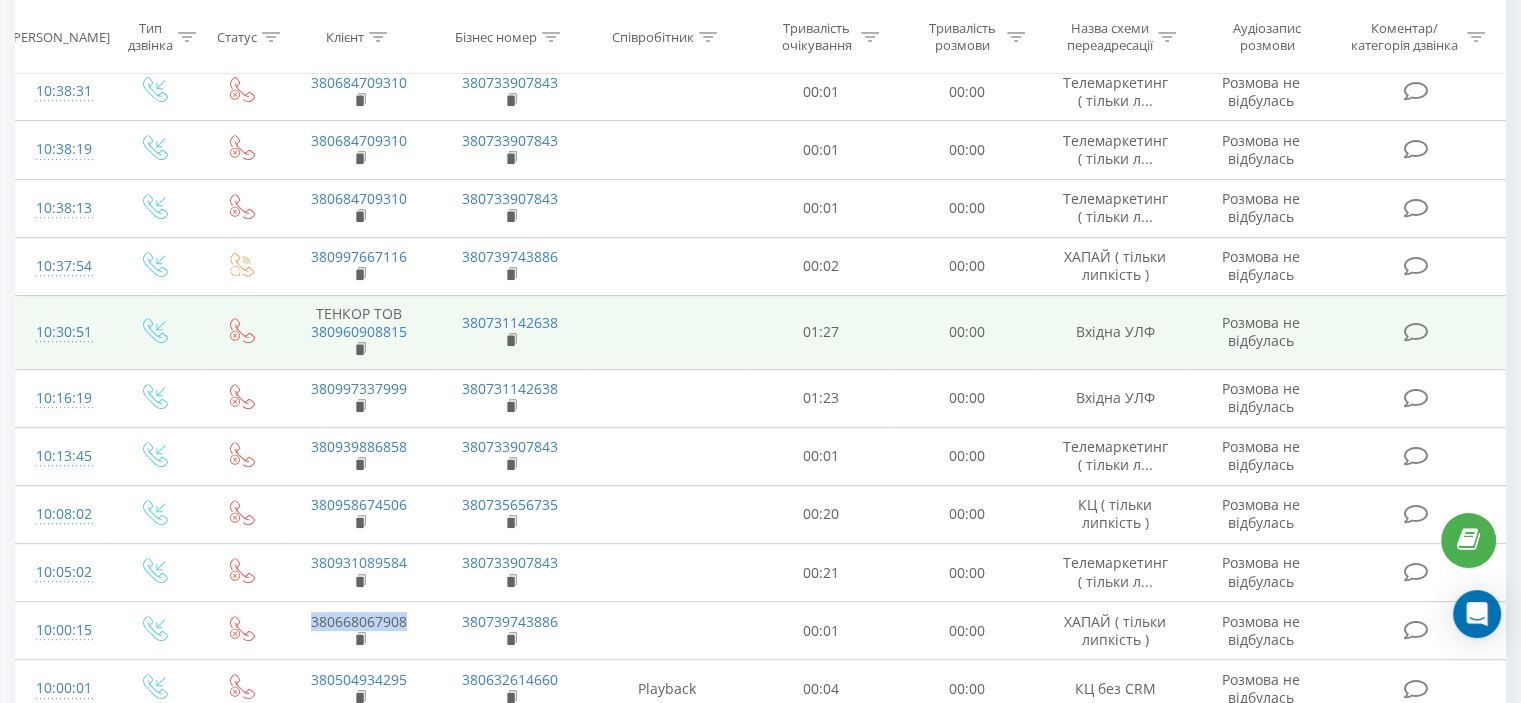 scroll, scrollTop: 832, scrollLeft: 0, axis: vertical 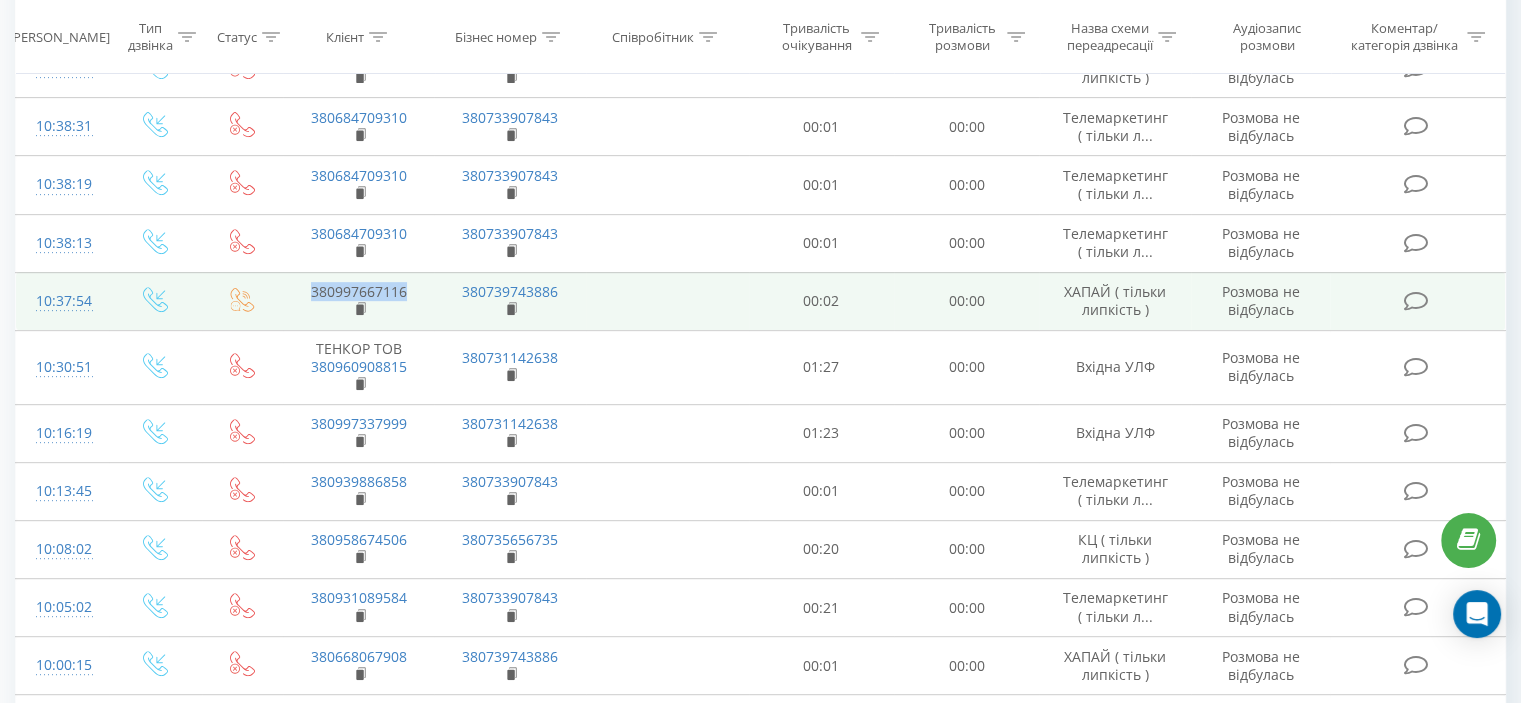 drag, startPoint x: 308, startPoint y: 287, endPoint x: 421, endPoint y: 295, distance: 113.28283 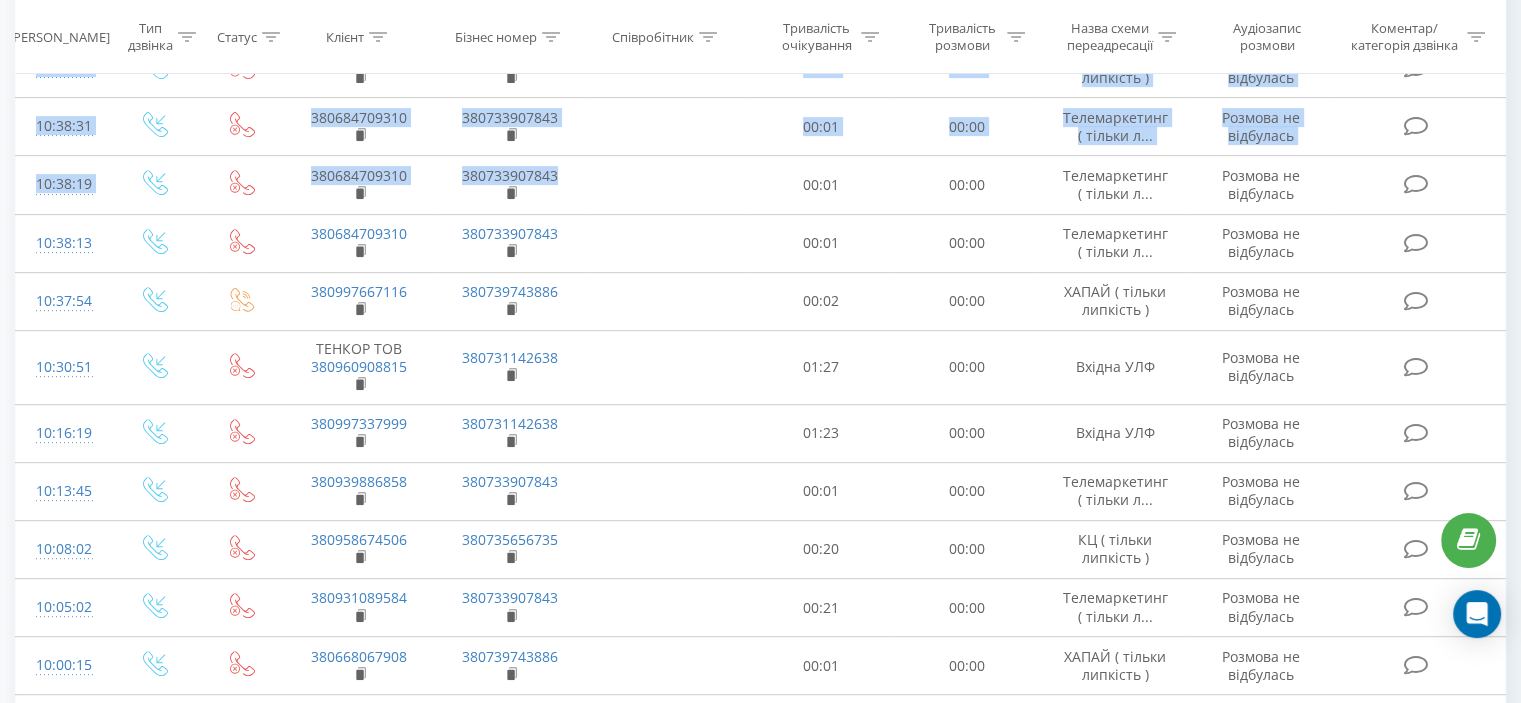 scroll, scrollTop: 0, scrollLeft: 0, axis: both 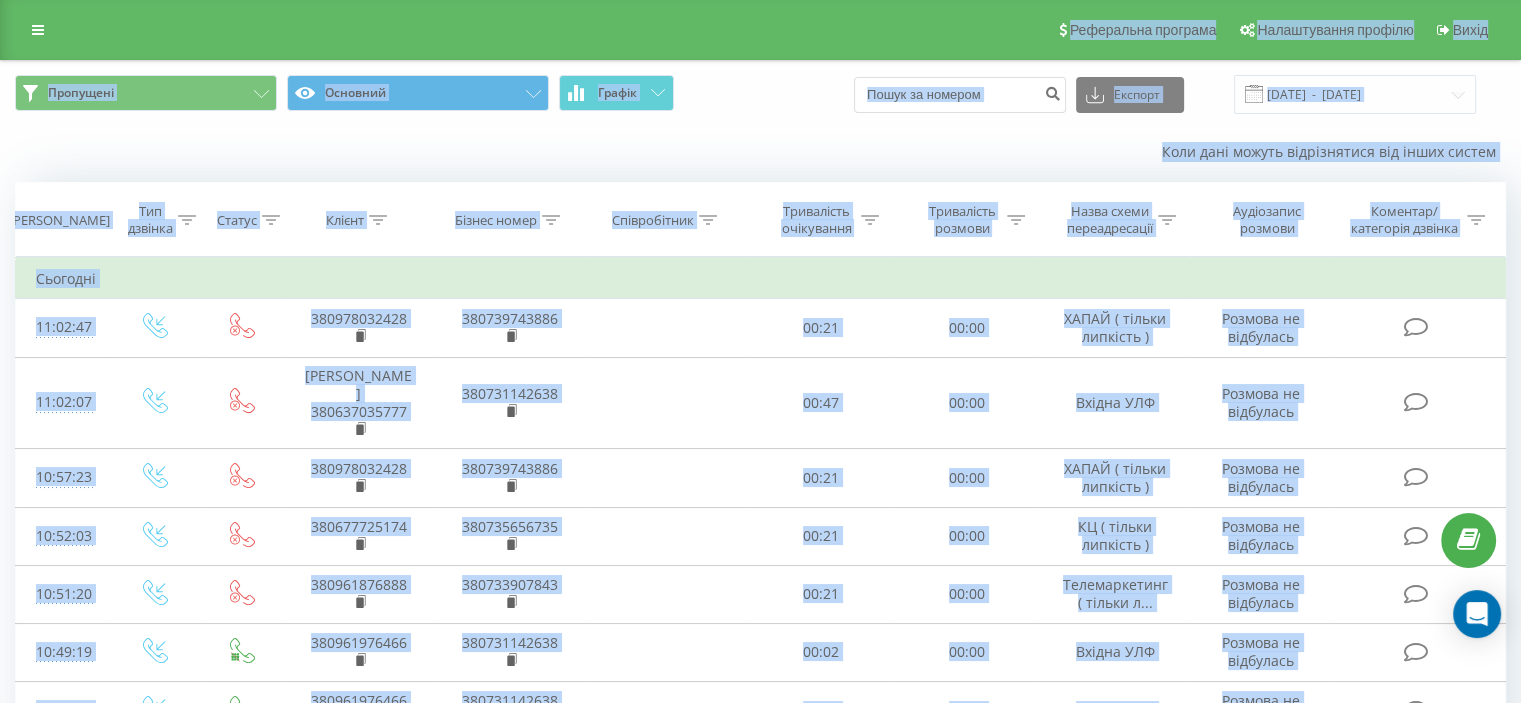 drag, startPoint x: 915, startPoint y: -121, endPoint x: 952, endPoint y: -121, distance: 37 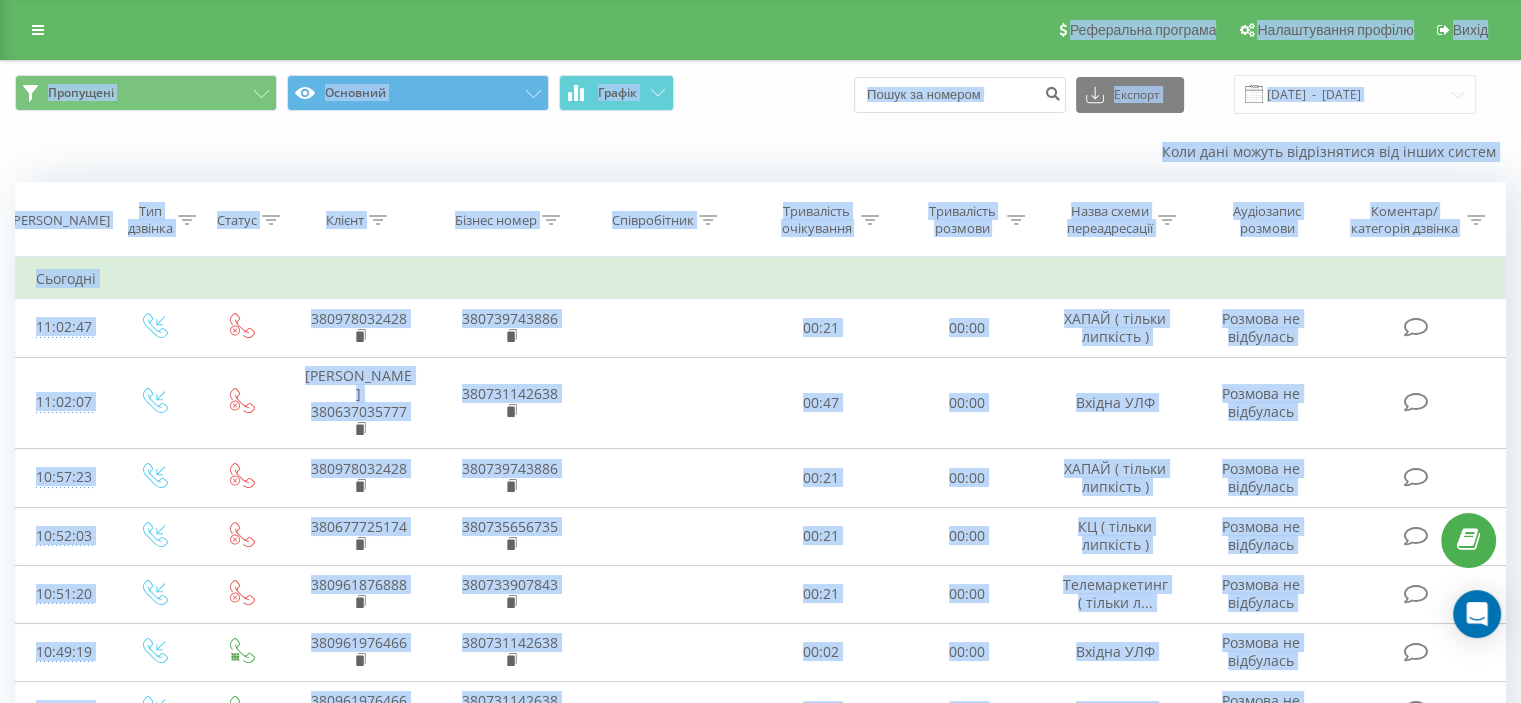 drag, startPoint x: 785, startPoint y: 99, endPoint x: 795, endPoint y: 114, distance: 18.027756 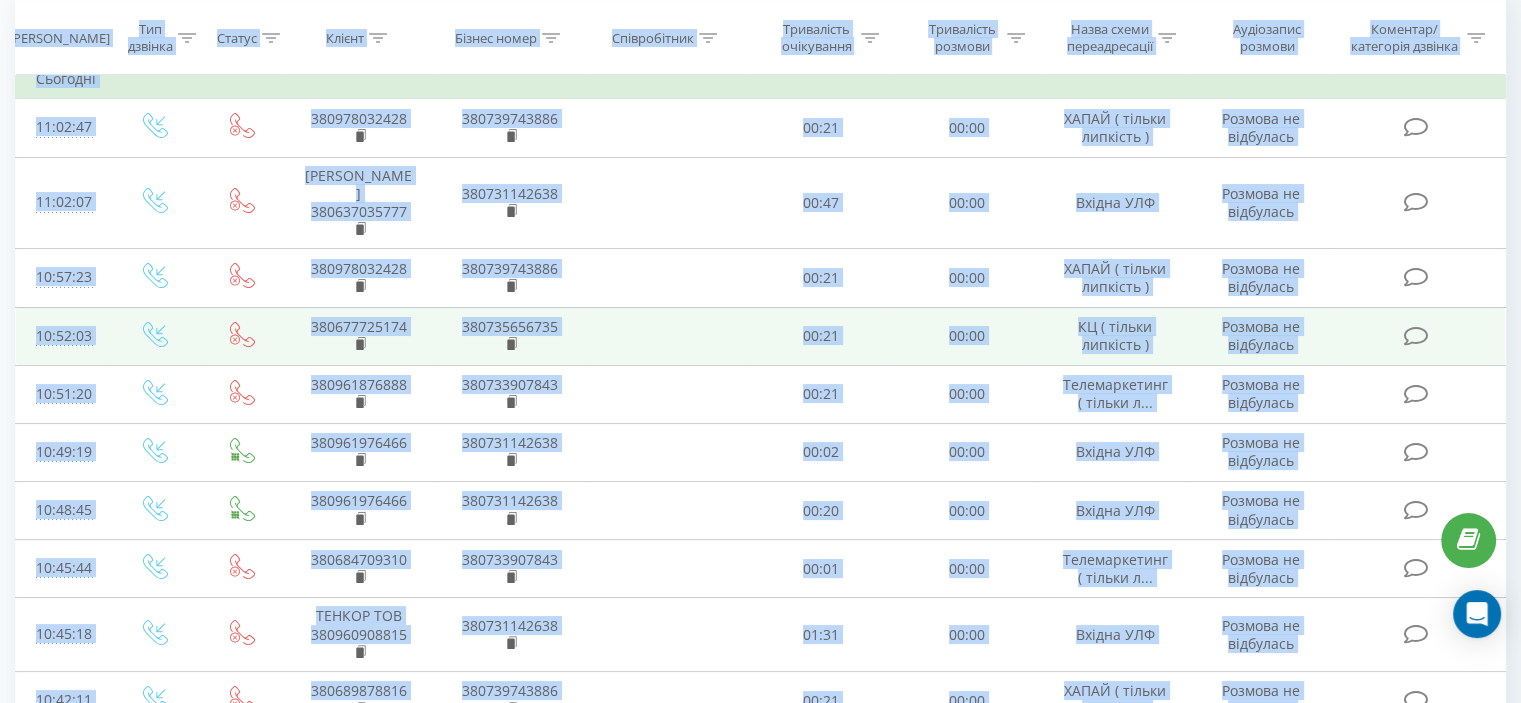 scroll, scrollTop: 600, scrollLeft: 0, axis: vertical 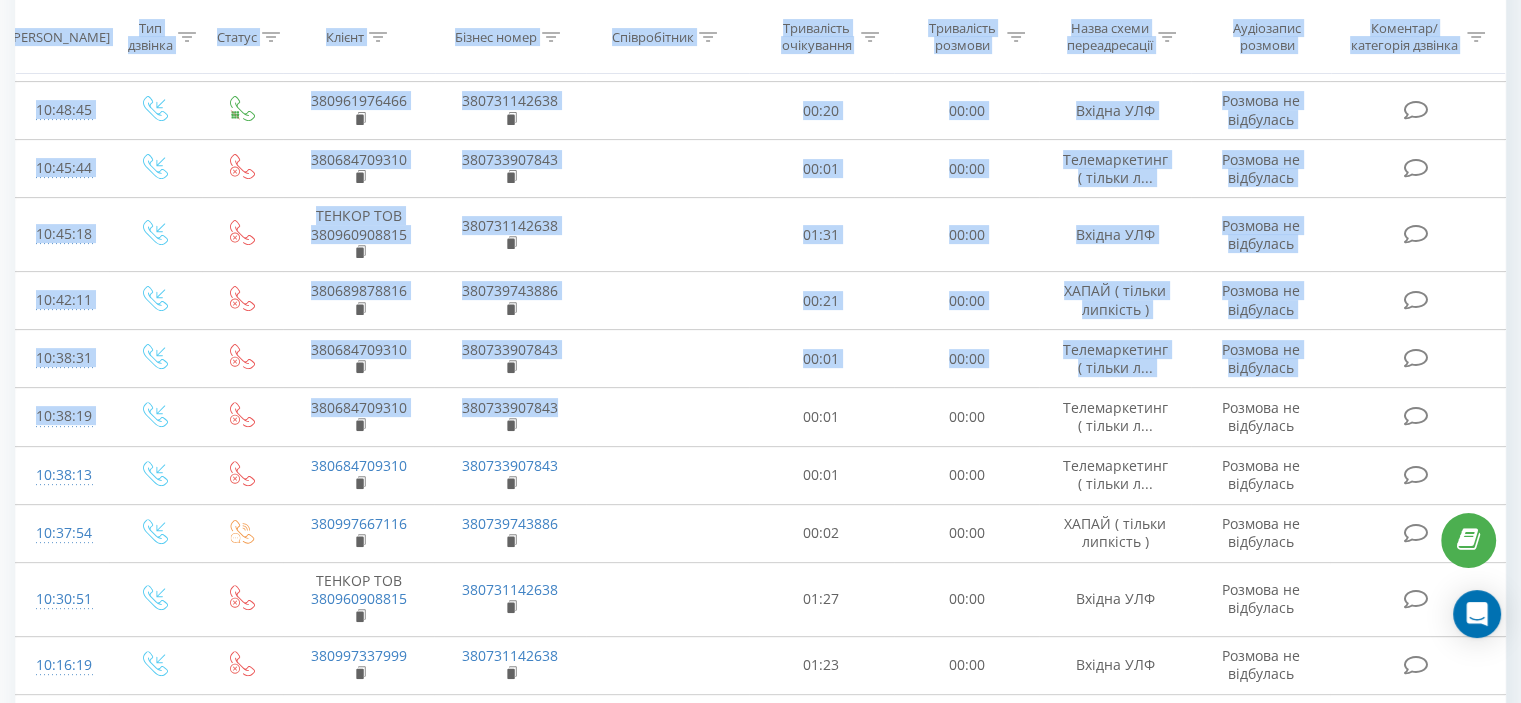click on "Назва схеми переадресації" at bounding box center (1115, 38) 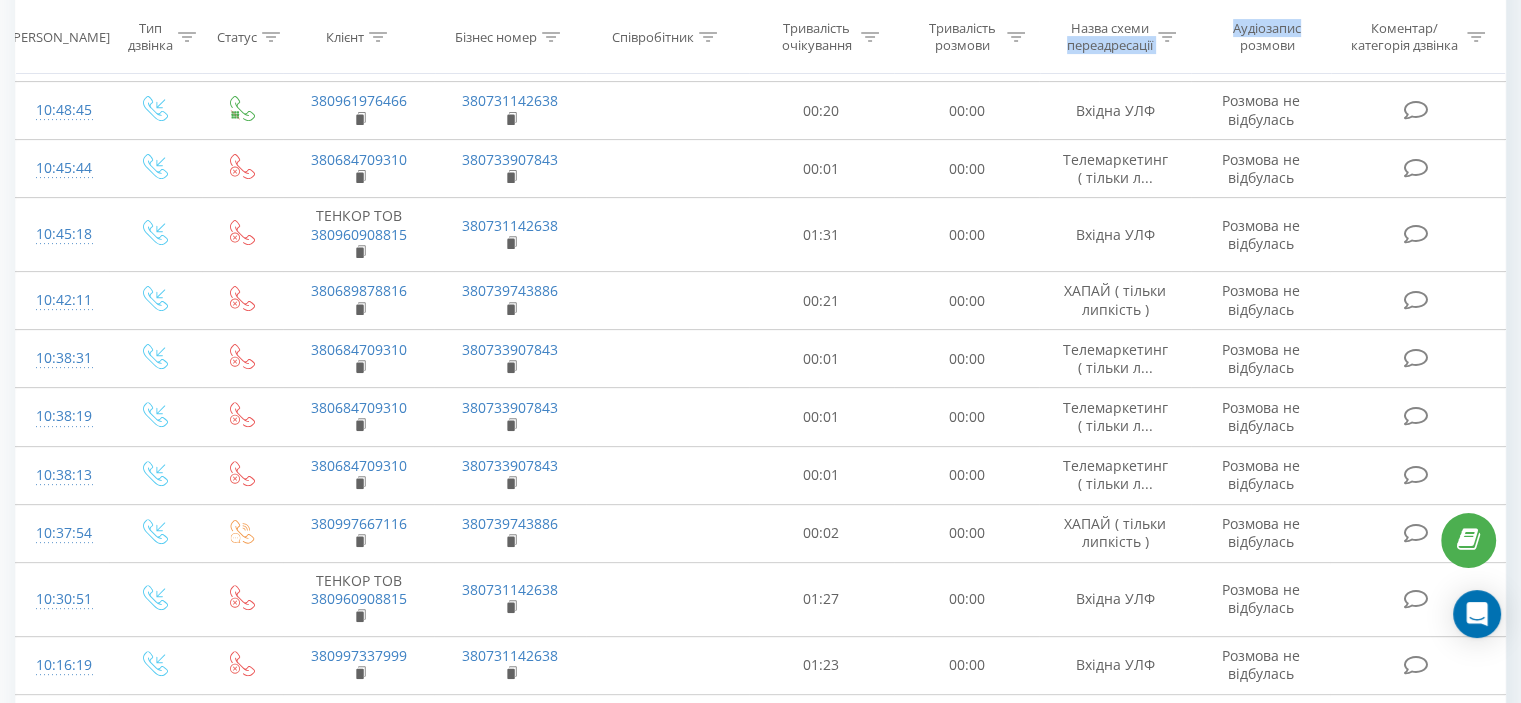 click on "Назва схеми переадресації" at bounding box center (1115, 38) 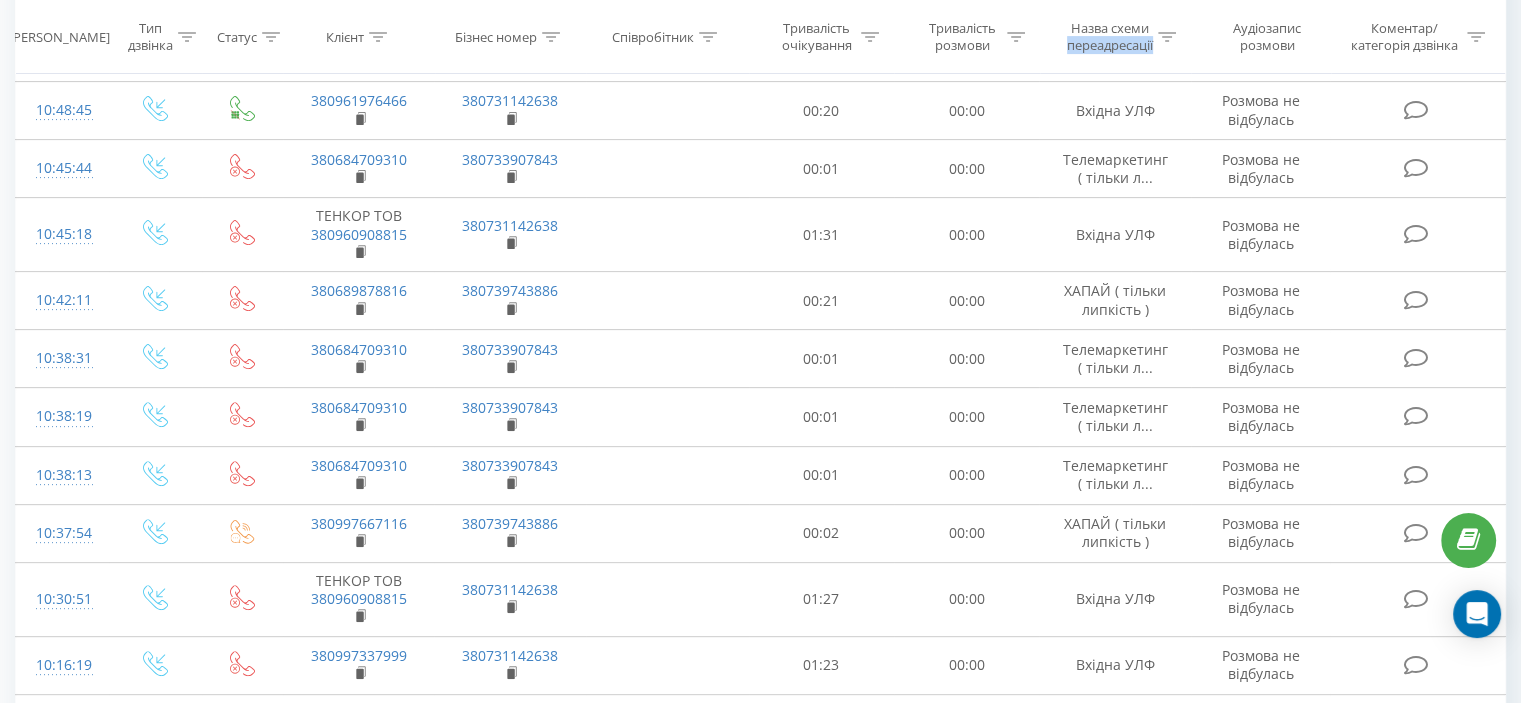 click on "Назва схеми переадресації" at bounding box center [1115, 38] 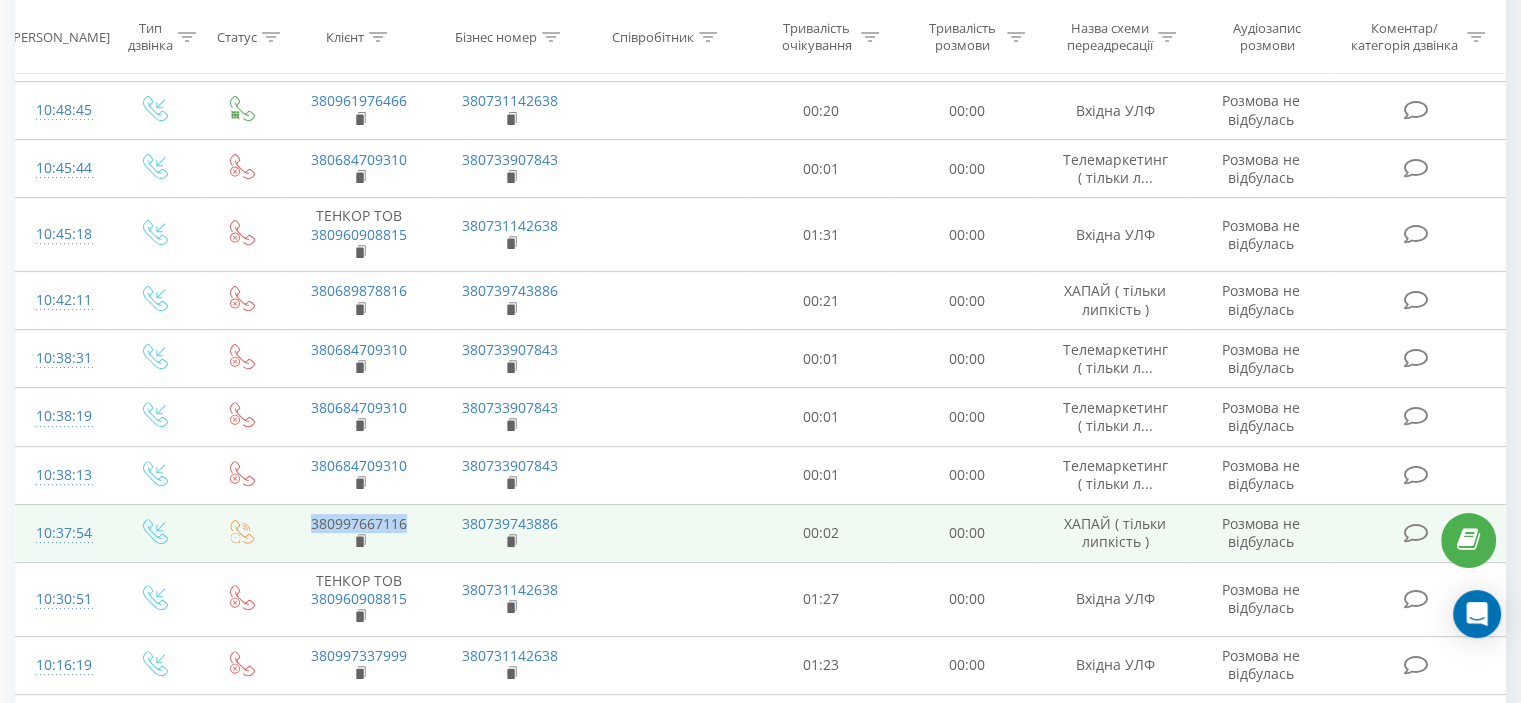 drag, startPoint x: 314, startPoint y: 519, endPoint x: 416, endPoint y: 520, distance: 102.0049 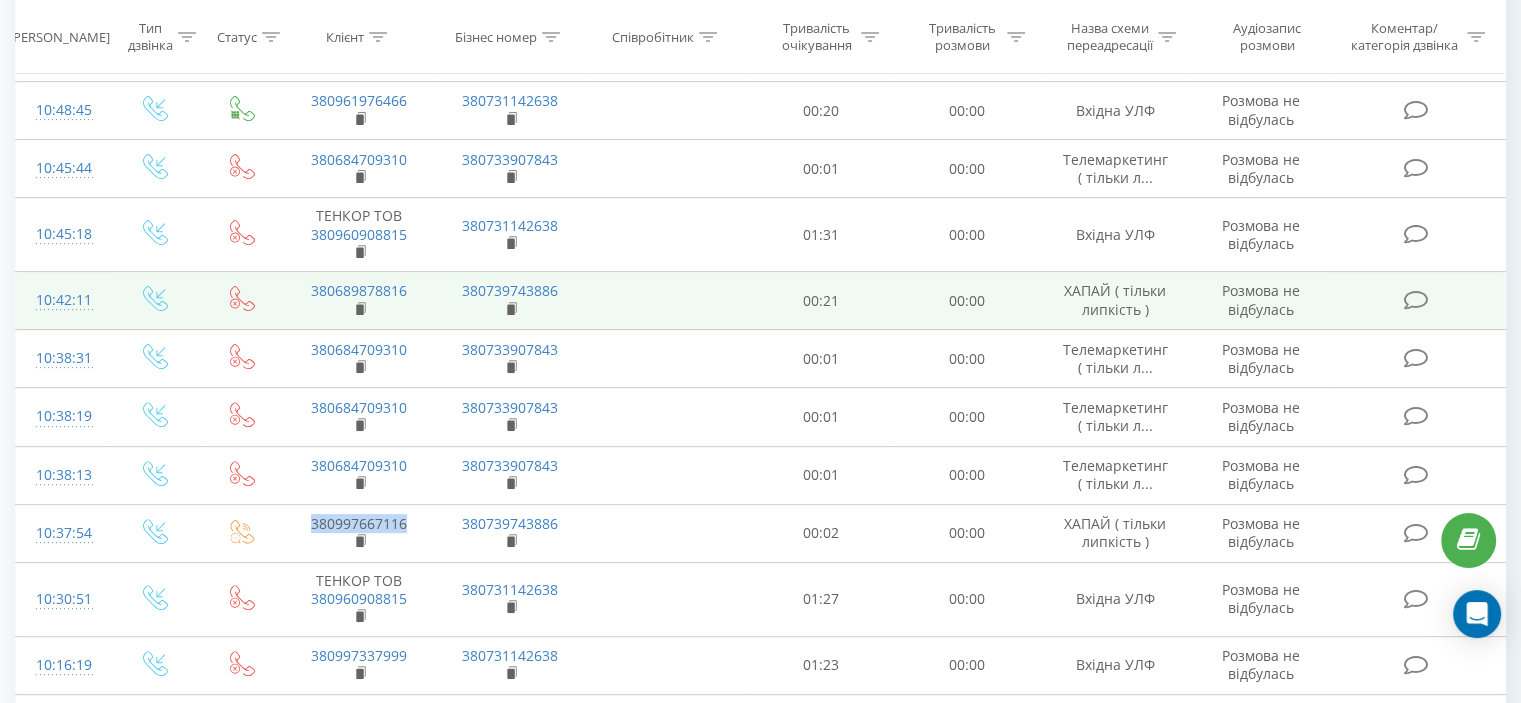 copy on "380997667116" 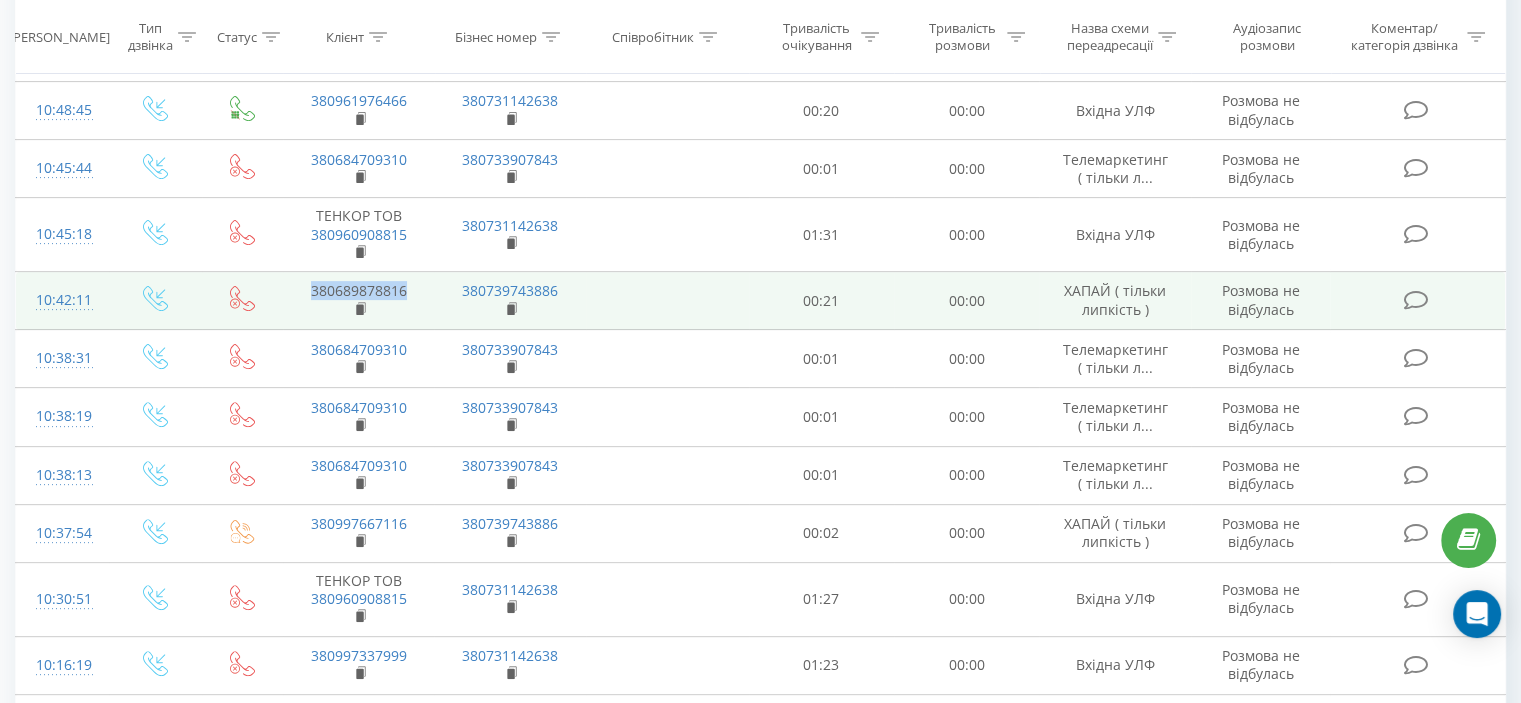 drag, startPoint x: 302, startPoint y: 289, endPoint x: 416, endPoint y: 294, distance: 114.1096 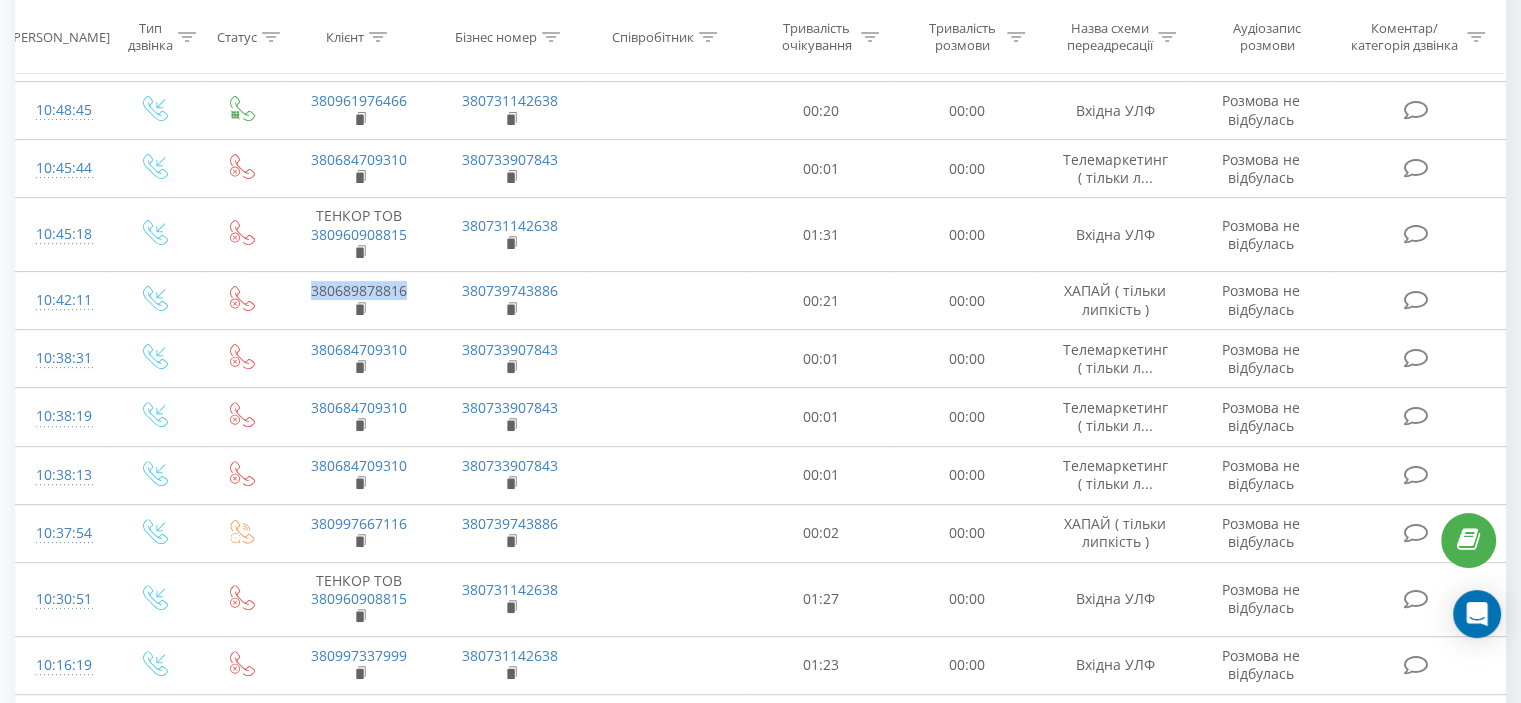 copy on "380689878816" 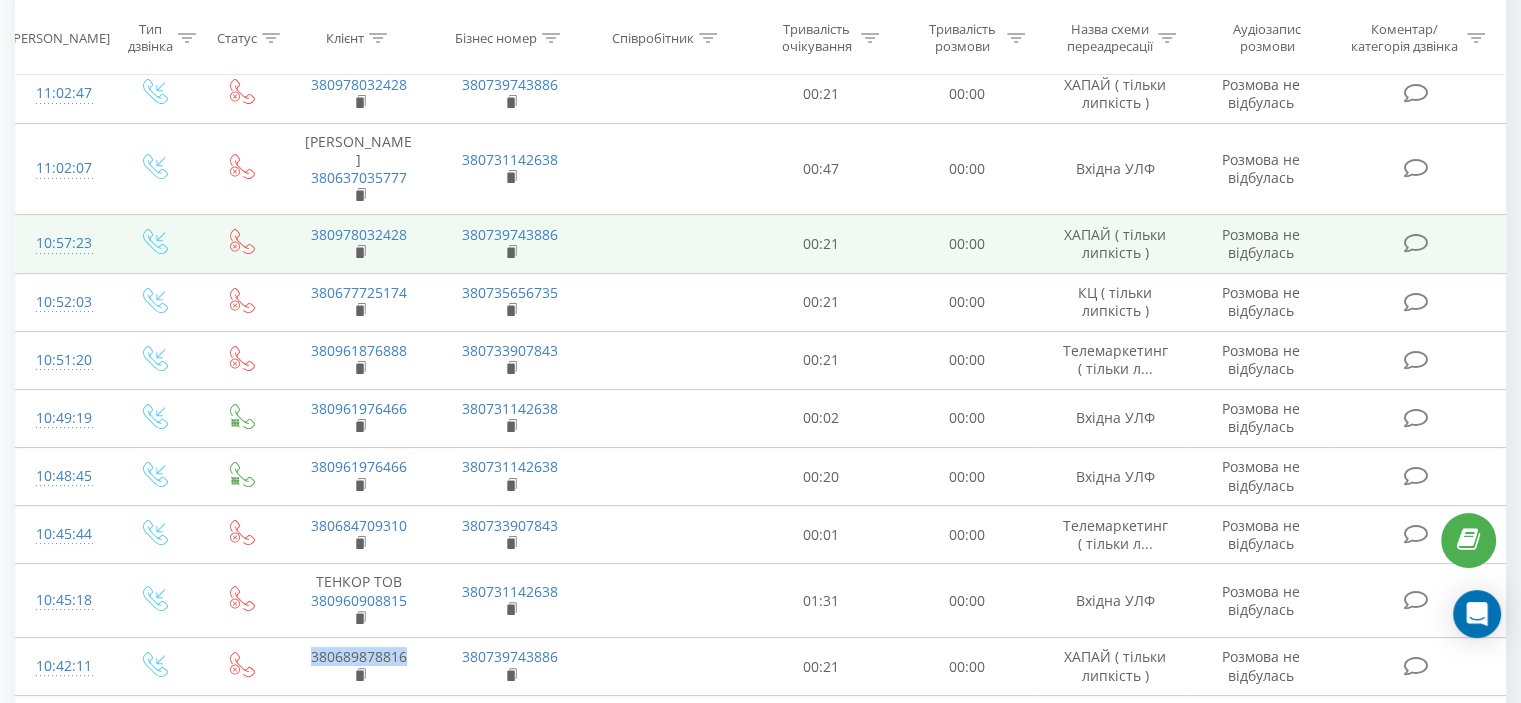 scroll, scrollTop: 200, scrollLeft: 0, axis: vertical 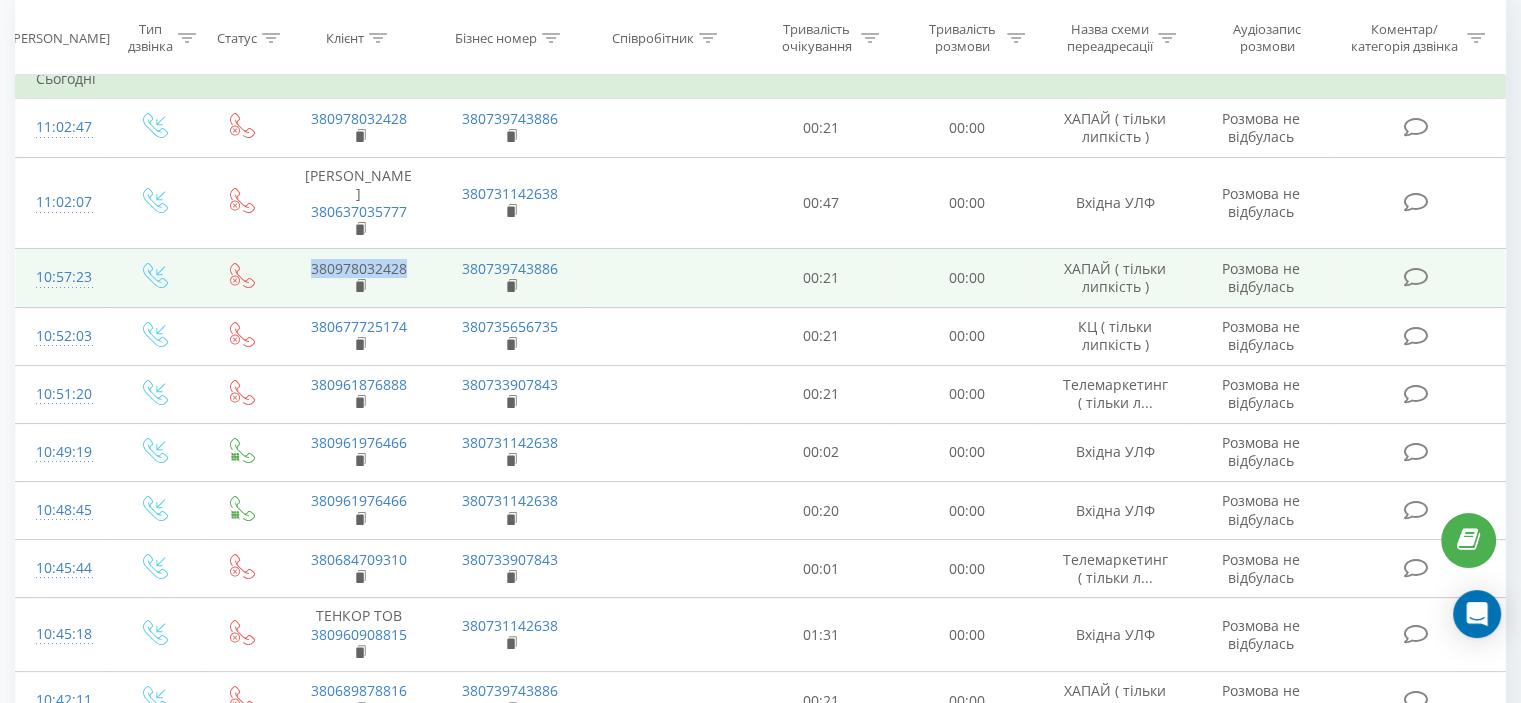 drag, startPoint x: 306, startPoint y: 267, endPoint x: 407, endPoint y: 268, distance: 101.00495 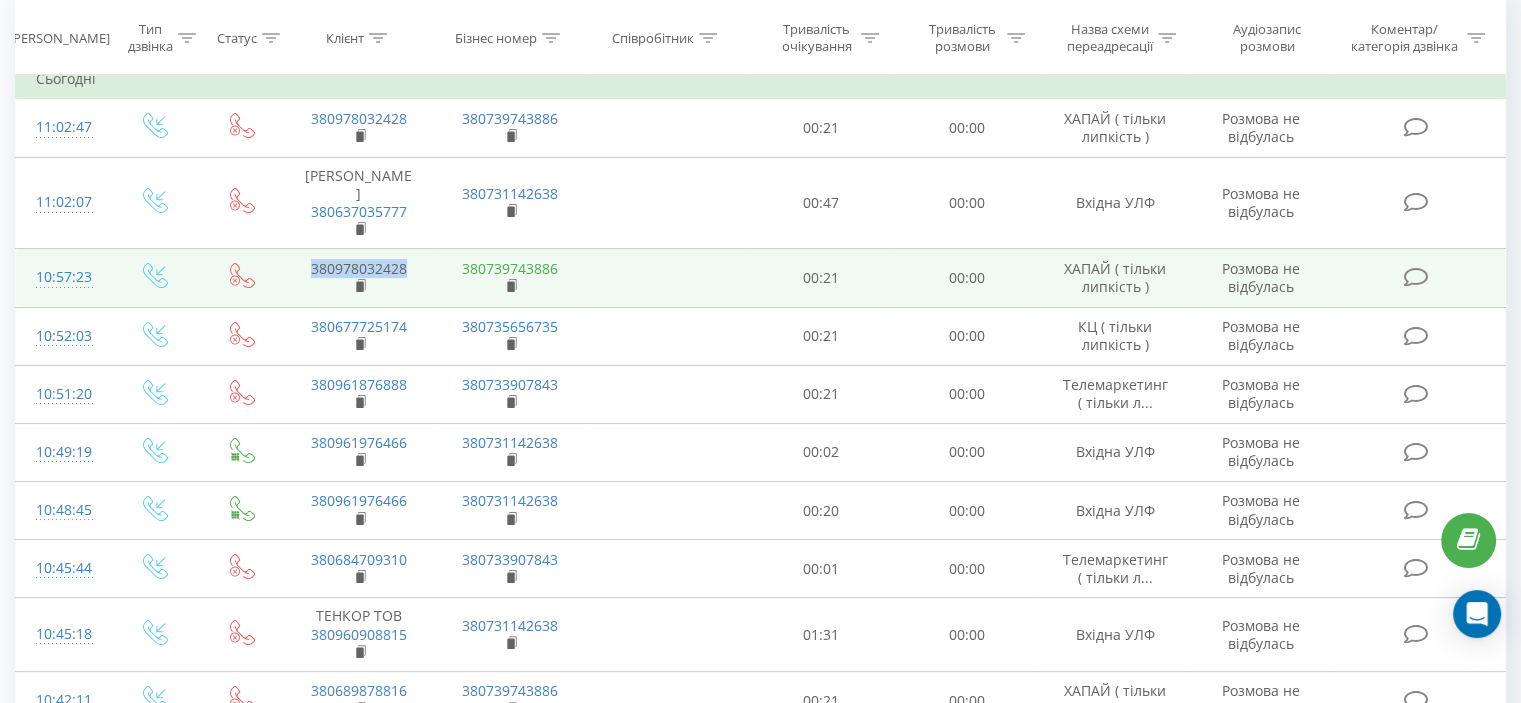 copy on "380978032428" 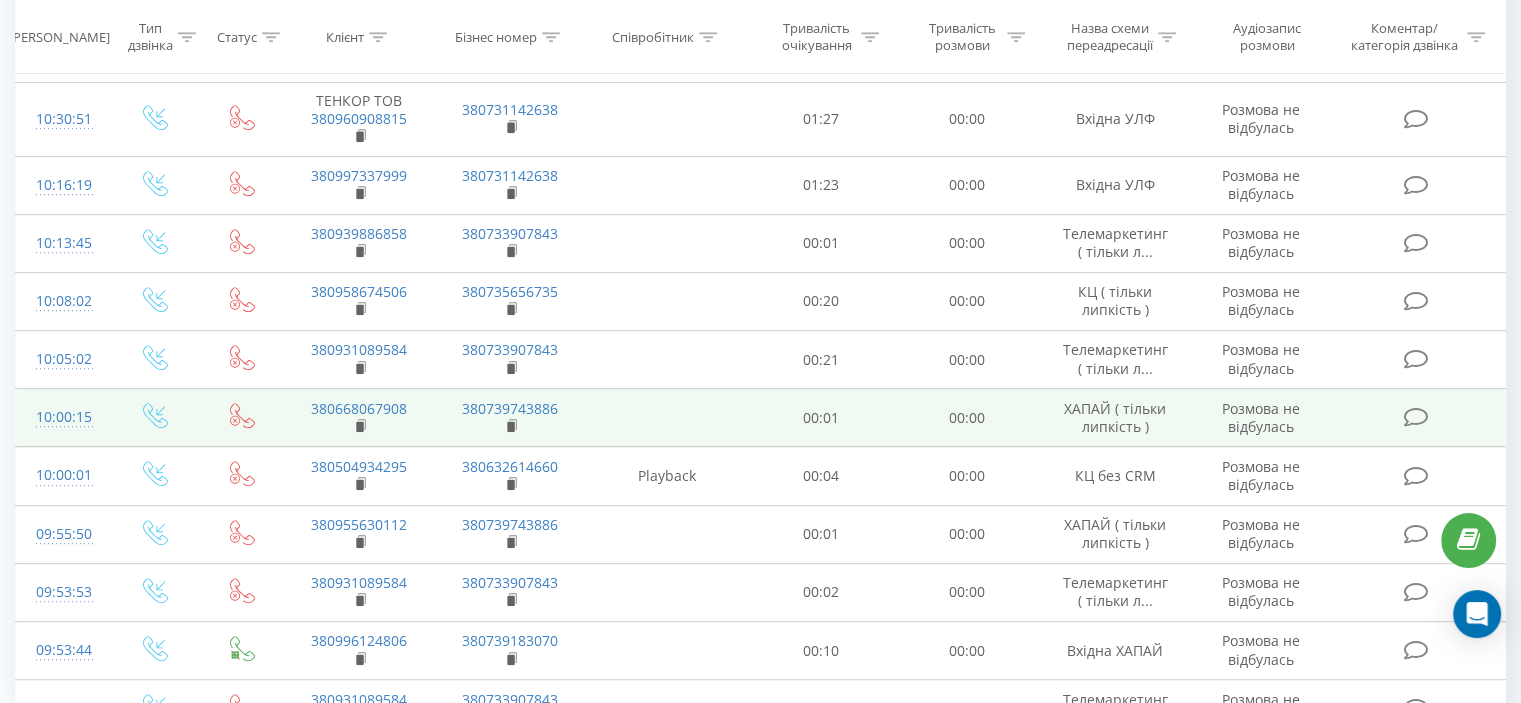 scroll, scrollTop: 1184, scrollLeft: 0, axis: vertical 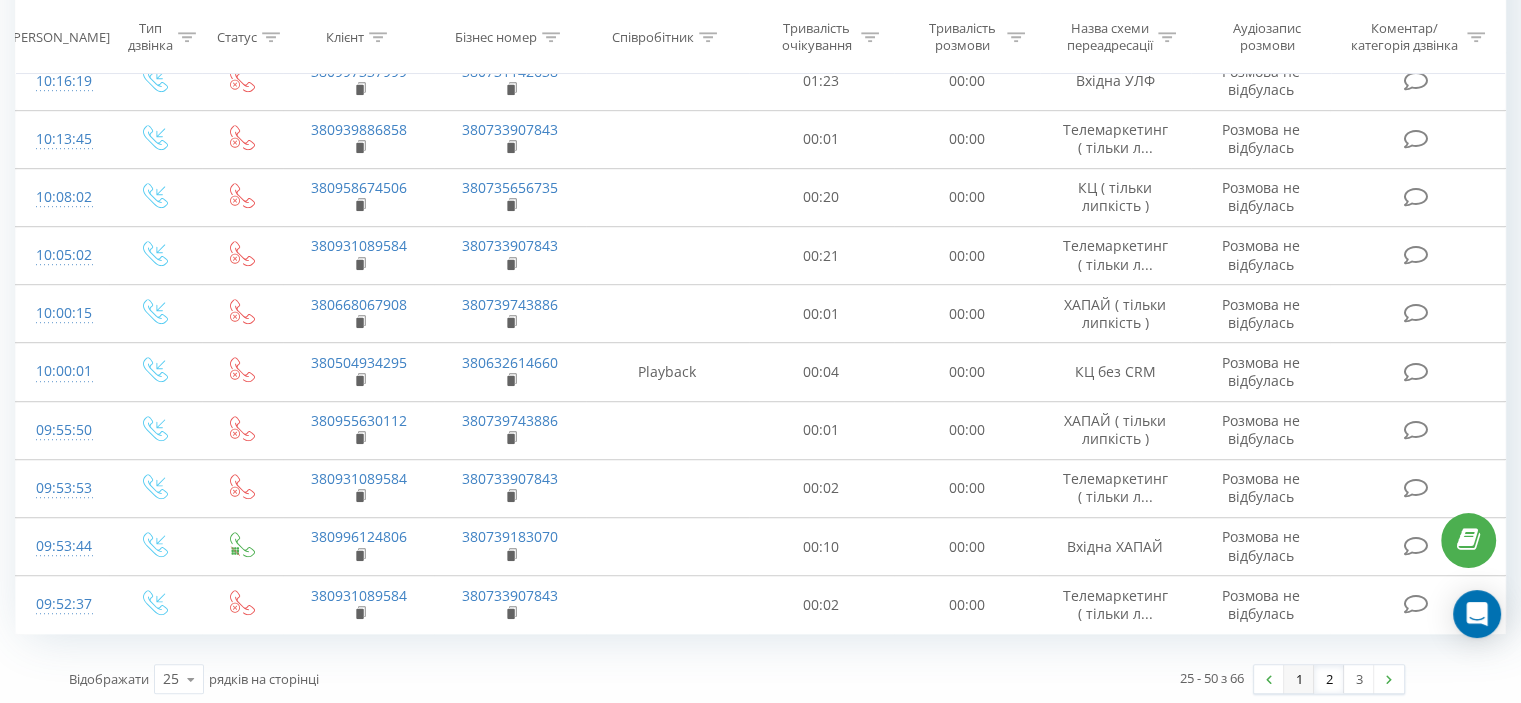 click on "1" at bounding box center (1299, 679) 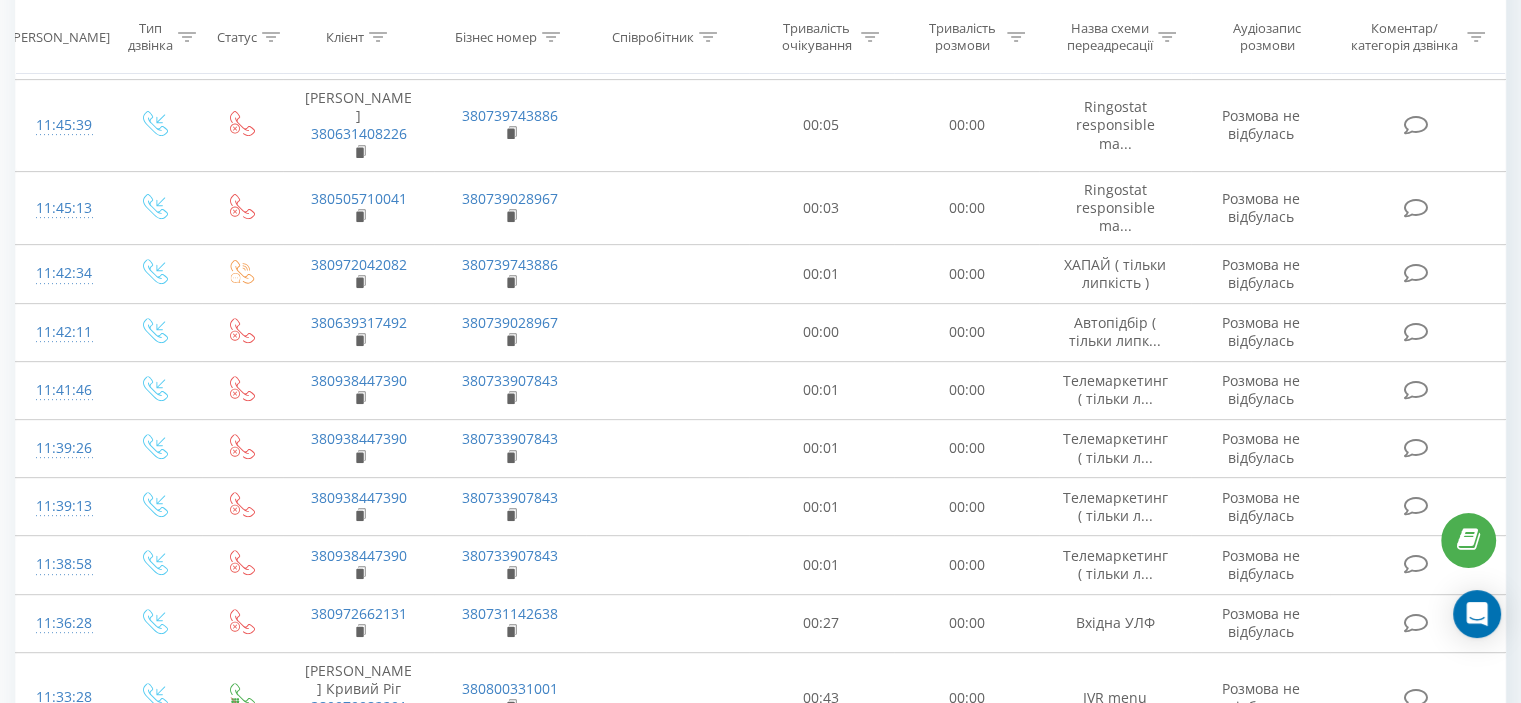 scroll, scrollTop: 1202, scrollLeft: 0, axis: vertical 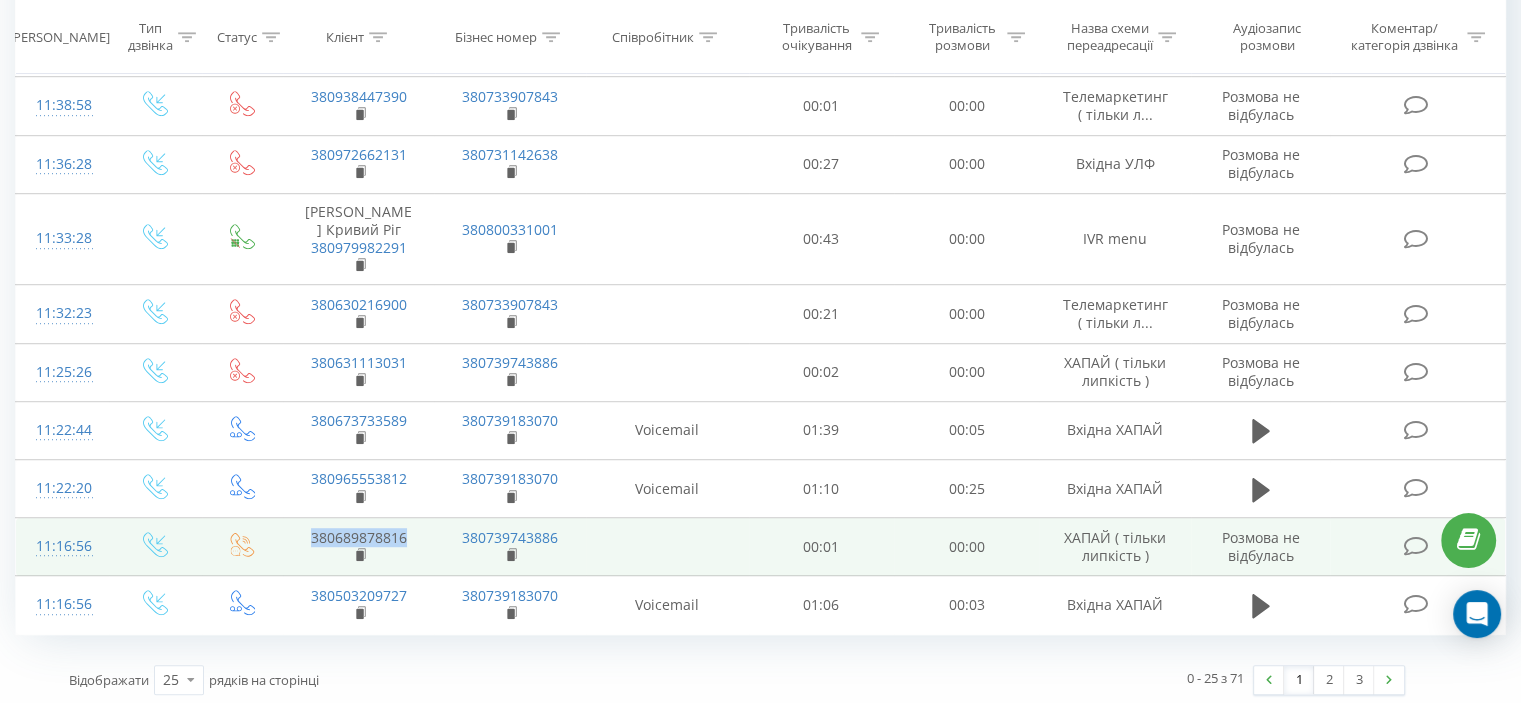 drag, startPoint x: 304, startPoint y: 531, endPoint x: 415, endPoint y: 532, distance: 111.0045 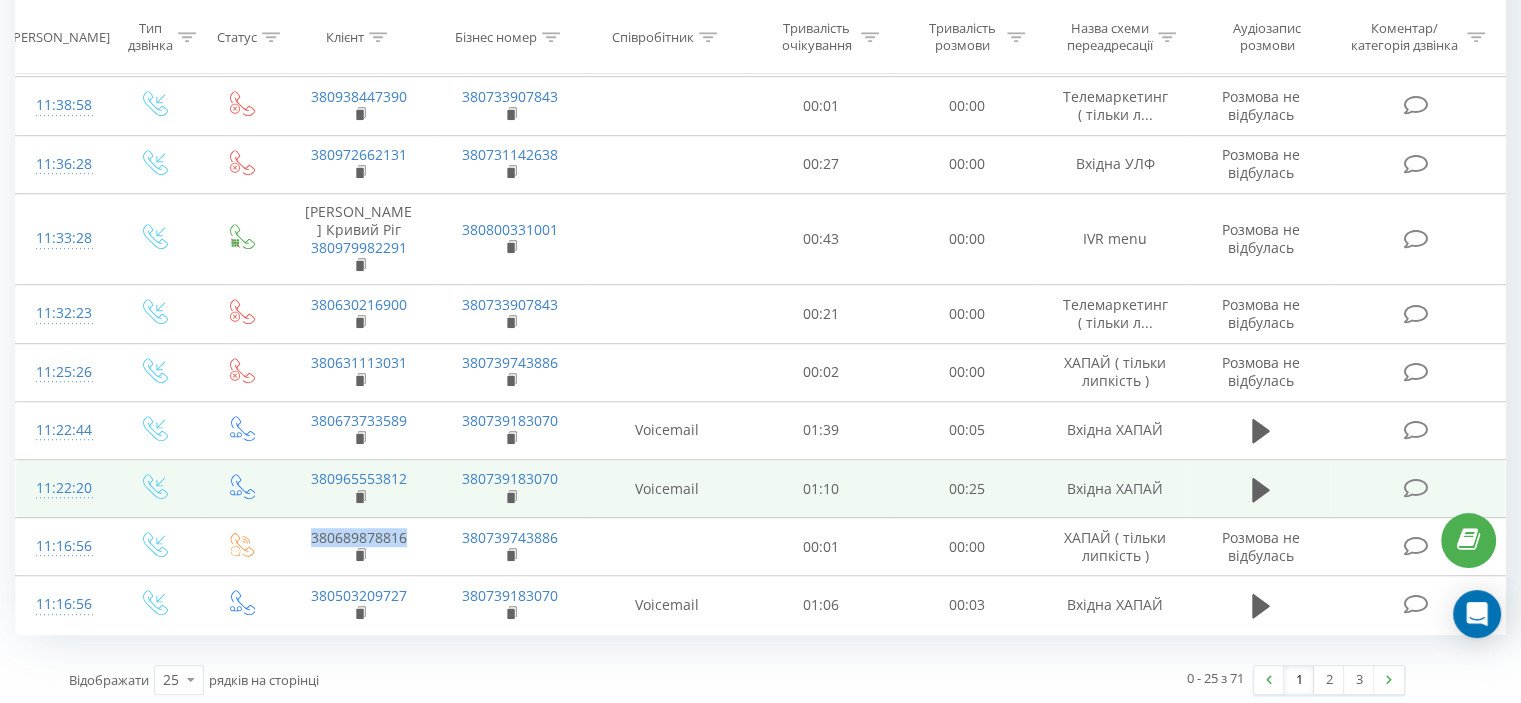 copy on "380689878816" 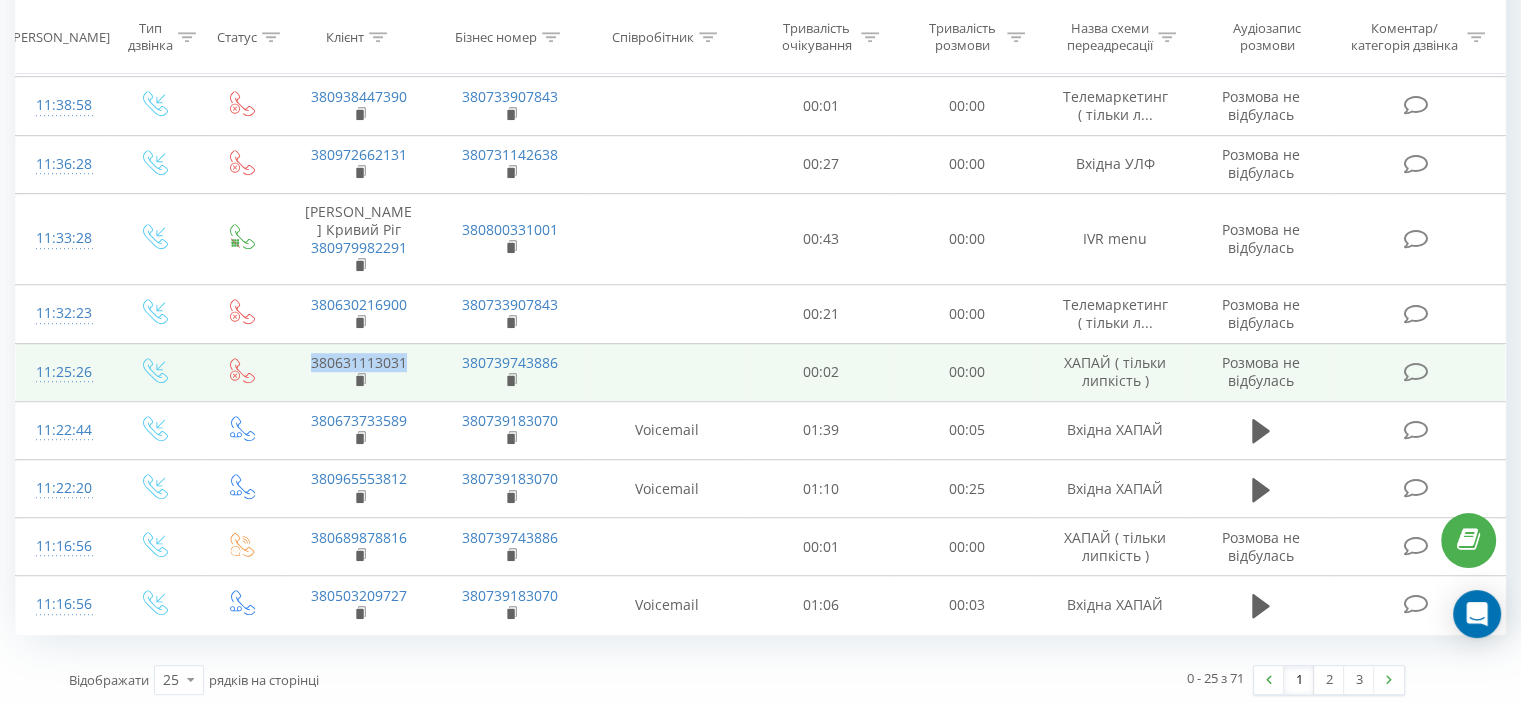 drag, startPoint x: 308, startPoint y: 359, endPoint x: 440, endPoint y: 371, distance: 132.54433 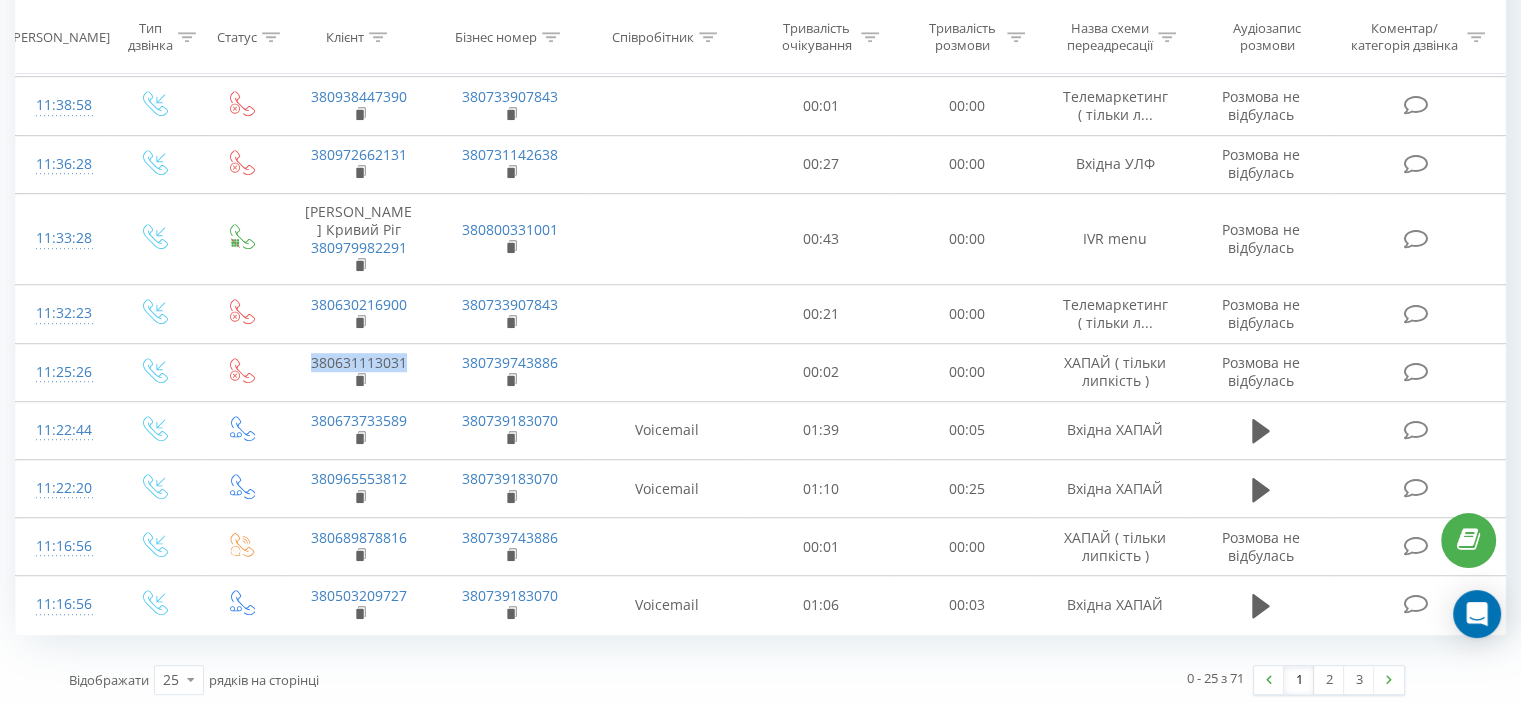 copy on "380631113031" 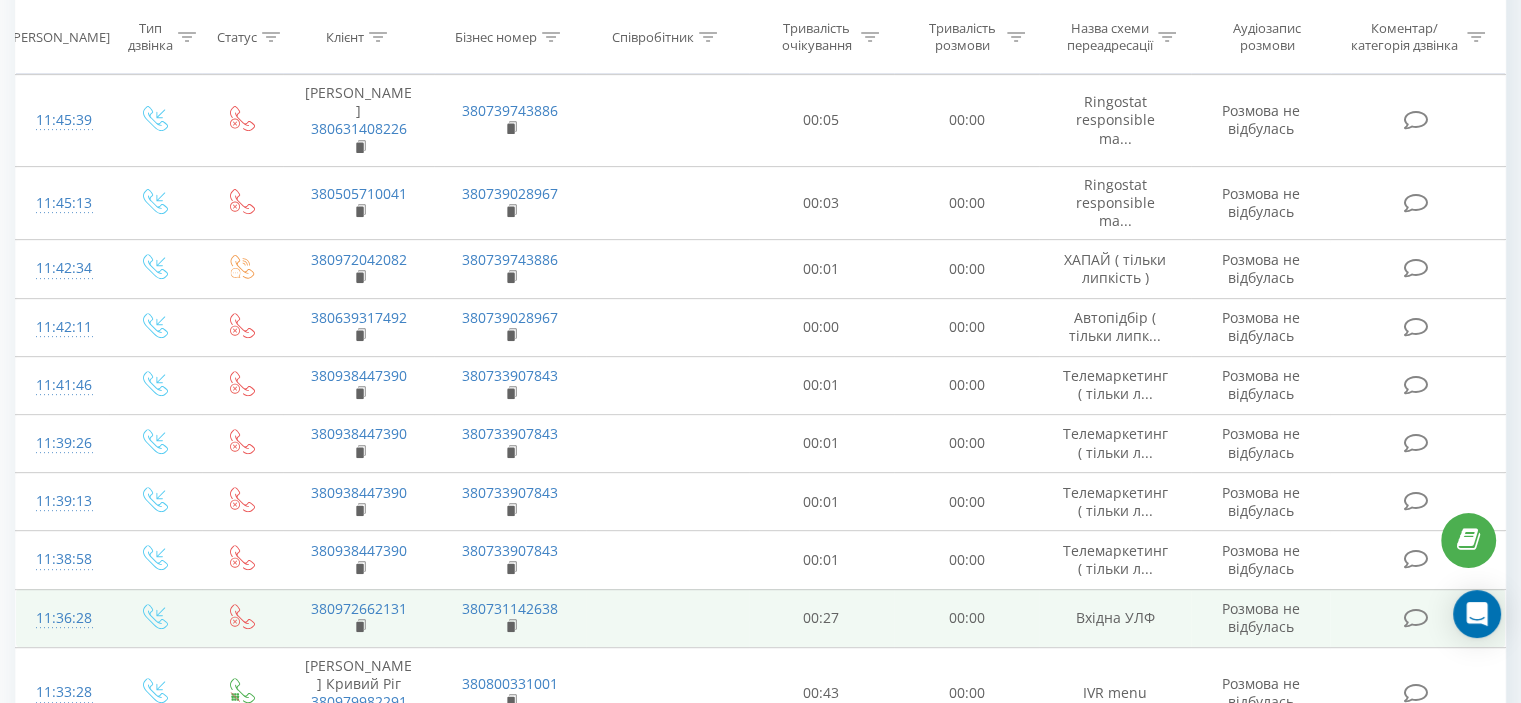 scroll, scrollTop: 702, scrollLeft: 0, axis: vertical 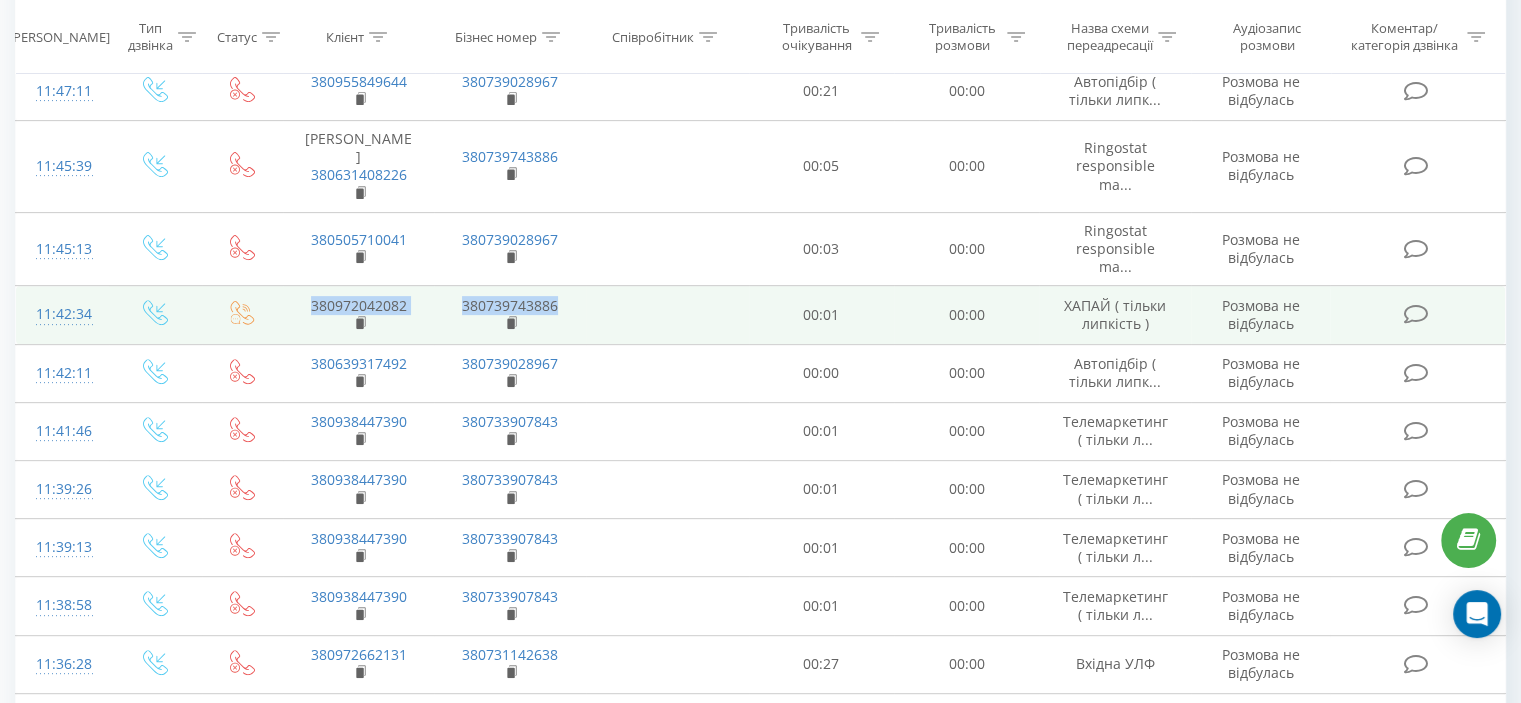 drag, startPoint x: 304, startPoint y: 288, endPoint x: 440, endPoint y: 299, distance: 136.44412 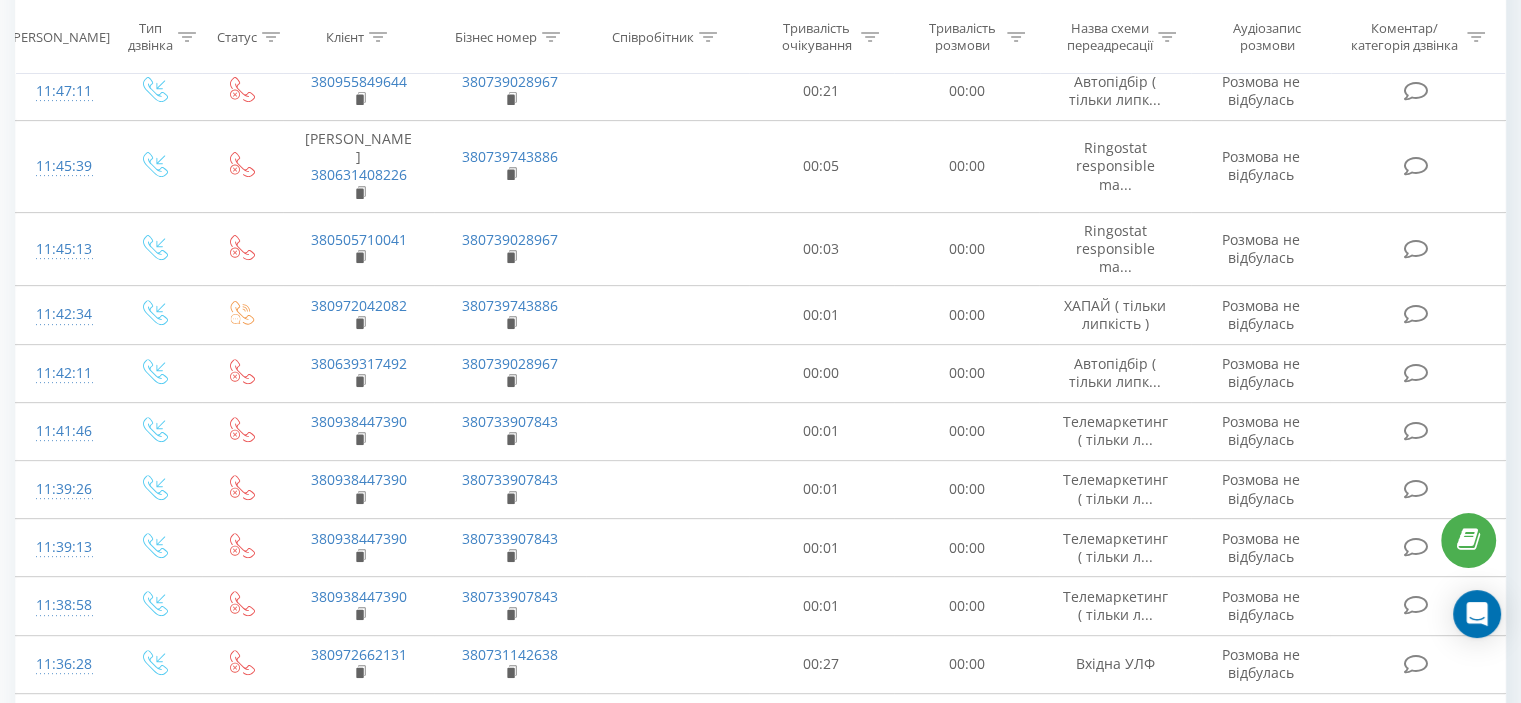 click on "Клієнт" at bounding box center (358, 38) 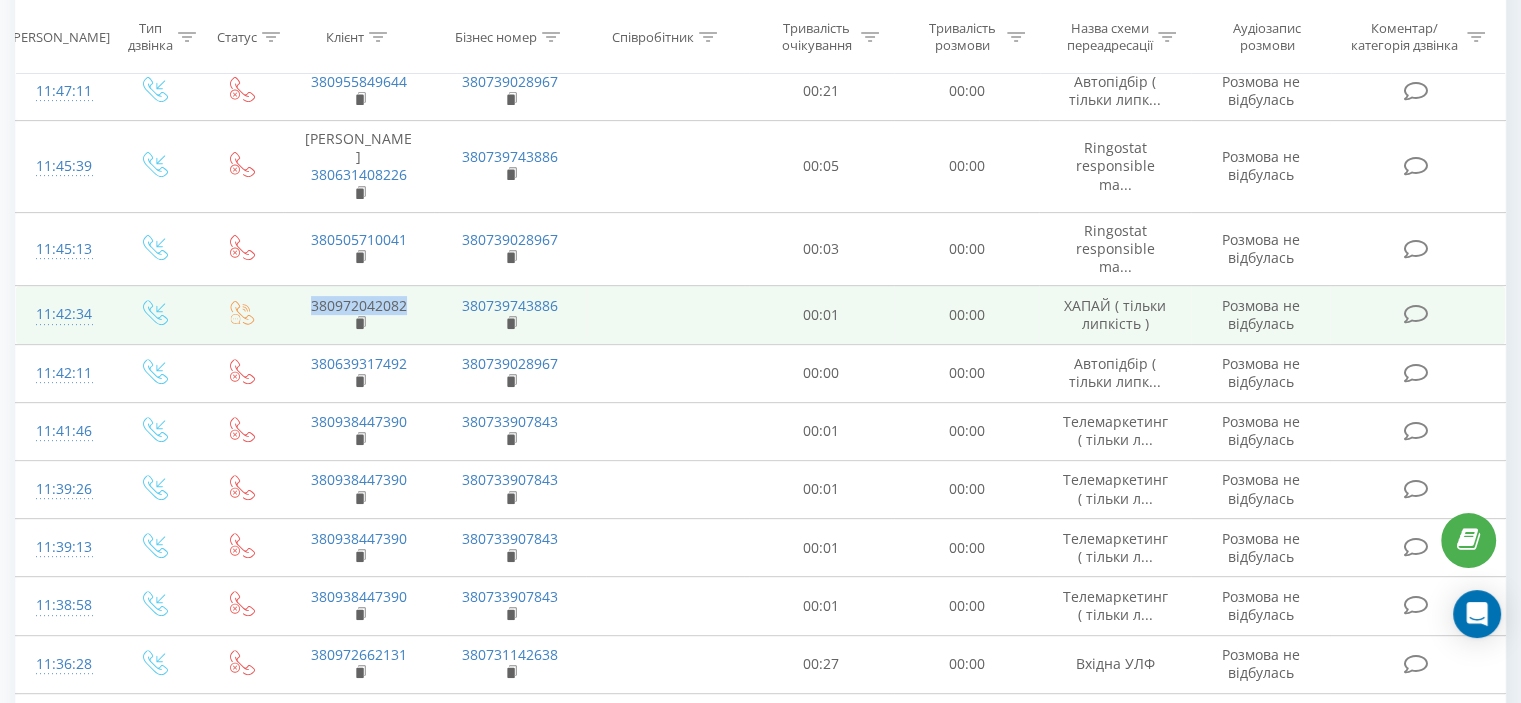drag, startPoint x: 324, startPoint y: 287, endPoint x: 404, endPoint y: 287, distance: 80 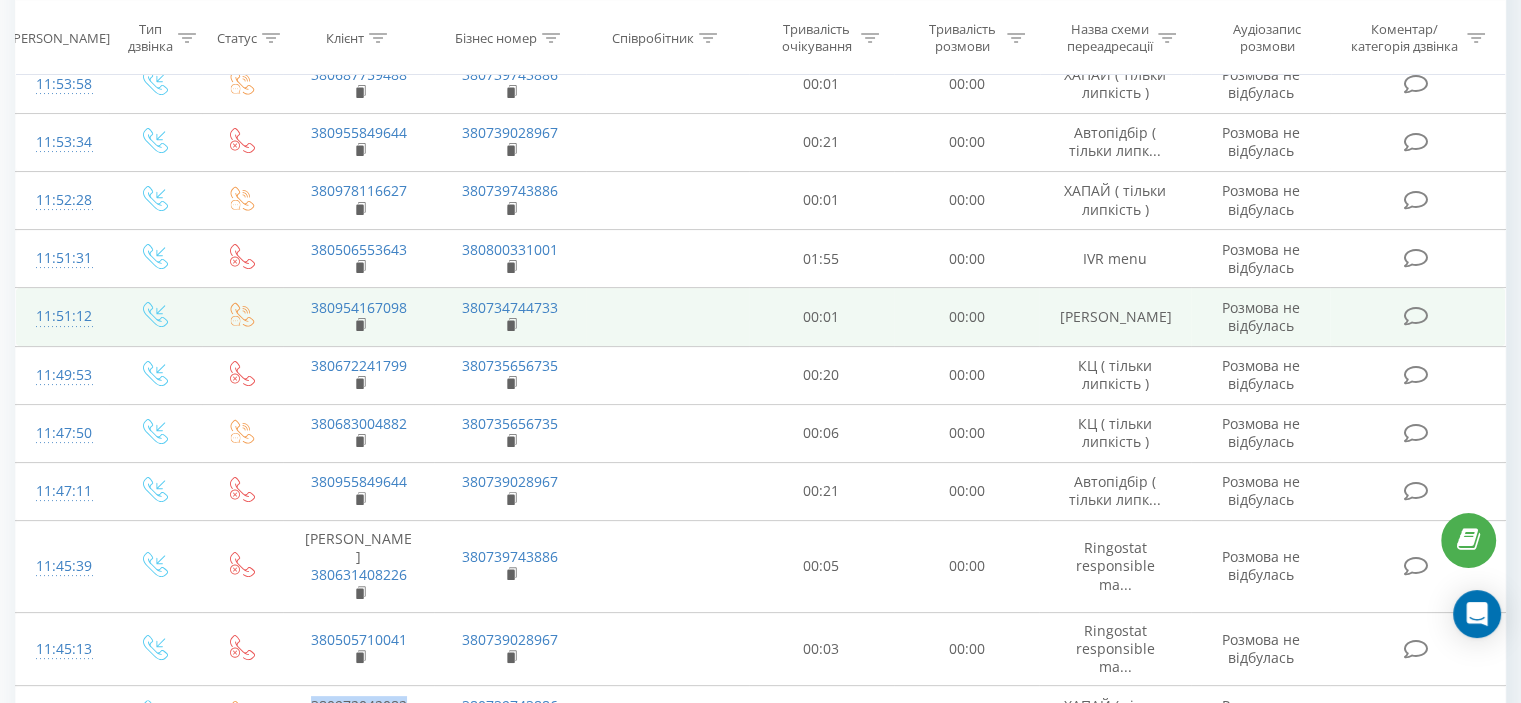 scroll, scrollTop: 202, scrollLeft: 0, axis: vertical 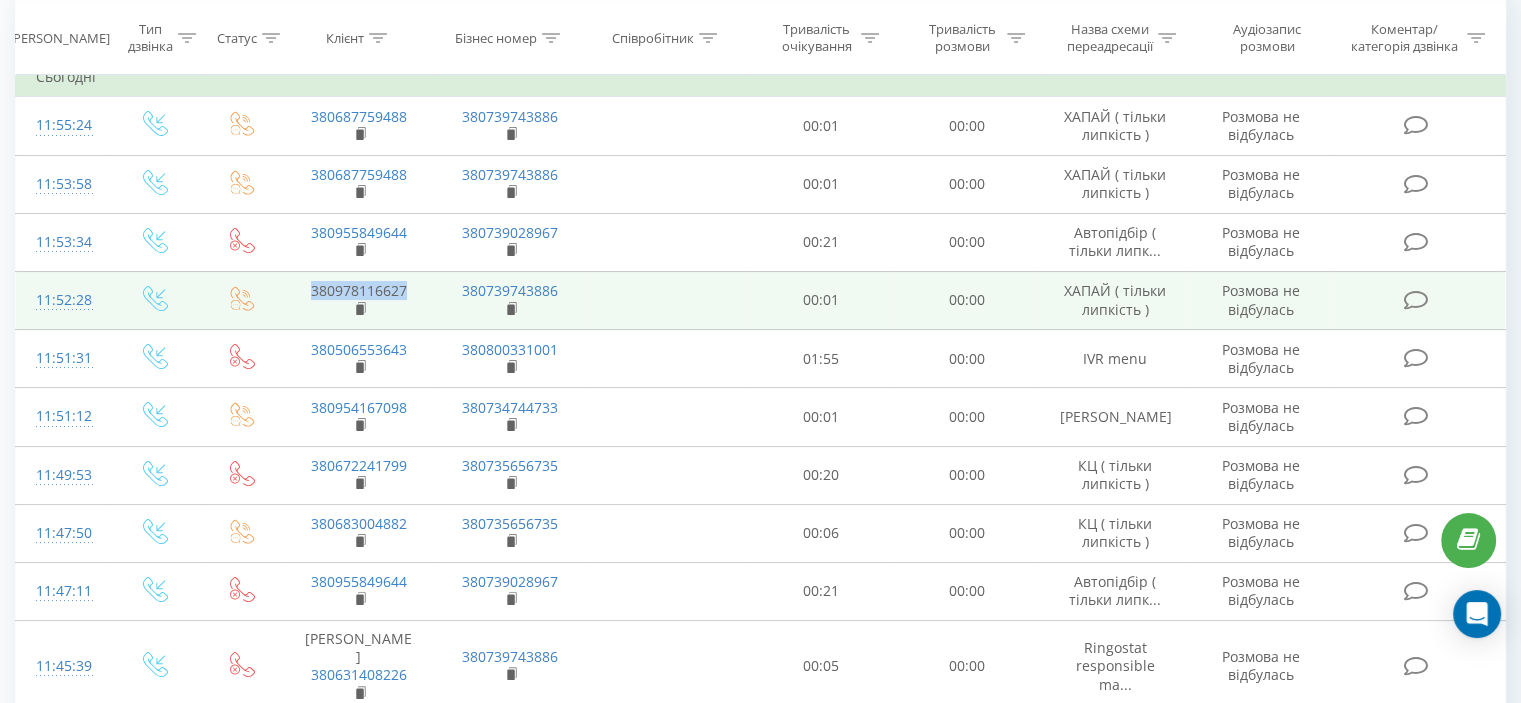 drag, startPoint x: 398, startPoint y: 292, endPoint x: 313, endPoint y: 287, distance: 85.146935 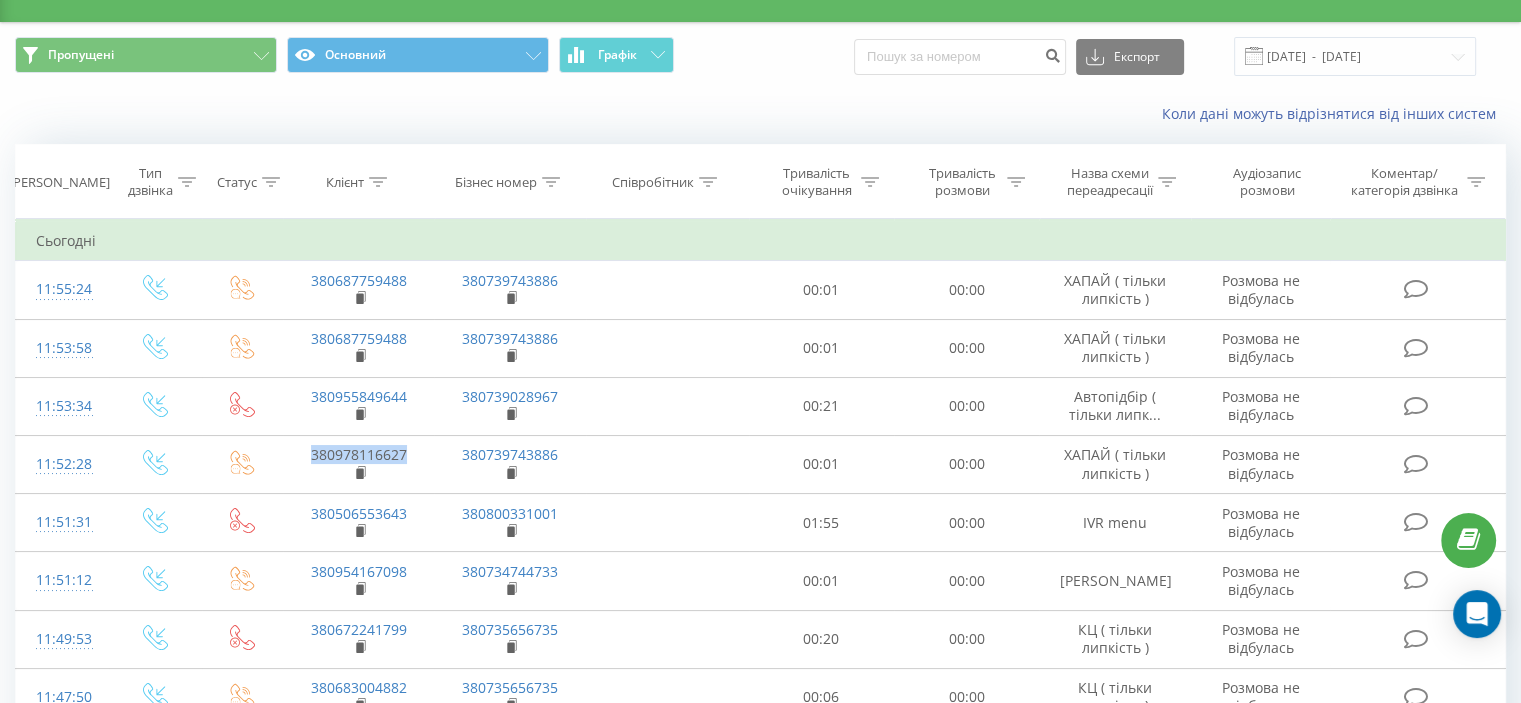 scroll, scrollTop: 2, scrollLeft: 0, axis: vertical 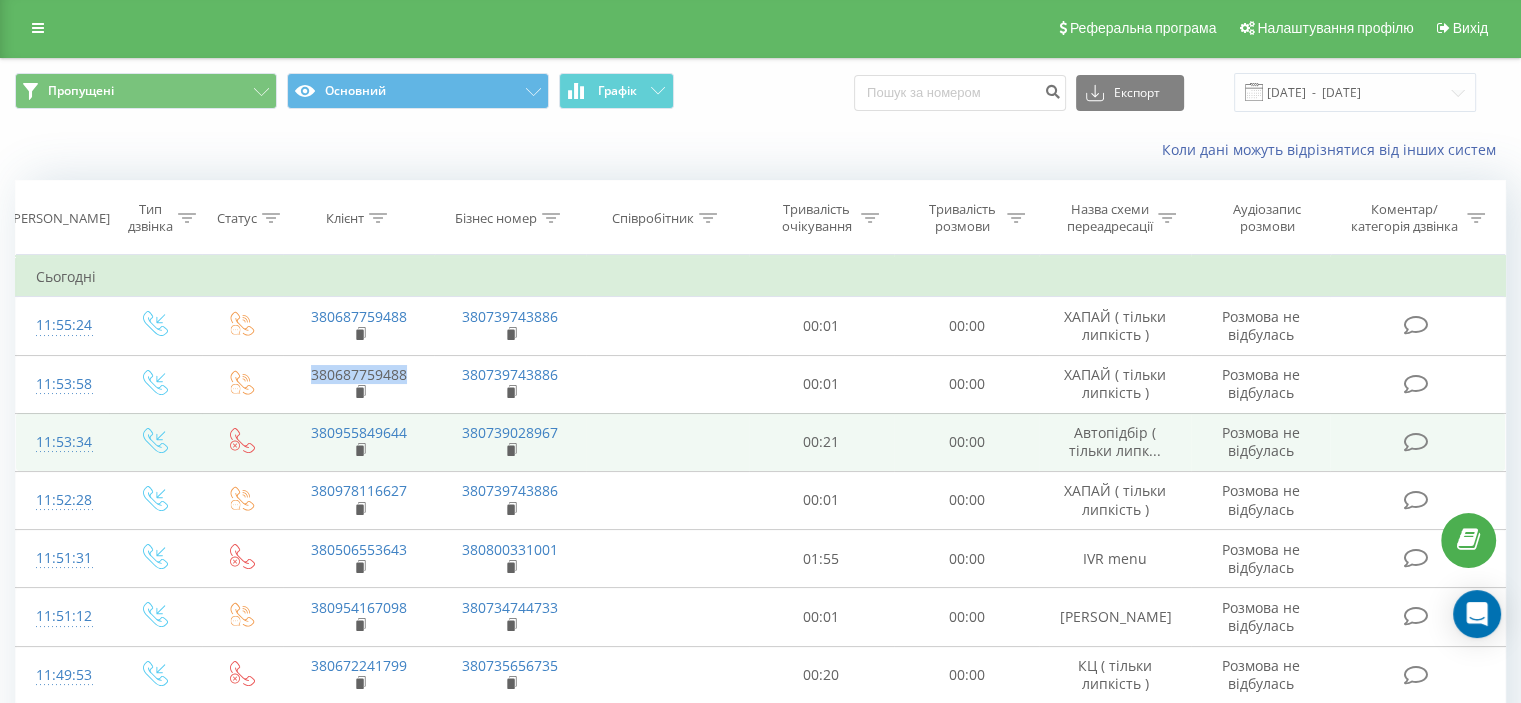 drag, startPoint x: 348, startPoint y: 375, endPoint x: 502, endPoint y: 415, distance: 159.11003 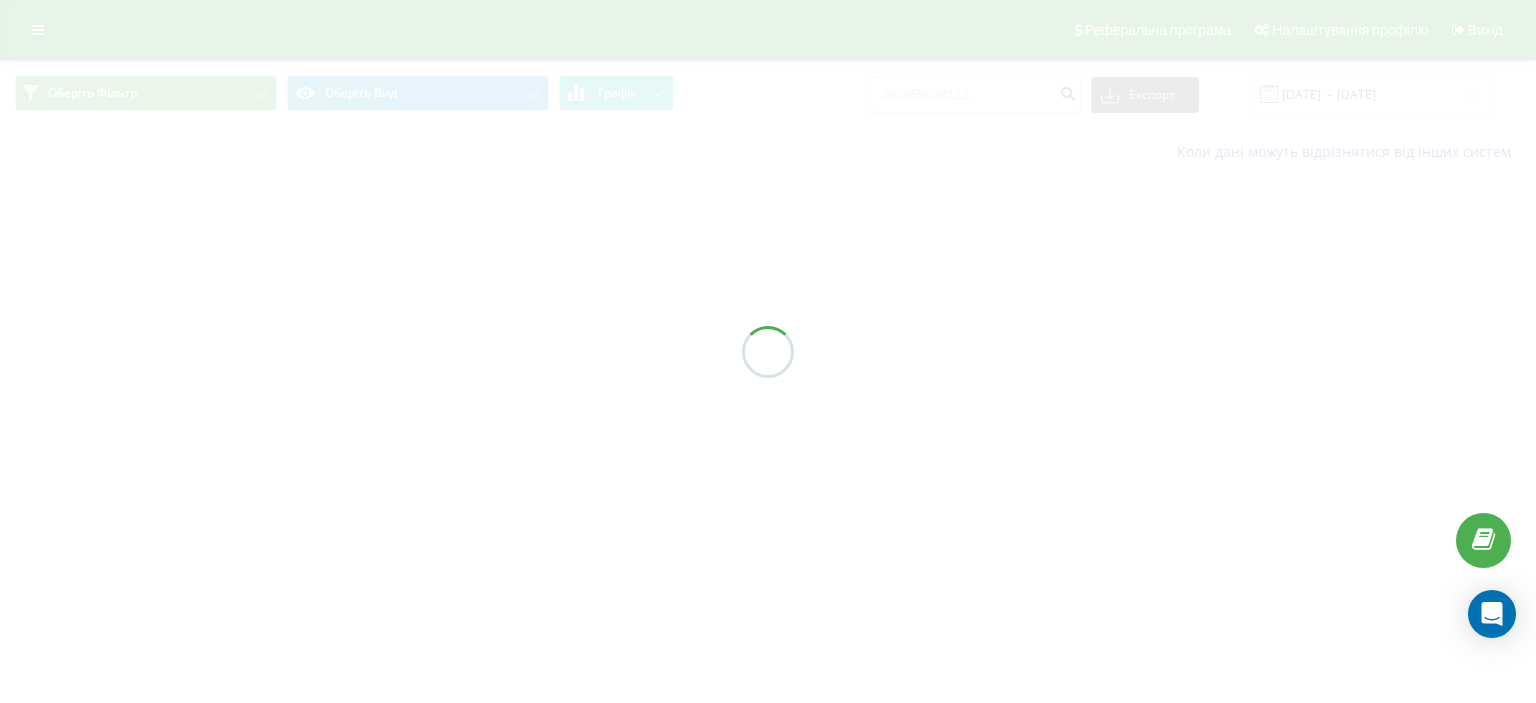 scroll, scrollTop: 0, scrollLeft: 0, axis: both 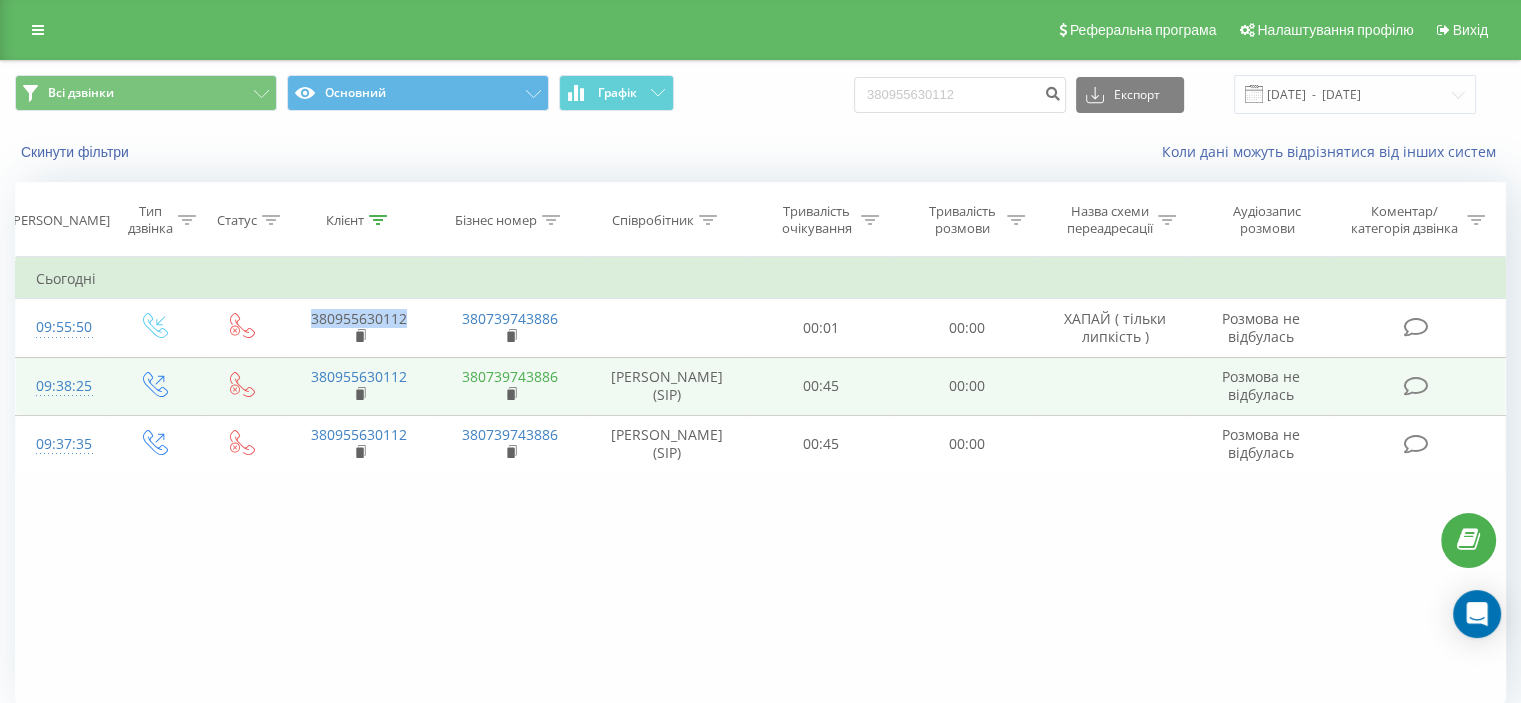 drag, startPoint x: 309, startPoint y: 319, endPoint x: 524, endPoint y: 366, distance: 220.07726 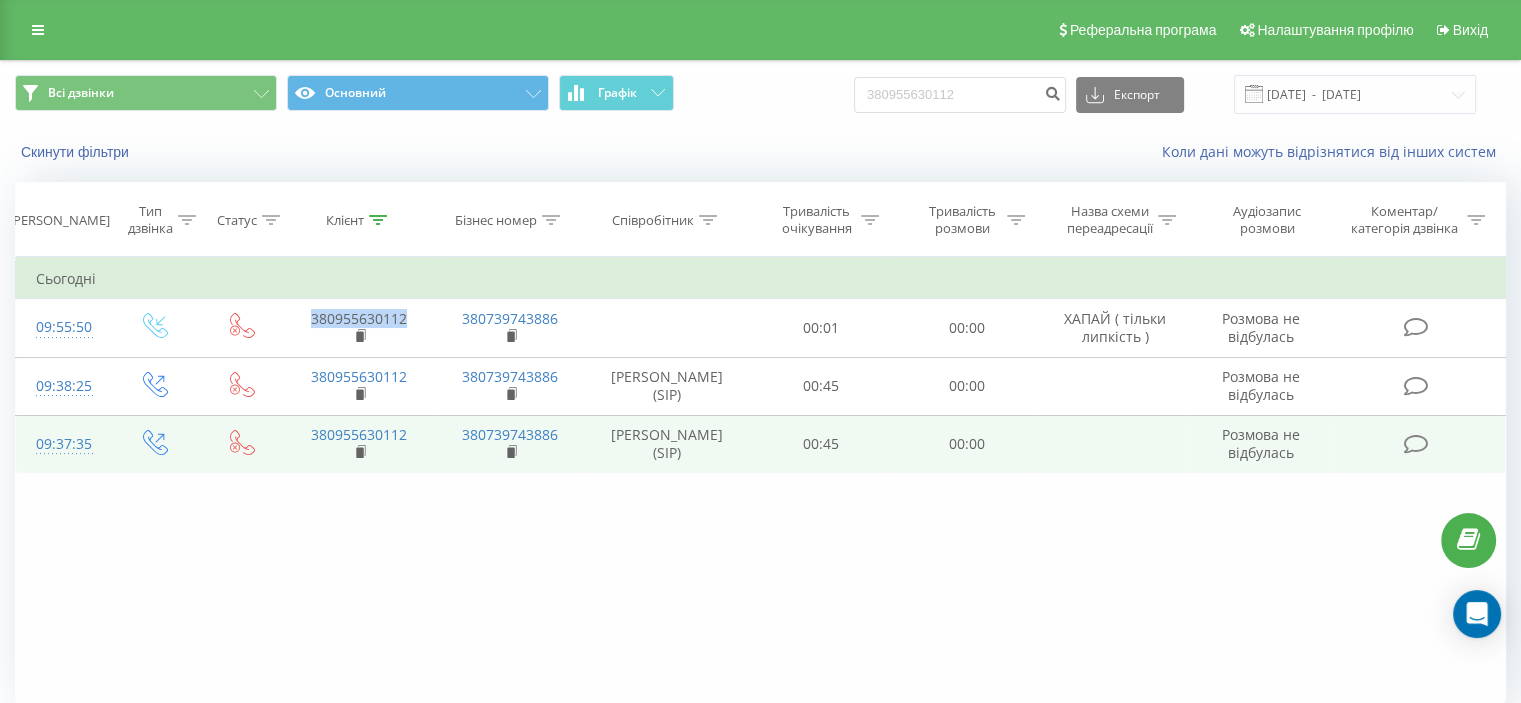 copy on "380955630112" 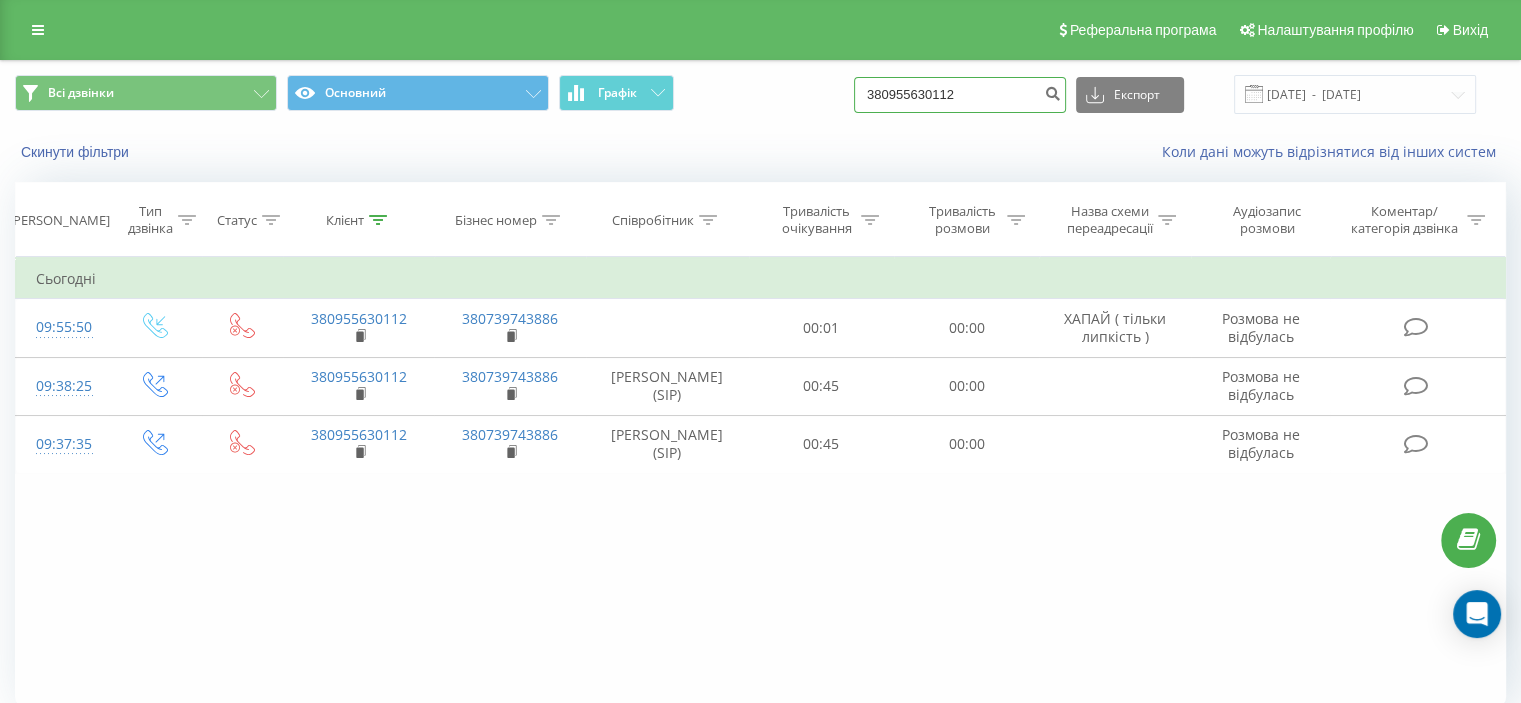 drag, startPoint x: 1012, startPoint y: 99, endPoint x: 828, endPoint y: 96, distance: 184.02446 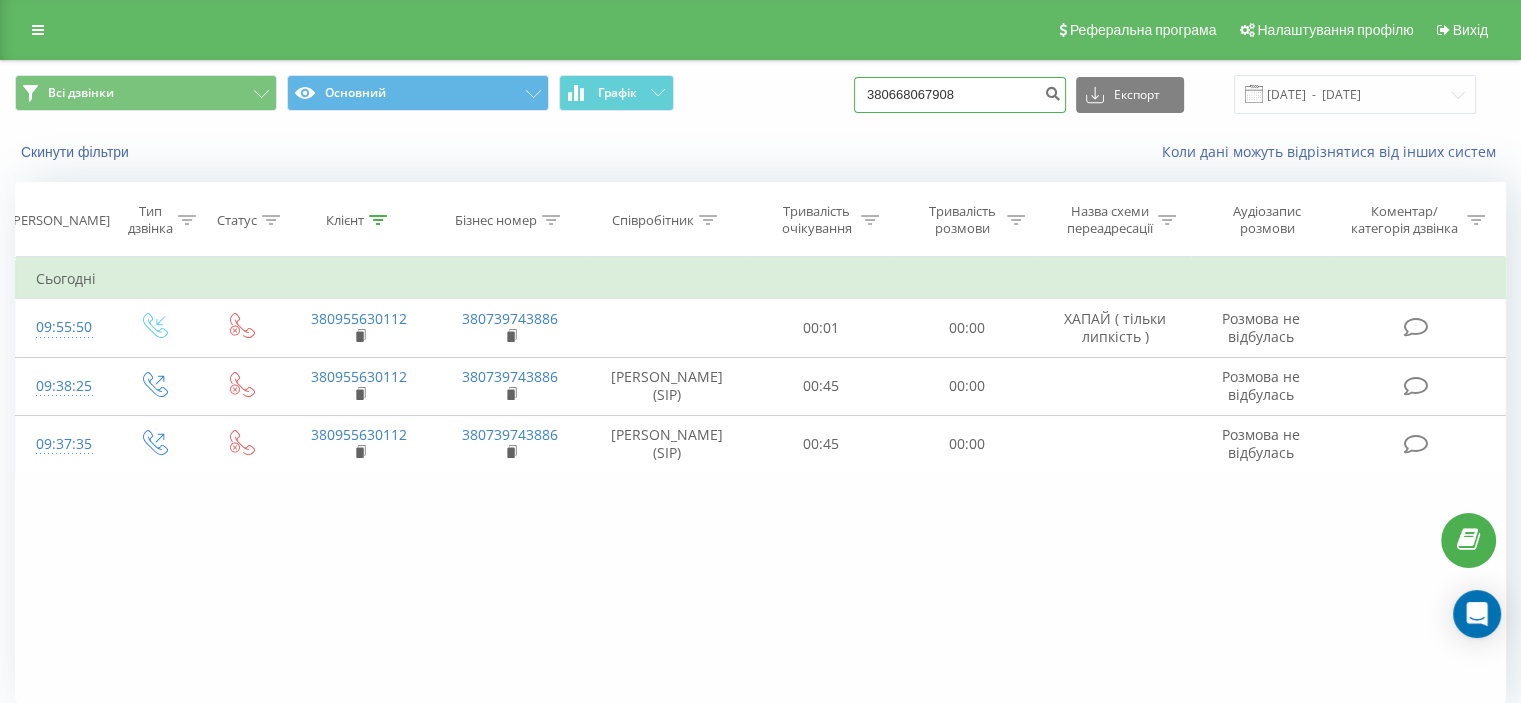 type on "380668067908" 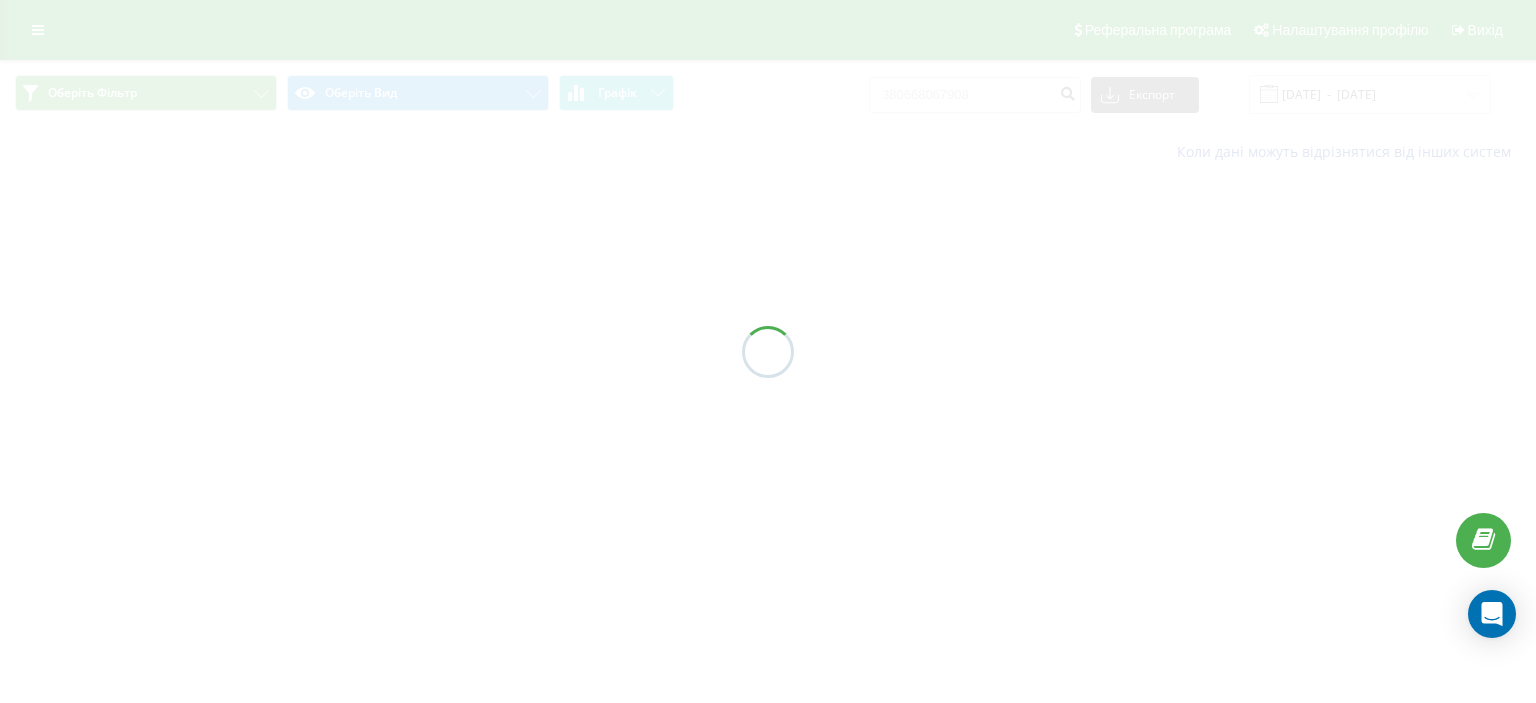 scroll, scrollTop: 0, scrollLeft: 0, axis: both 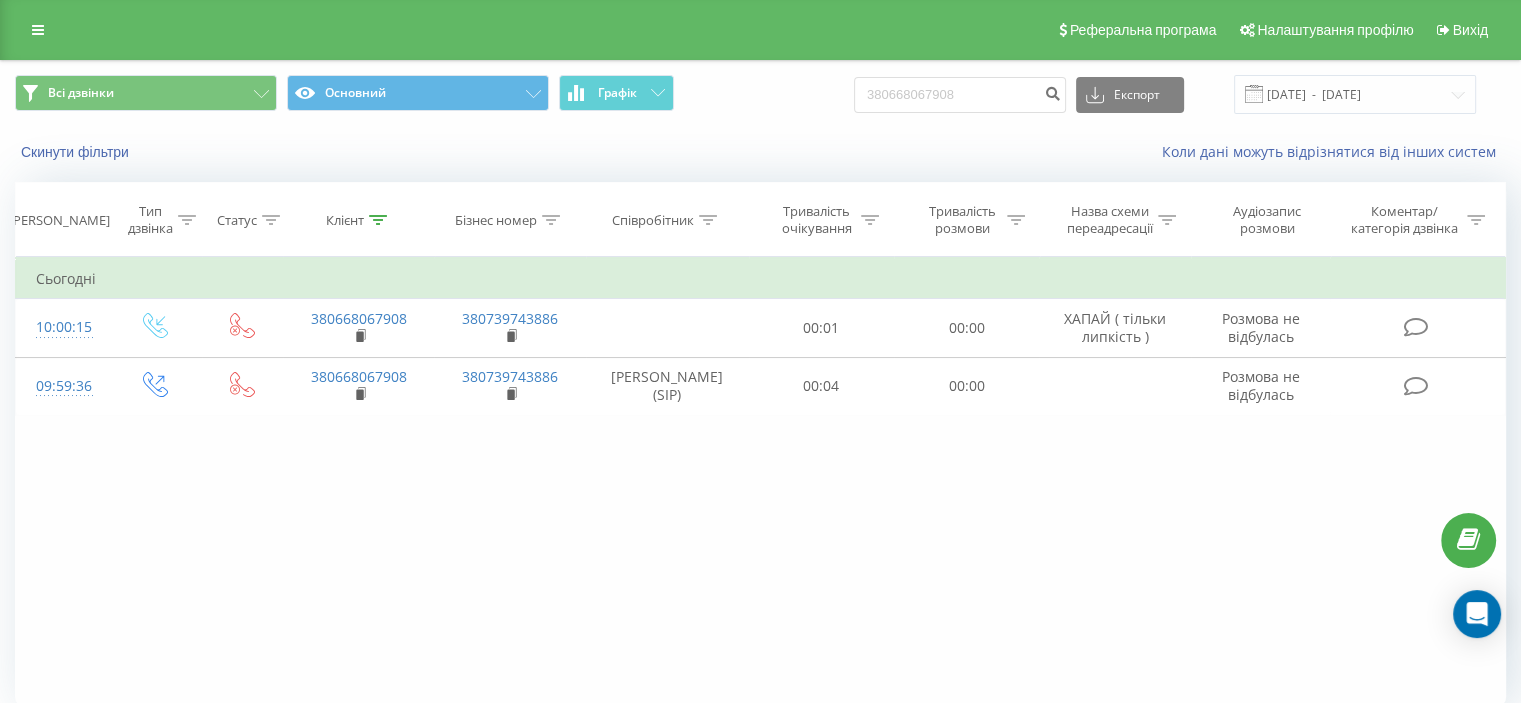click on "Фільтрувати за умовою Дорівнює Введіть значення Скасувати OK Фільтрувати за умовою Дорівнює Введіть значення Скасувати OK Фільтрувати за умовою Містить Скасувати OK Фільтрувати за умовою Містить Скасувати OK Фільтрувати за умовою Містить Скасувати OK Фільтрувати за умовою Дорівнює Скасувати OK Фільтрувати за умовою Дорівнює Скасувати OK Фільтрувати за умовою Містить Скасувати OK Фільтрувати за умовою Дорівнює Введіть значення Скасувати OK Сьогодні  10:00:15         380668067908 380739743886 00:01 00:00 ХАПАЙ ( тільки липкість ) Розмова не відбулась  09:59:36         380668067908 380739743886 00:04 00:00" at bounding box center (760, 482) 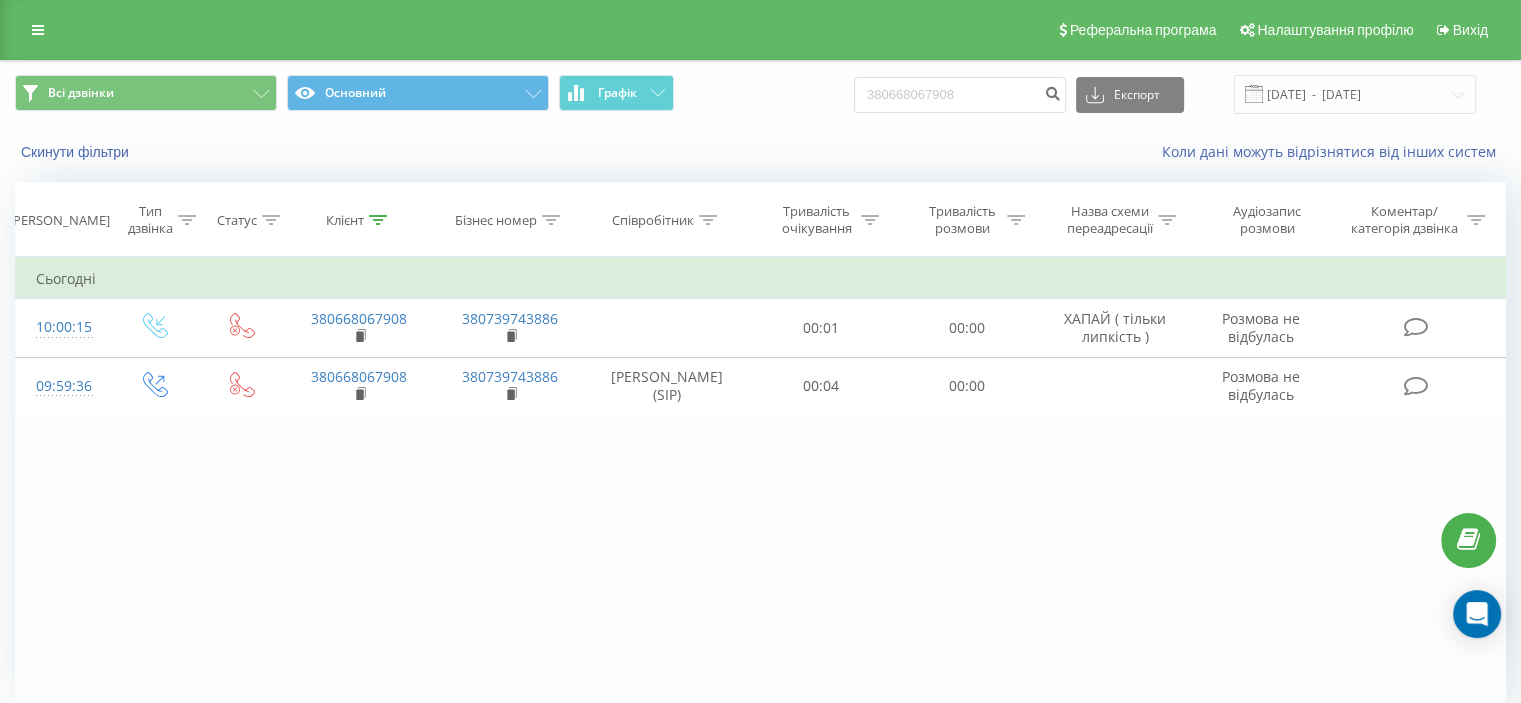 drag, startPoint x: 1312, startPoint y: 545, endPoint x: 1203, endPoint y: 539, distance: 109.165016 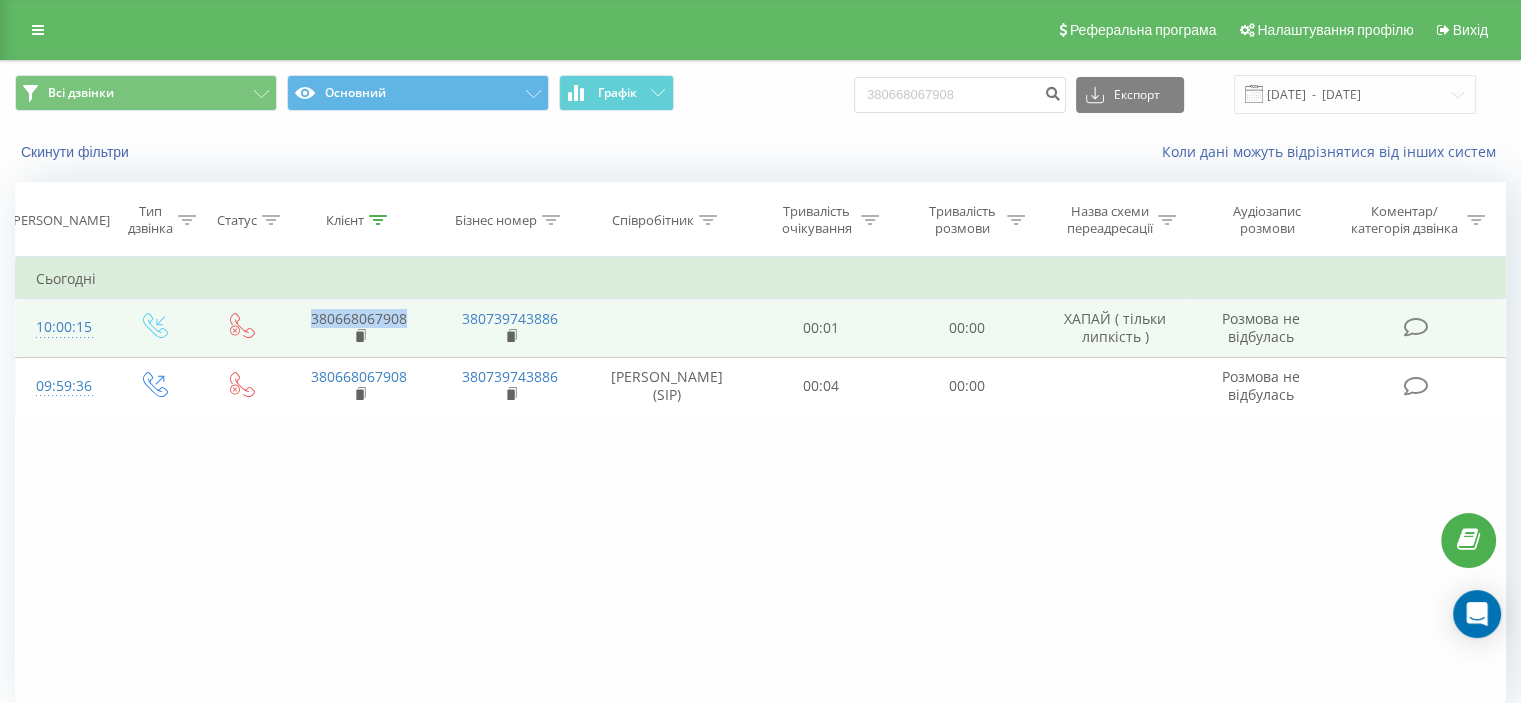 drag, startPoint x: 417, startPoint y: 319, endPoint x: 307, endPoint y: 325, distance: 110.16351 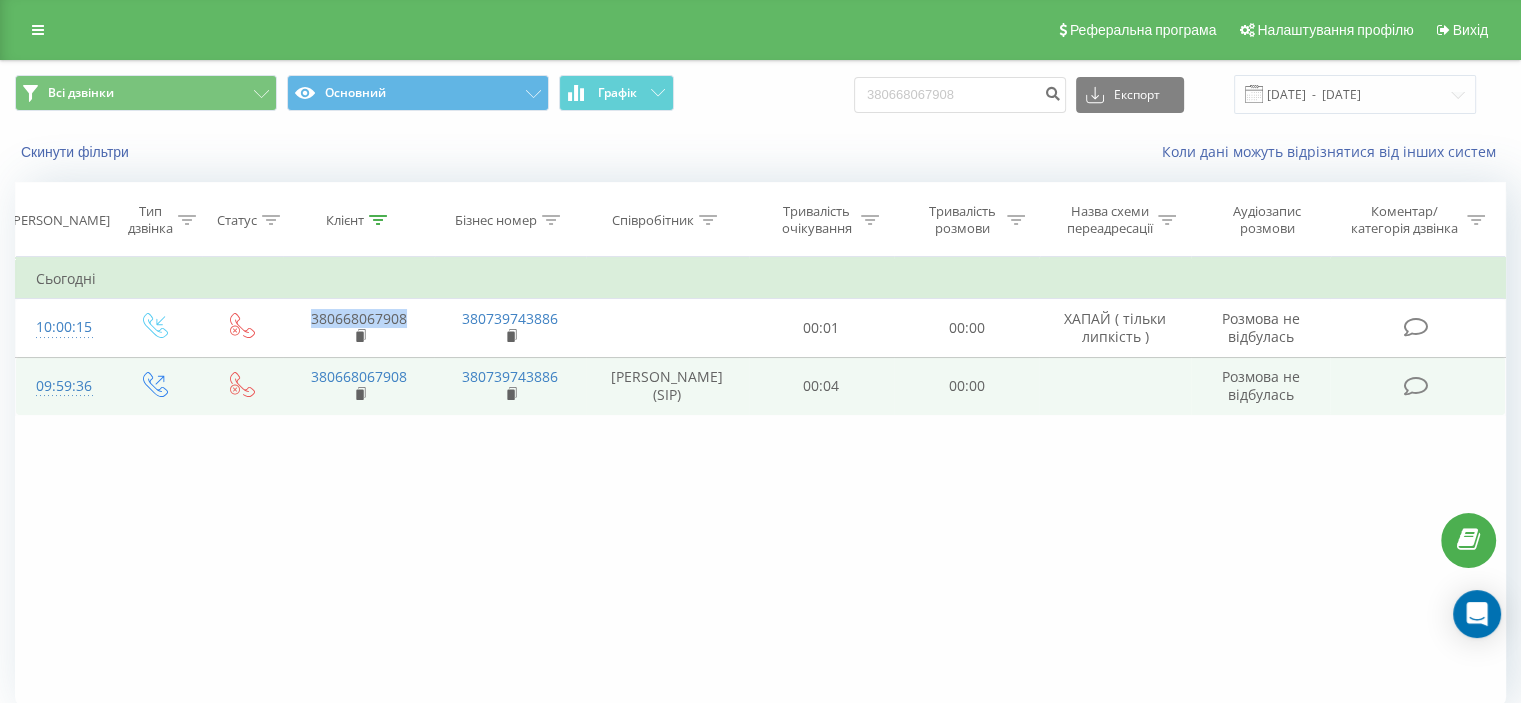 copy on "380668067908" 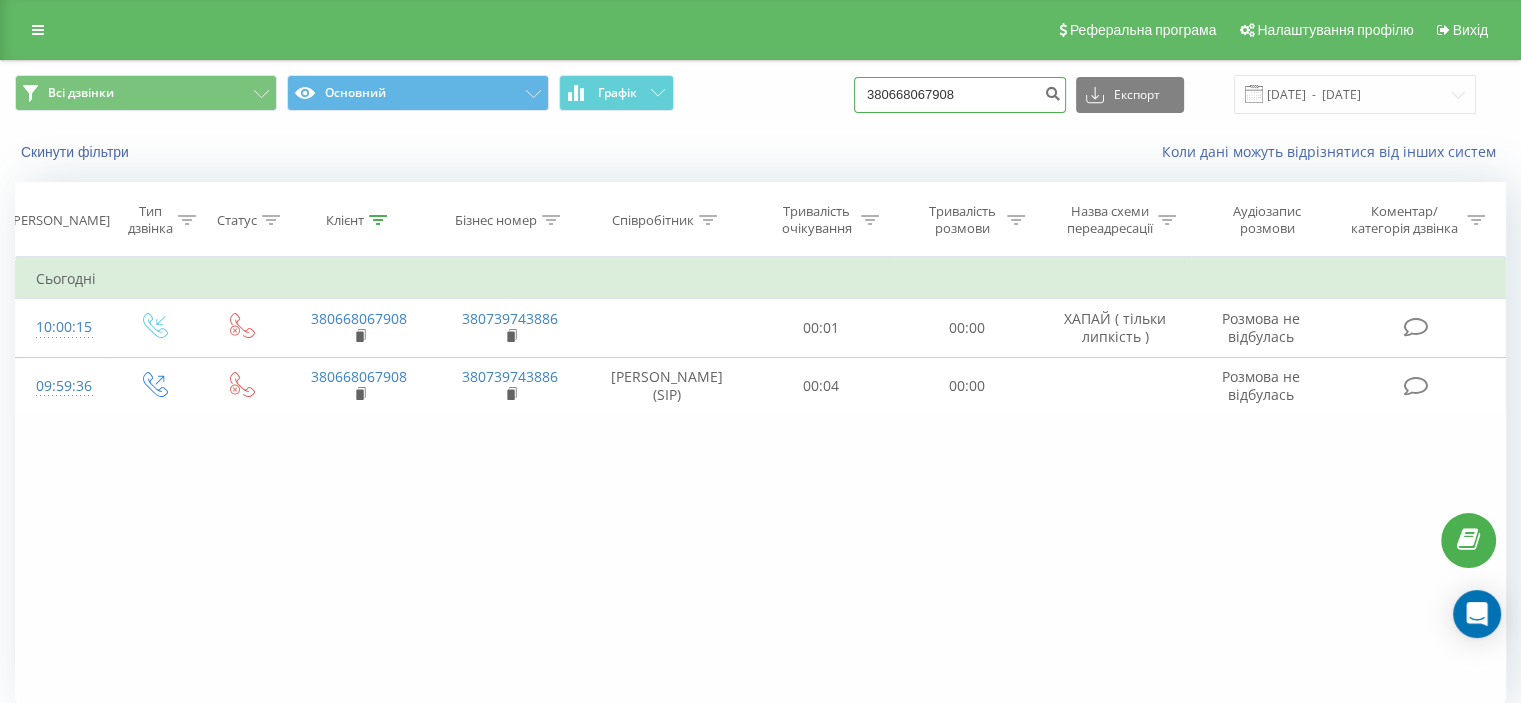 drag, startPoint x: 896, startPoint y: 91, endPoint x: 860, endPoint y: 93, distance: 36.05551 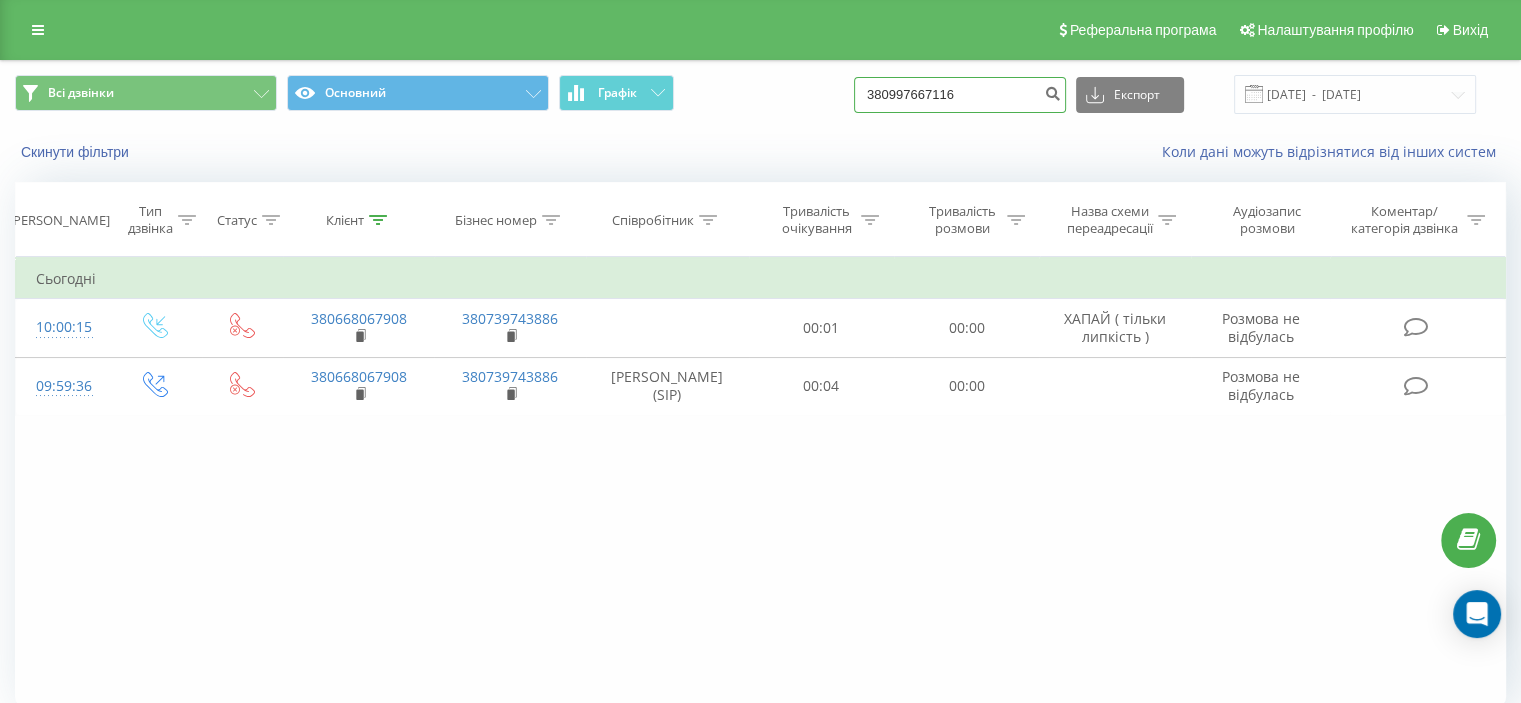 type on "380997667116" 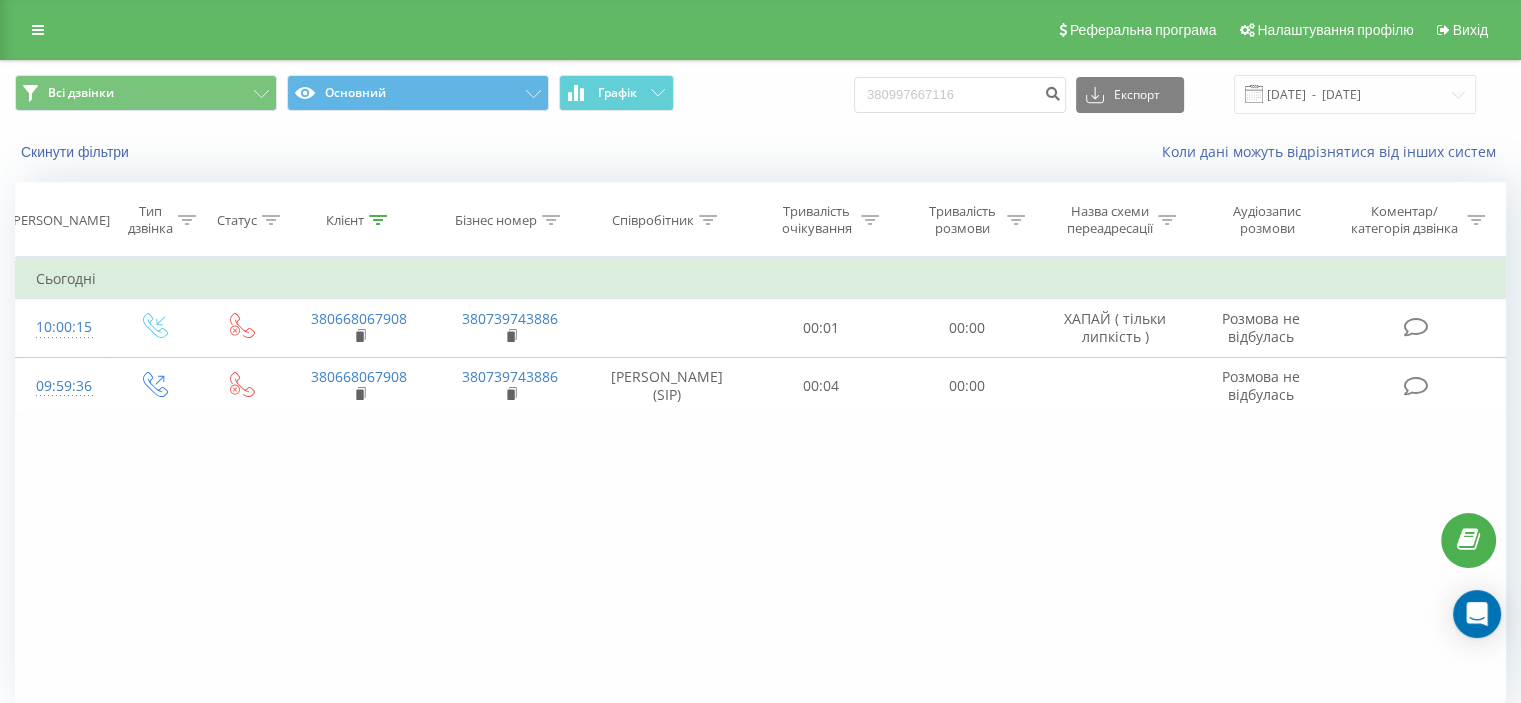click on "Всі дзвінки Основний Графік 380997667116 Експорт .csv .xls .xlsx 14.04.2025  -  14.07.2025" at bounding box center [760, 94] 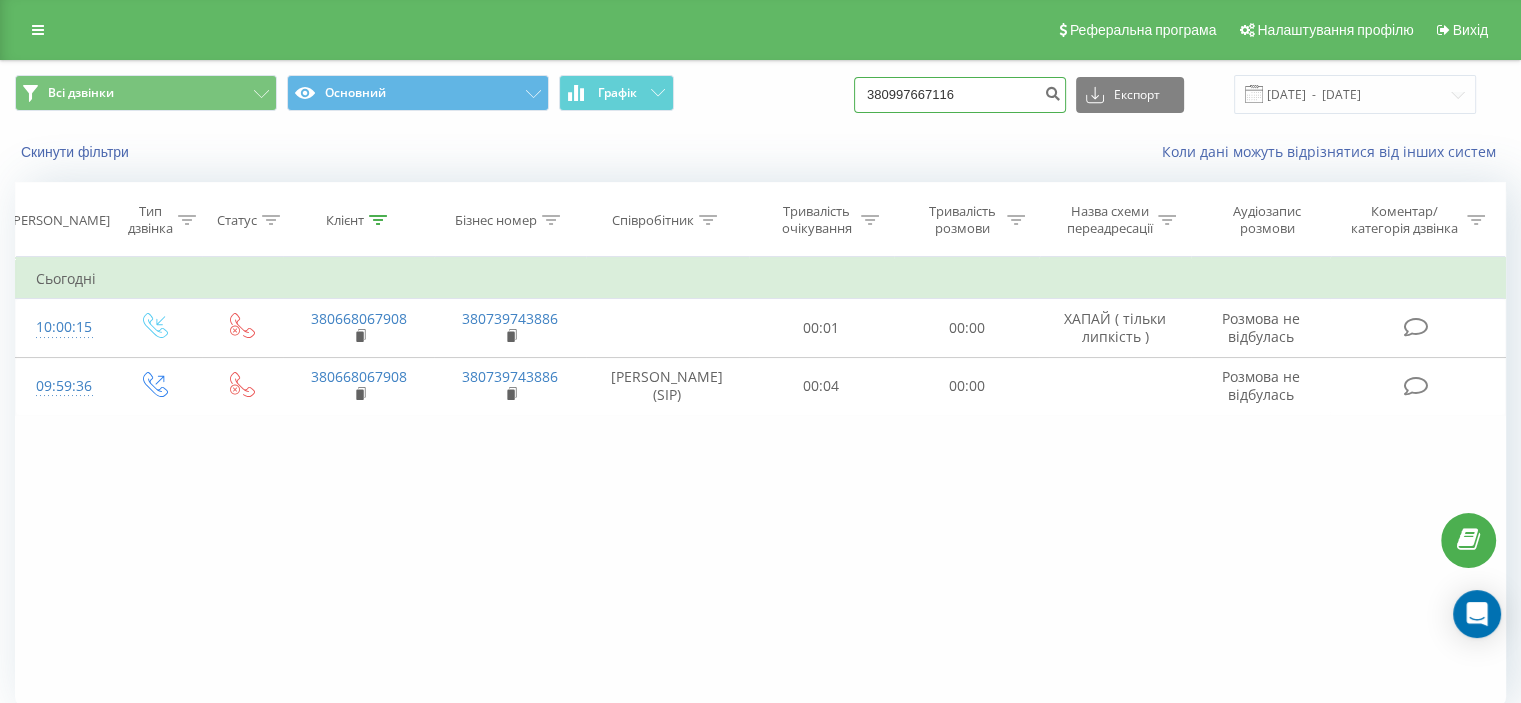 click on "380997667116" at bounding box center (960, 95) 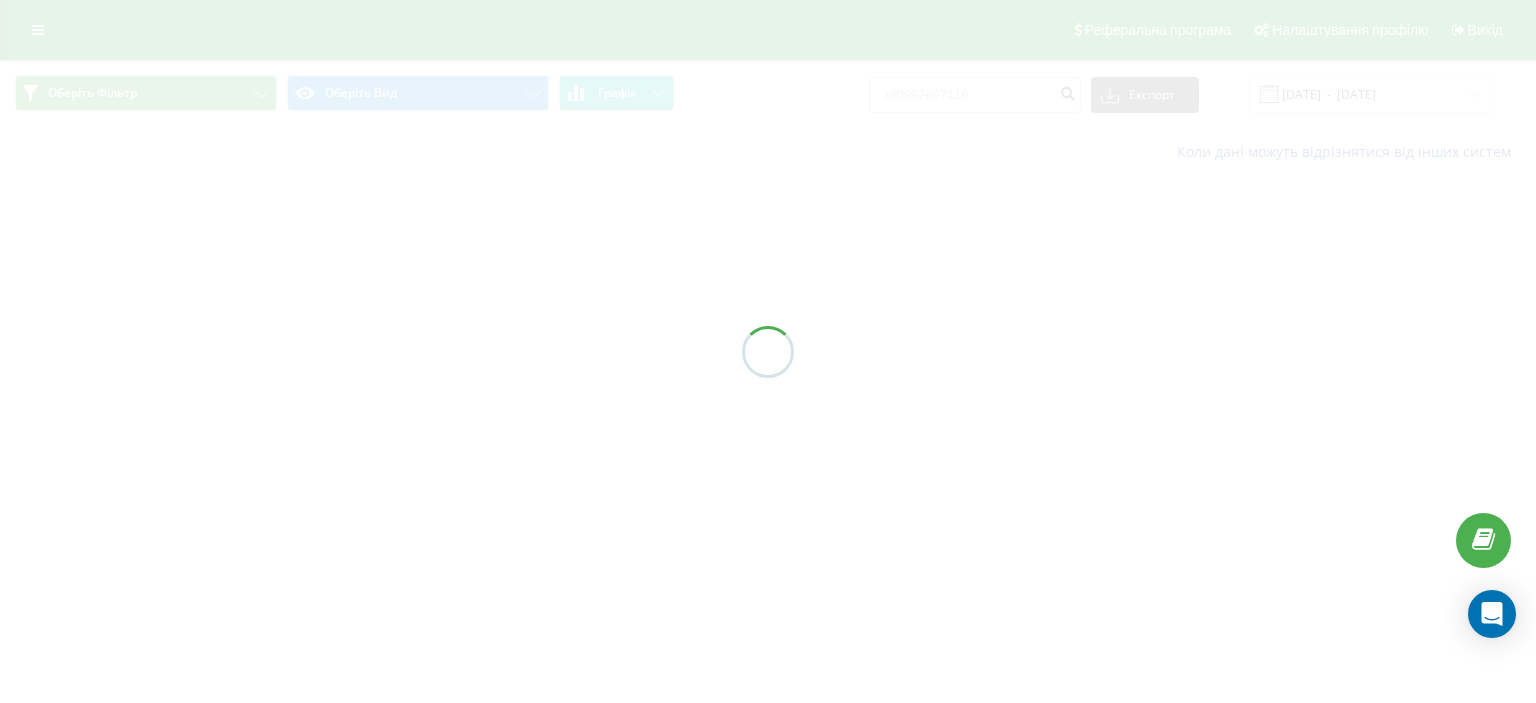 scroll, scrollTop: 0, scrollLeft: 0, axis: both 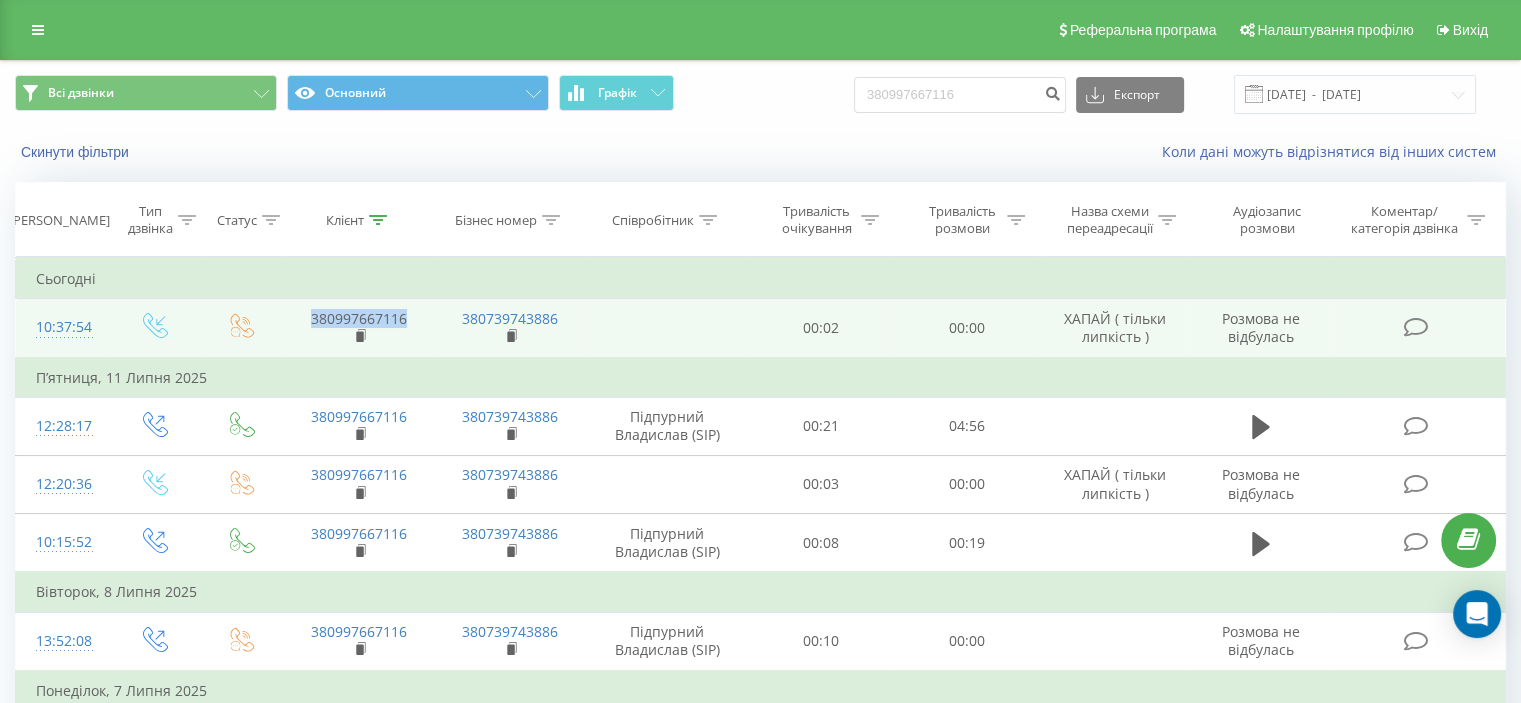 drag, startPoint x: 308, startPoint y: 318, endPoint x: 408, endPoint y: 323, distance: 100.12492 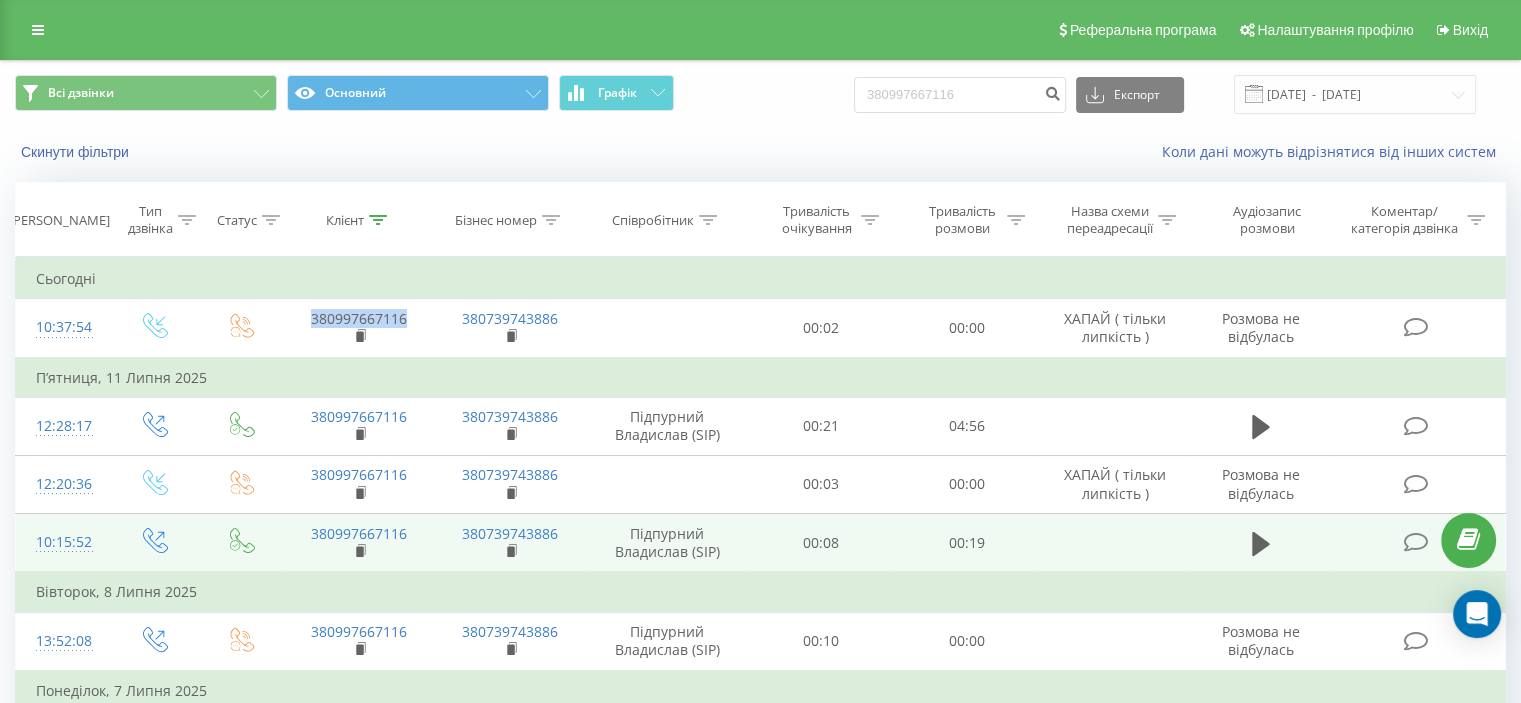 copy on "380997667116" 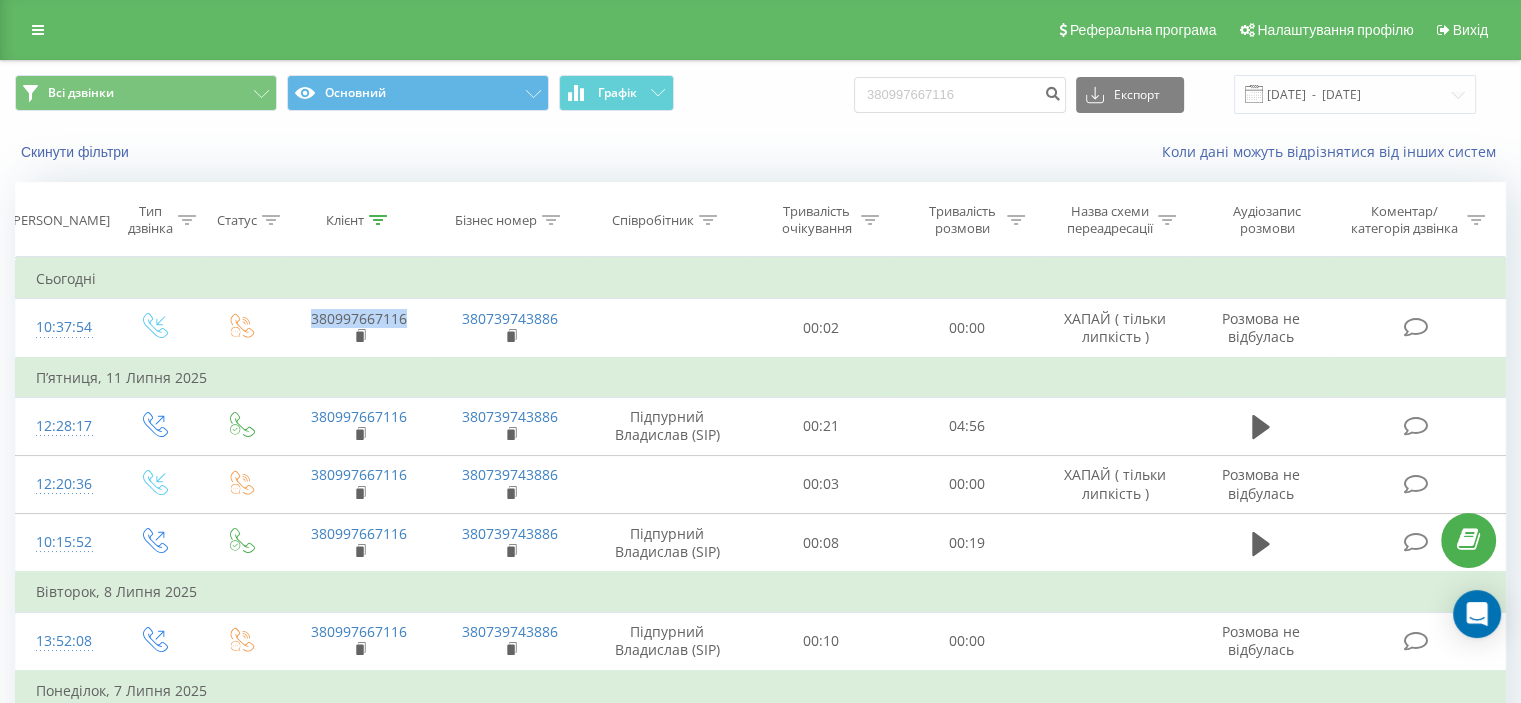 copy on "380997667116" 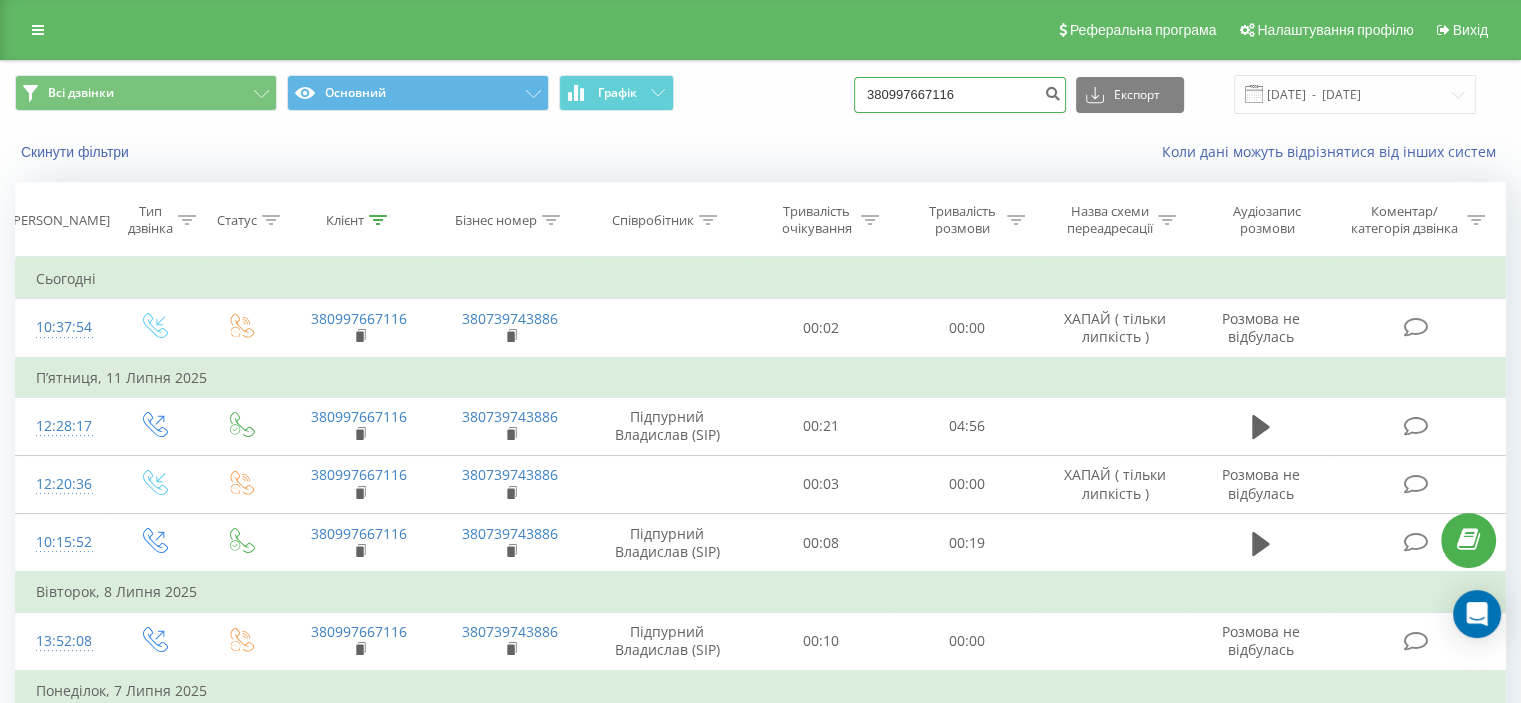 drag, startPoint x: 1002, startPoint y: 85, endPoint x: 810, endPoint y: 103, distance: 192.8419 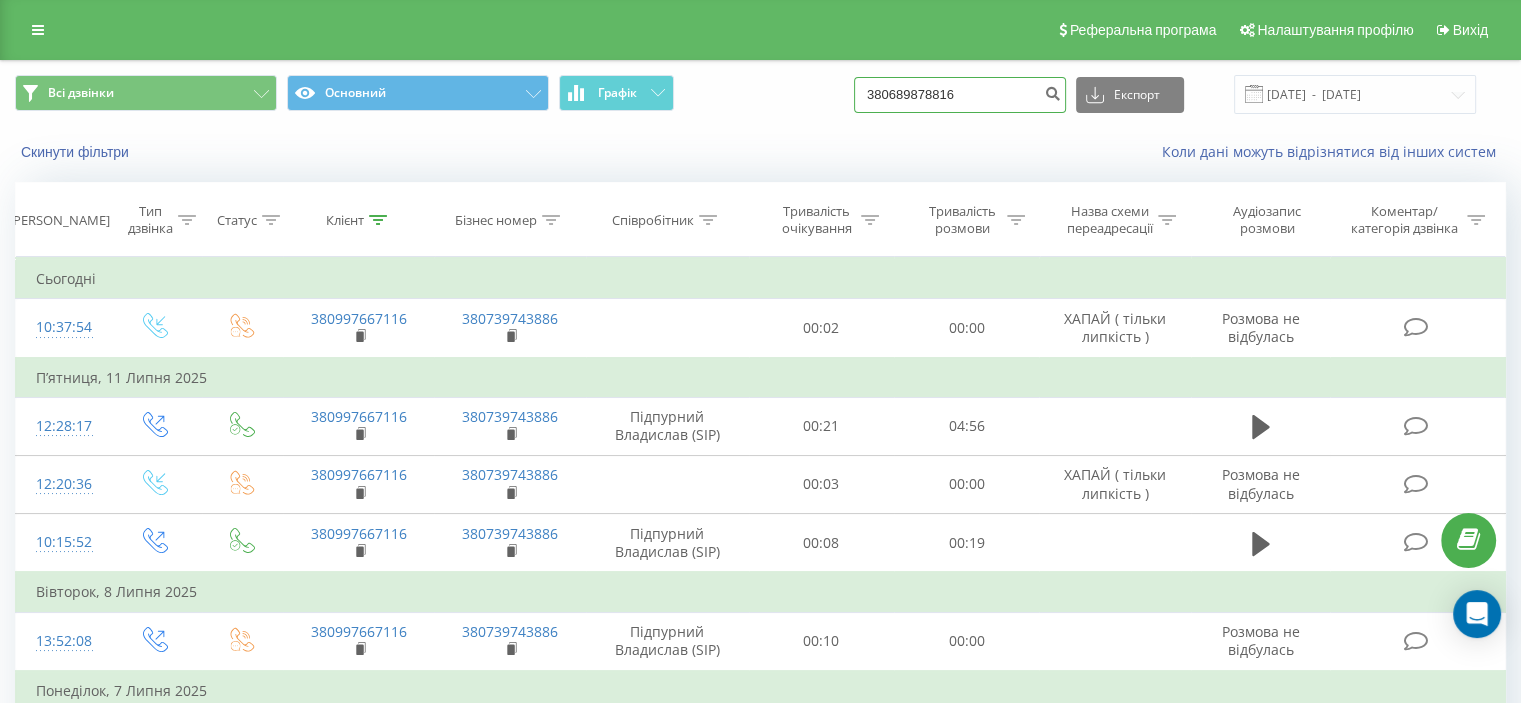 type on "380689878816" 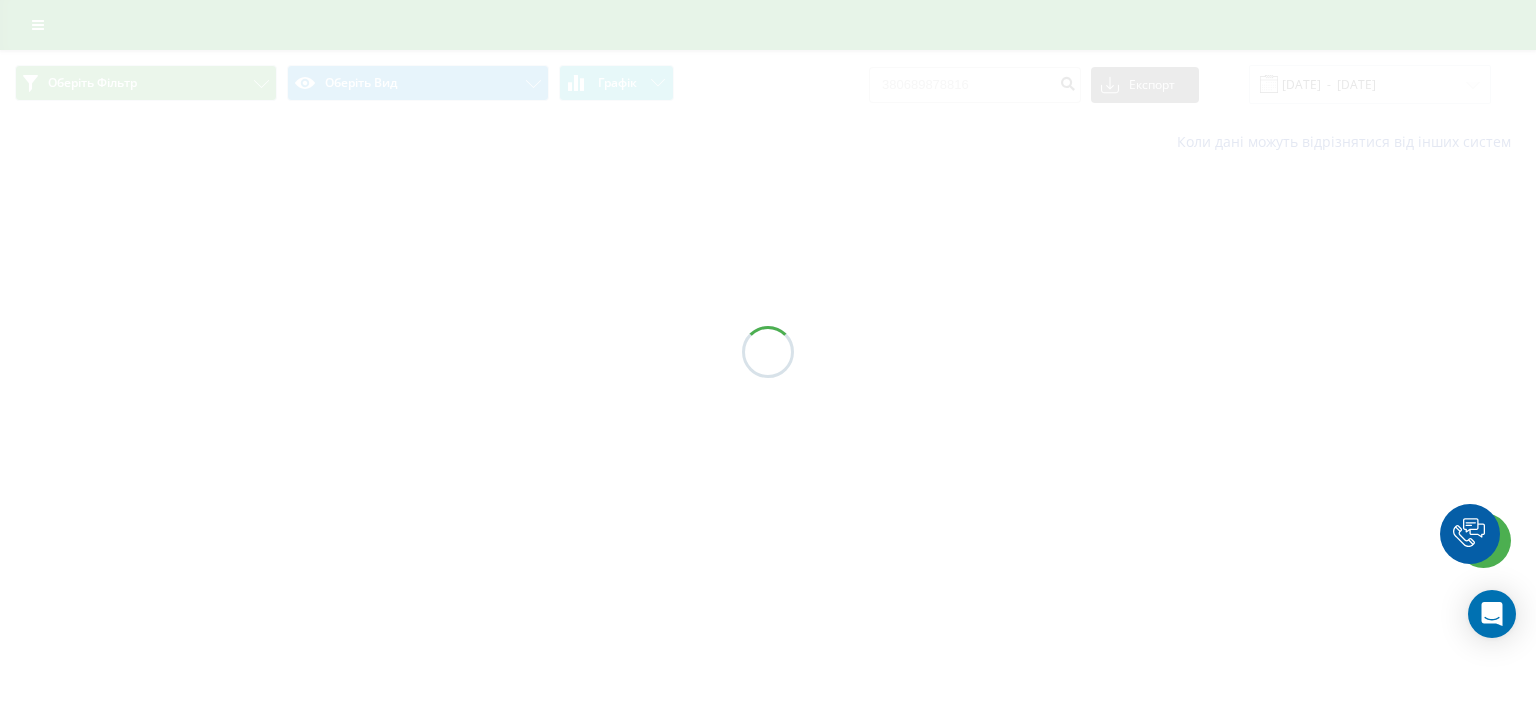 scroll, scrollTop: 0, scrollLeft: 0, axis: both 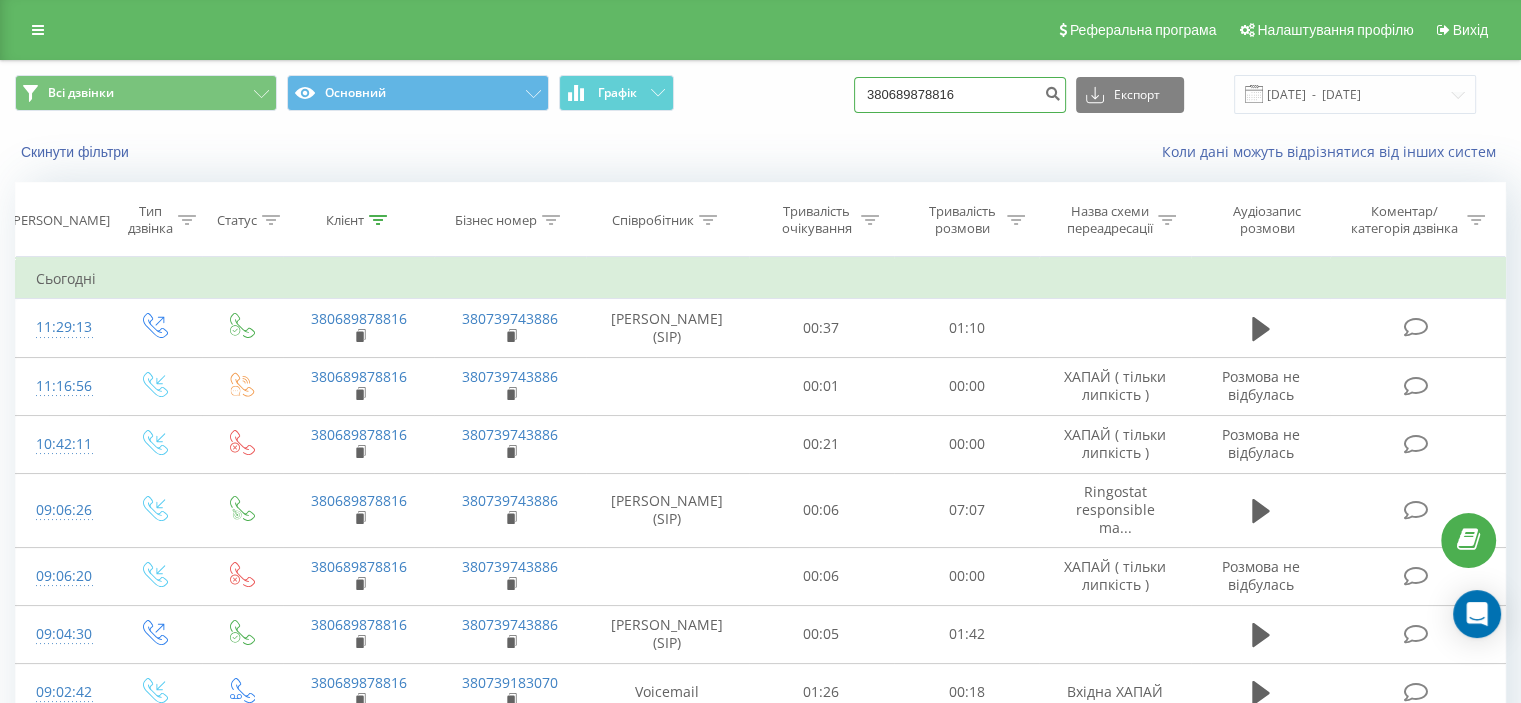 drag, startPoint x: 1005, startPoint y: 101, endPoint x: 852, endPoint y: 102, distance: 153.00327 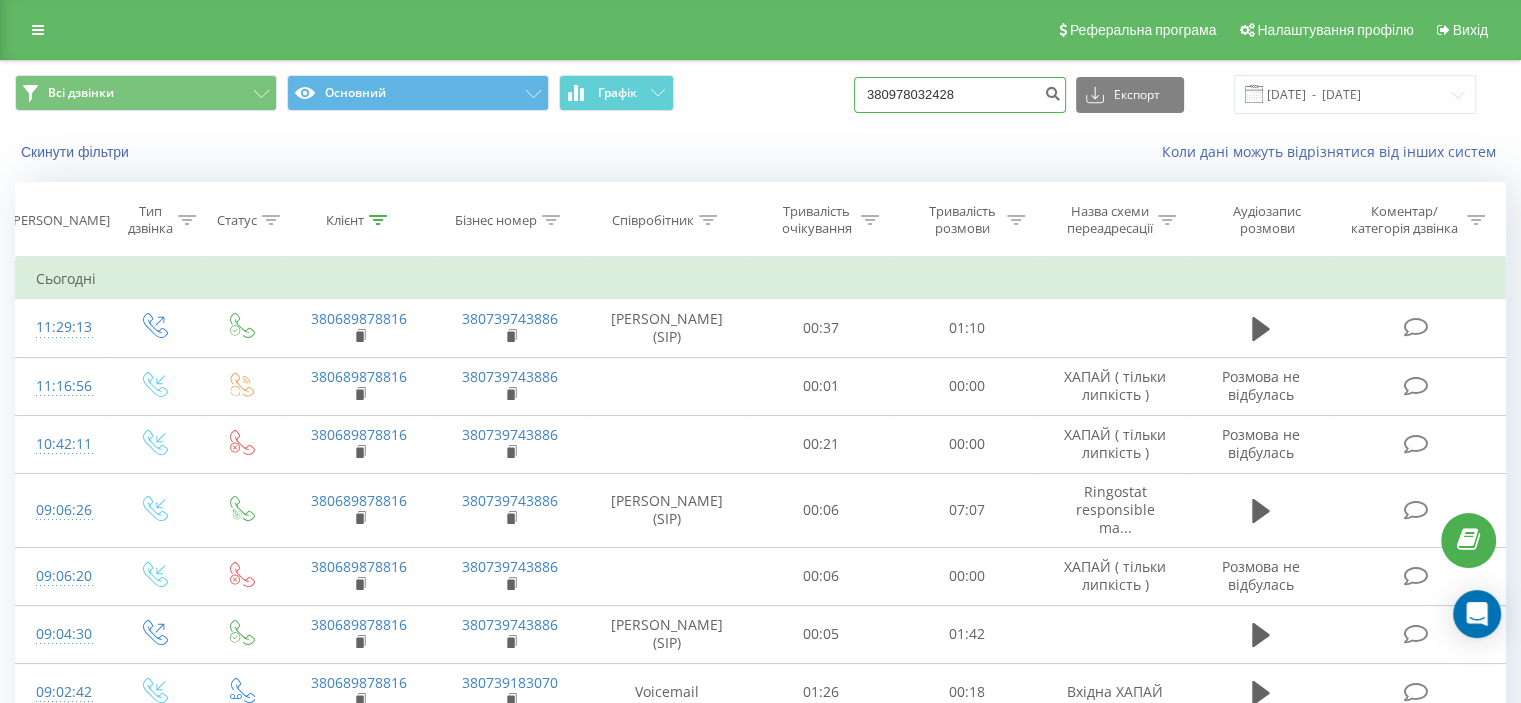 type on "380978032428" 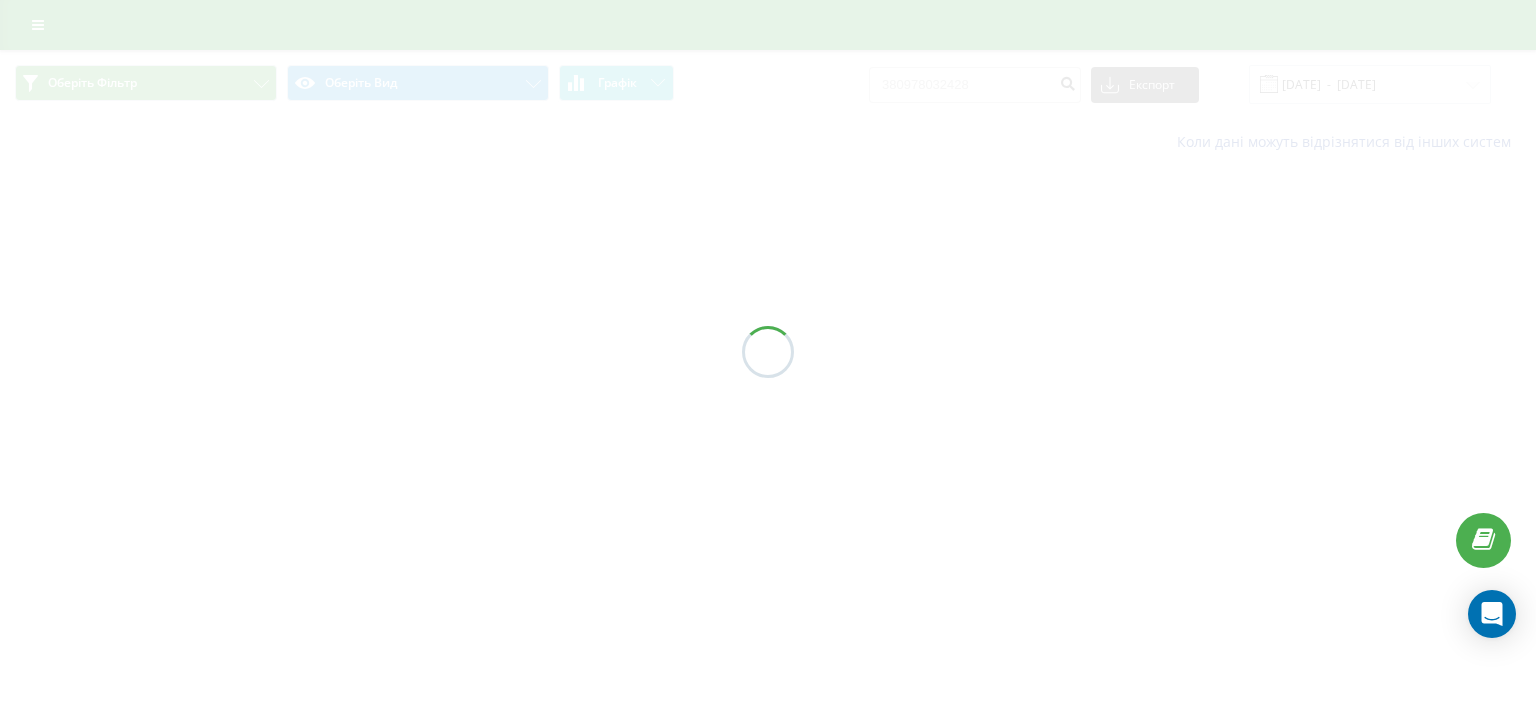 scroll, scrollTop: 0, scrollLeft: 0, axis: both 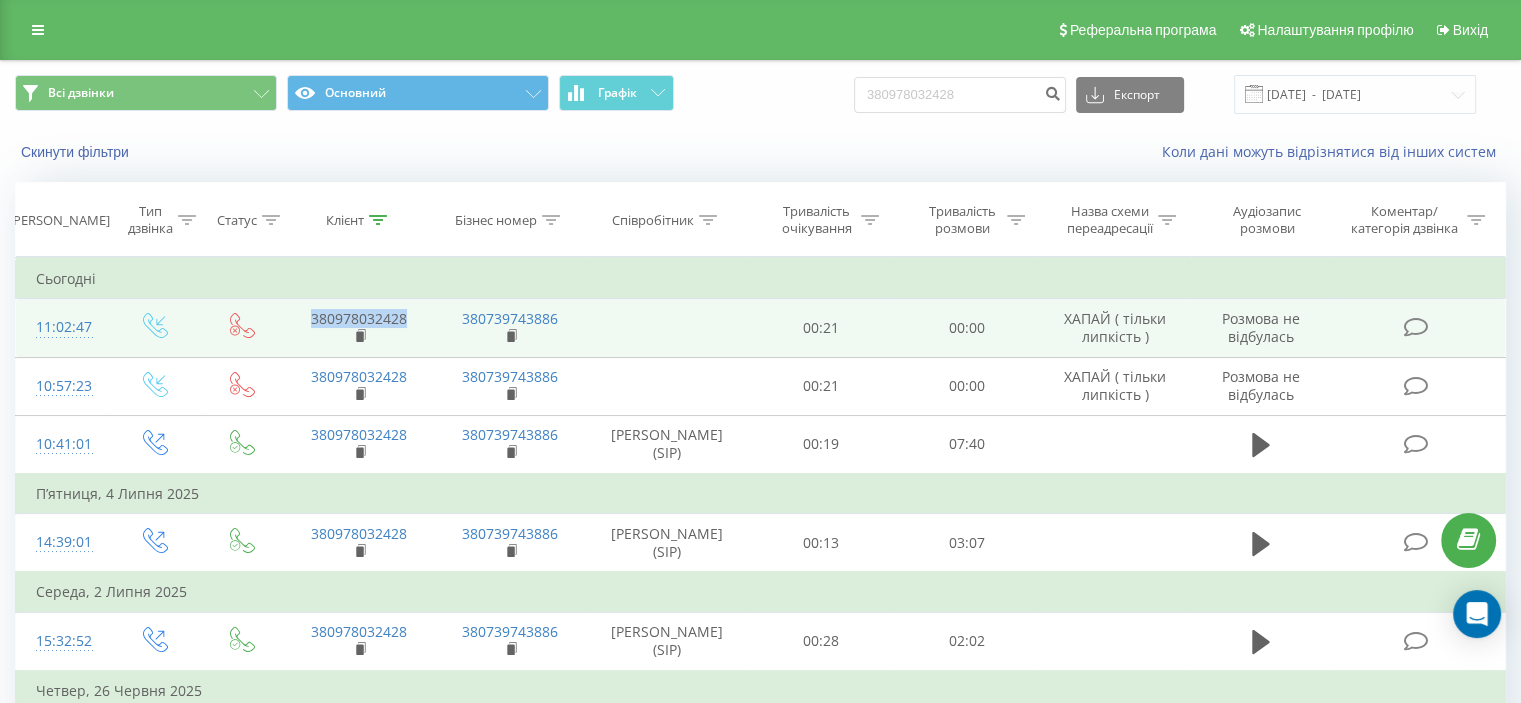 drag, startPoint x: 424, startPoint y: 312, endPoint x: 311, endPoint y: 319, distance: 113.216606 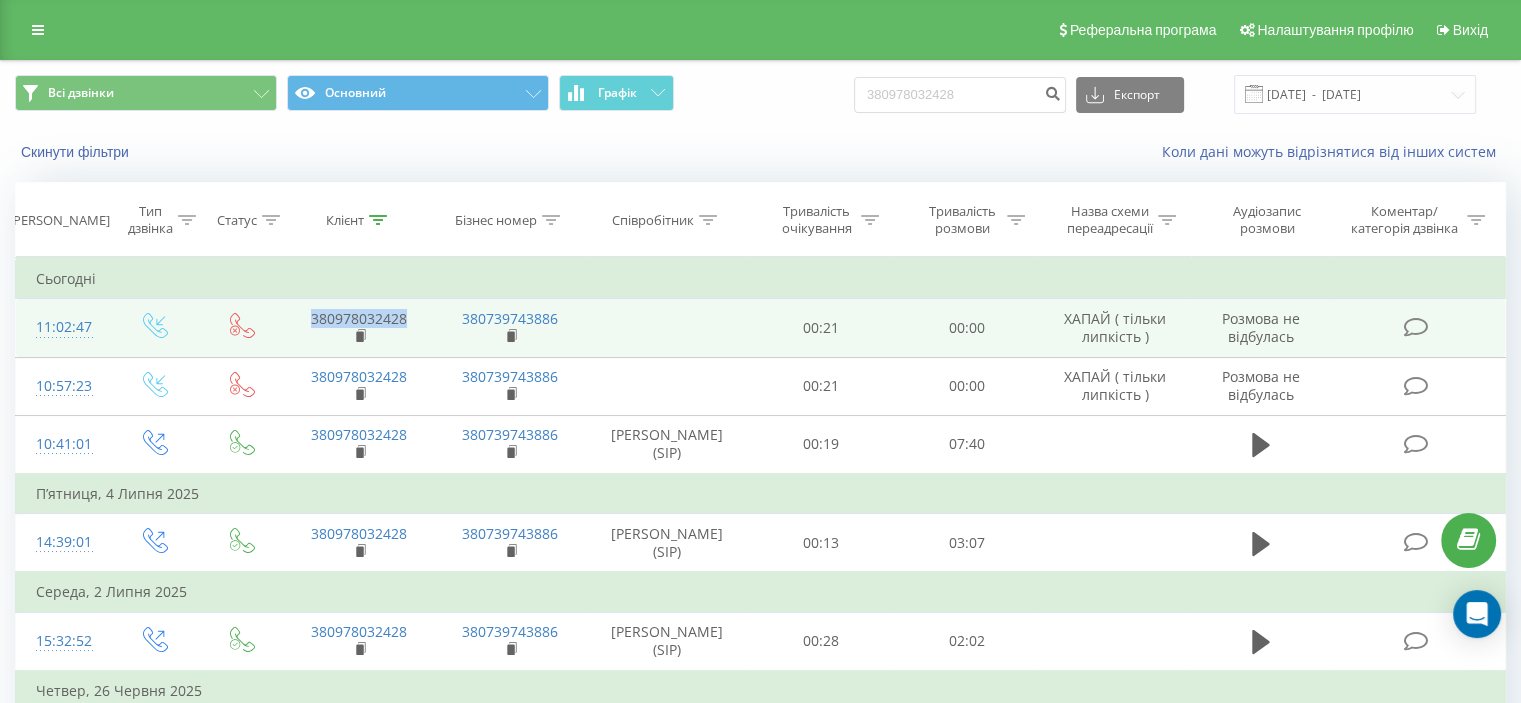 copy on "380978032428" 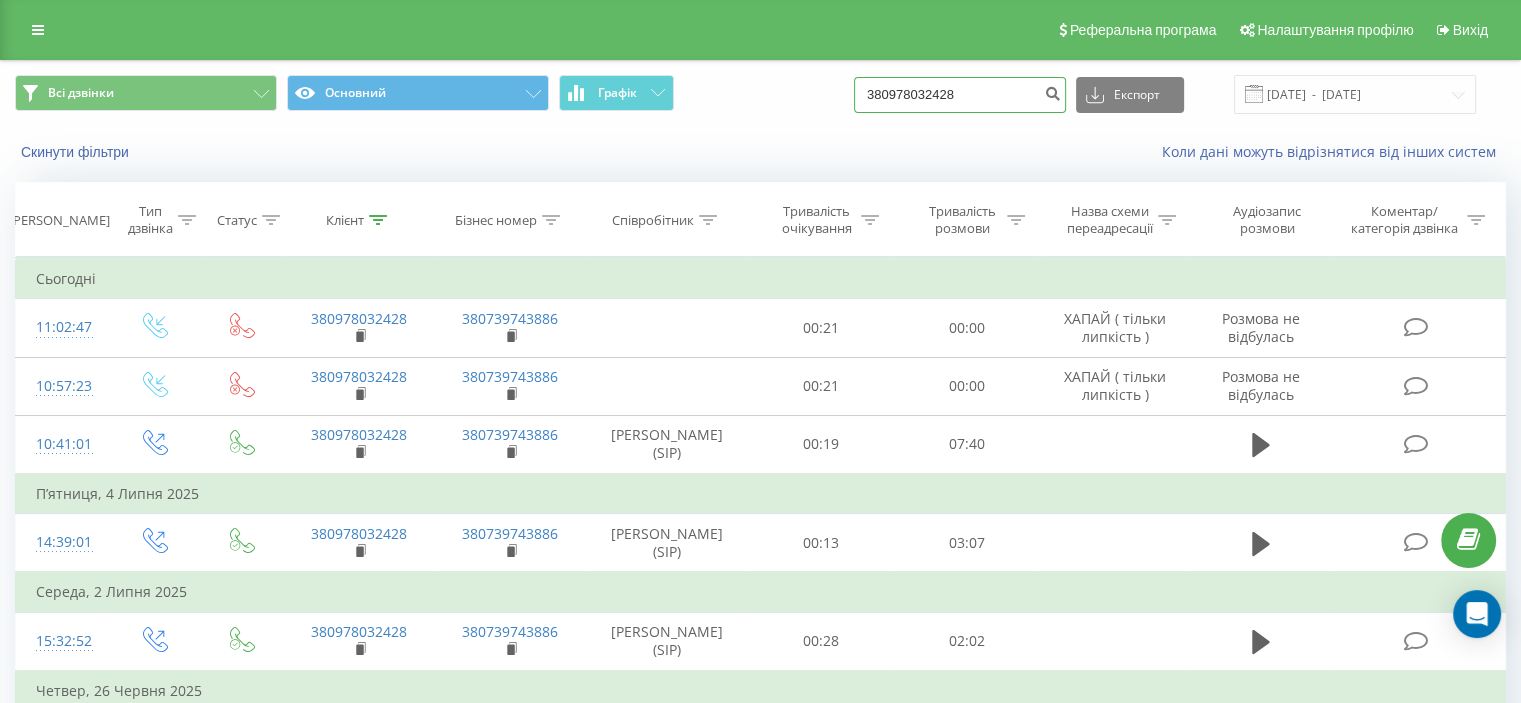 drag, startPoint x: 929, startPoint y: 107, endPoint x: 767, endPoint y: 117, distance: 162.30835 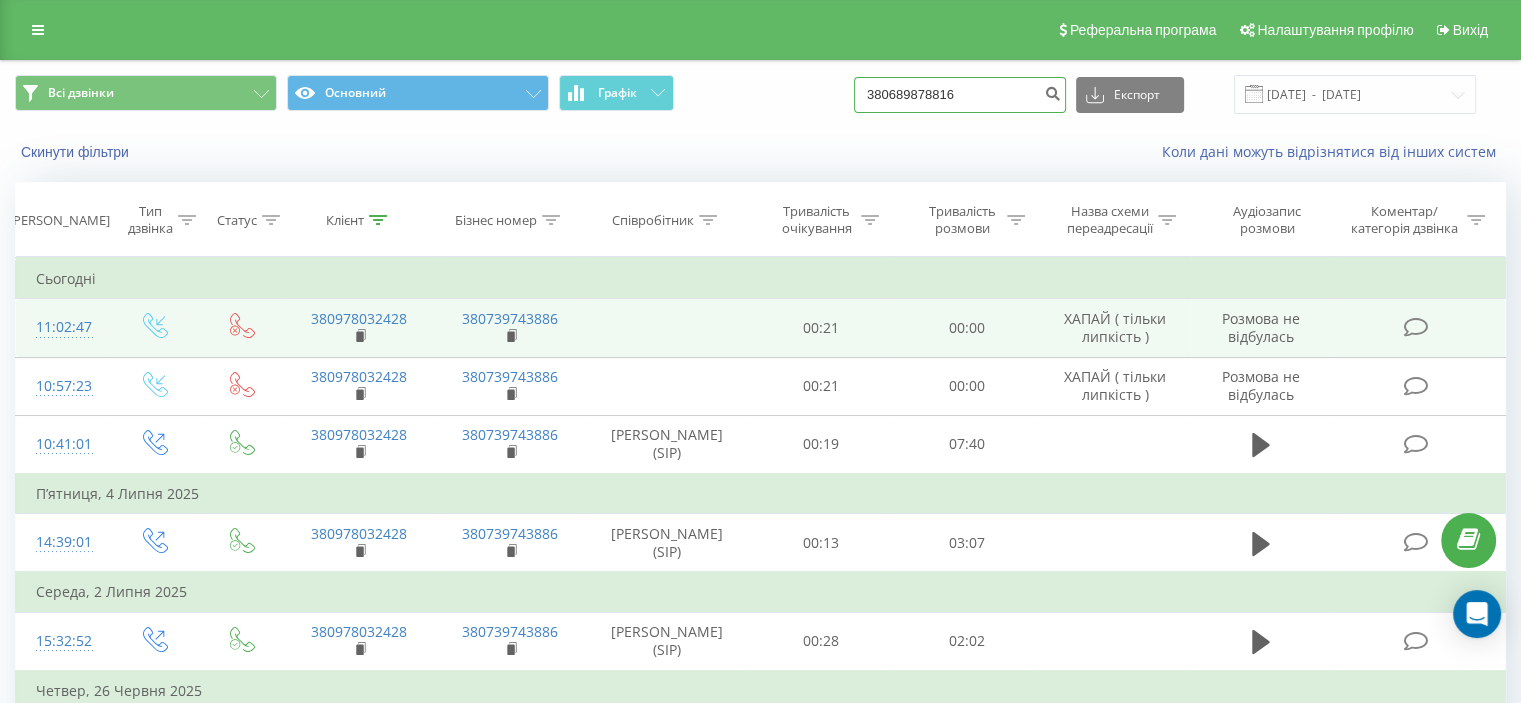 type on "380689878816" 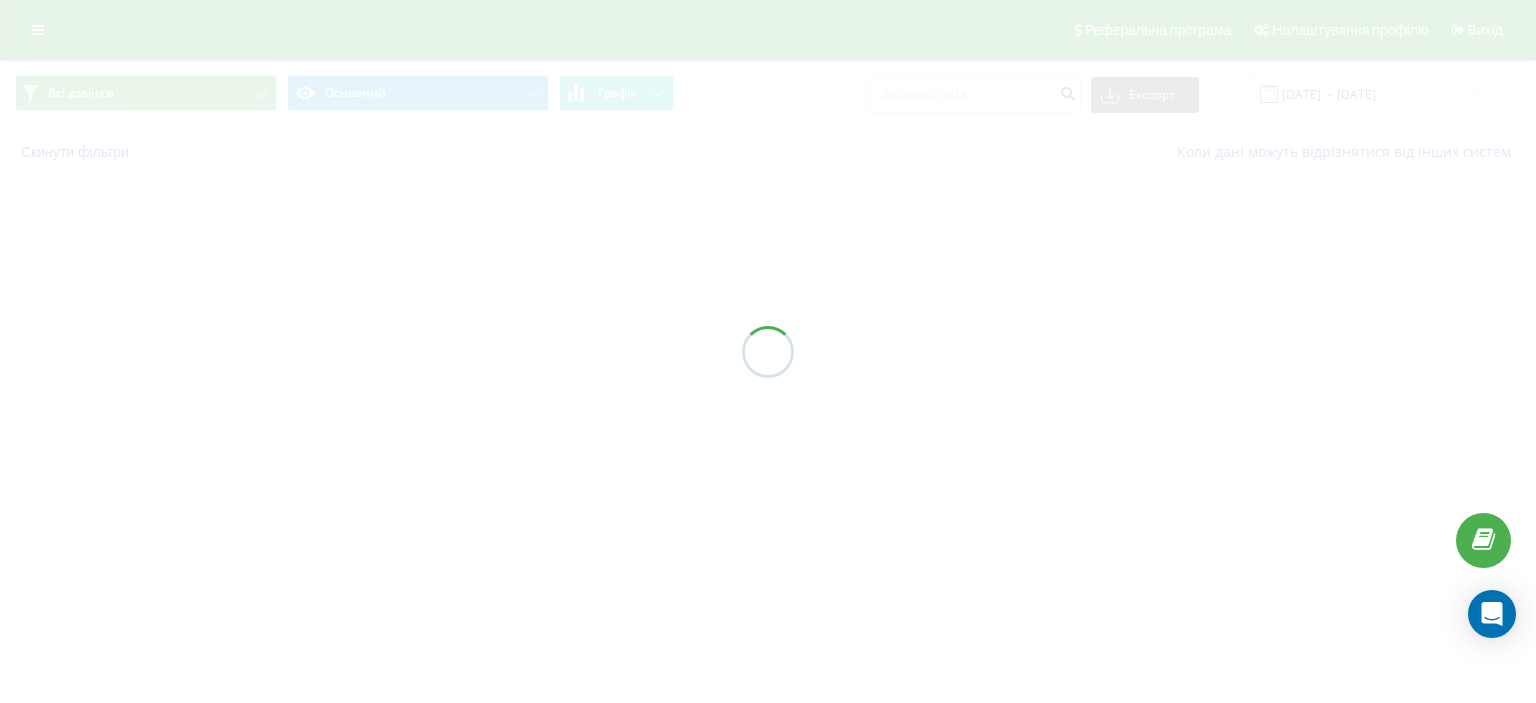 scroll, scrollTop: 0, scrollLeft: 0, axis: both 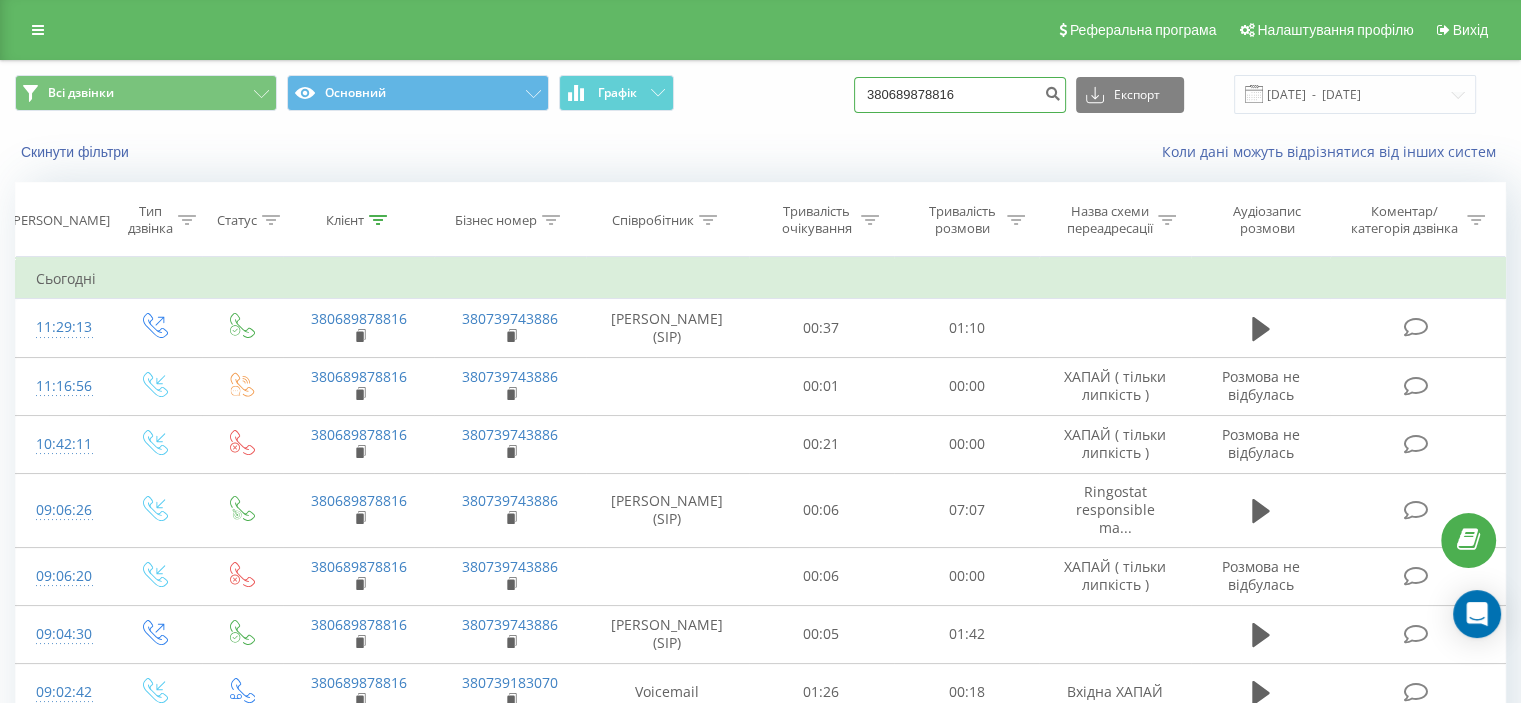 drag, startPoint x: 1004, startPoint y: 98, endPoint x: 826, endPoint y: 109, distance: 178.33957 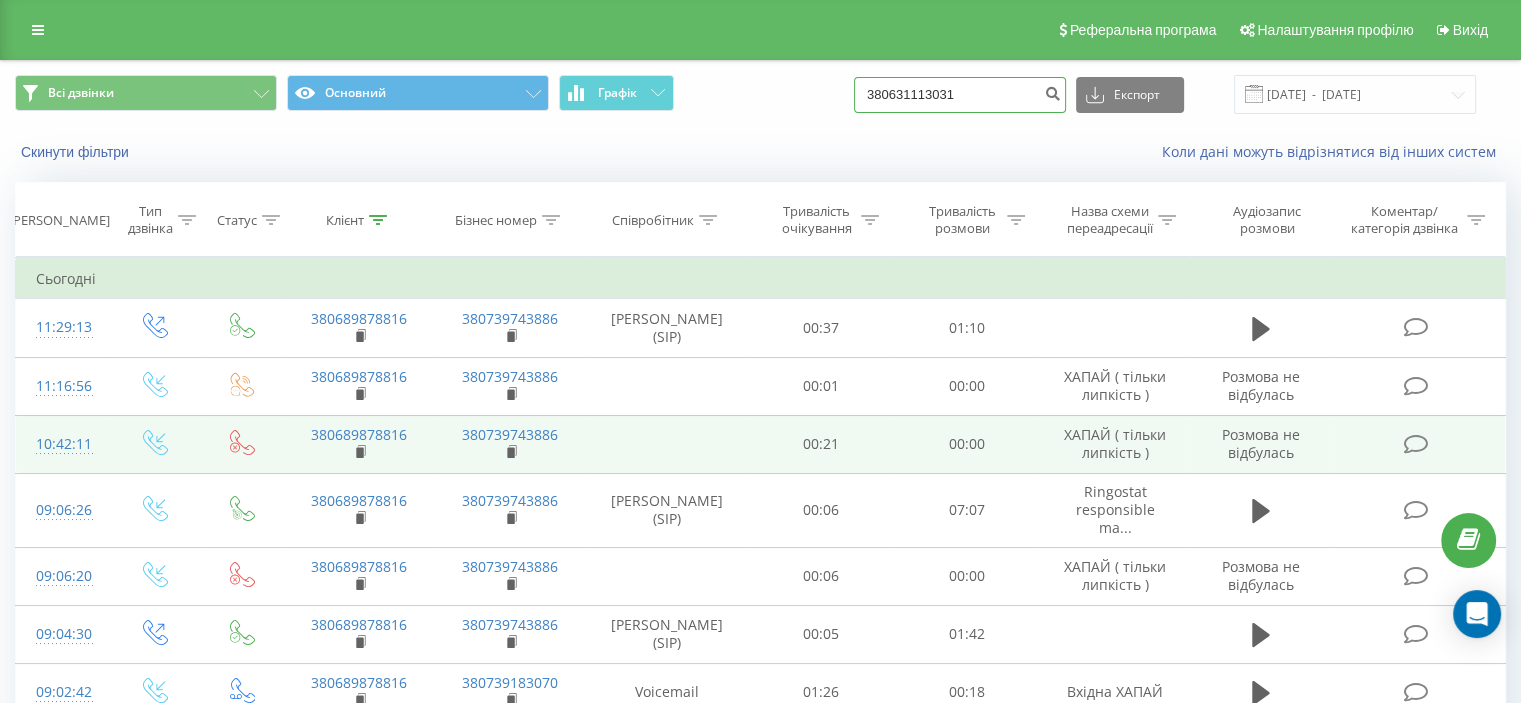 type on "380631113031" 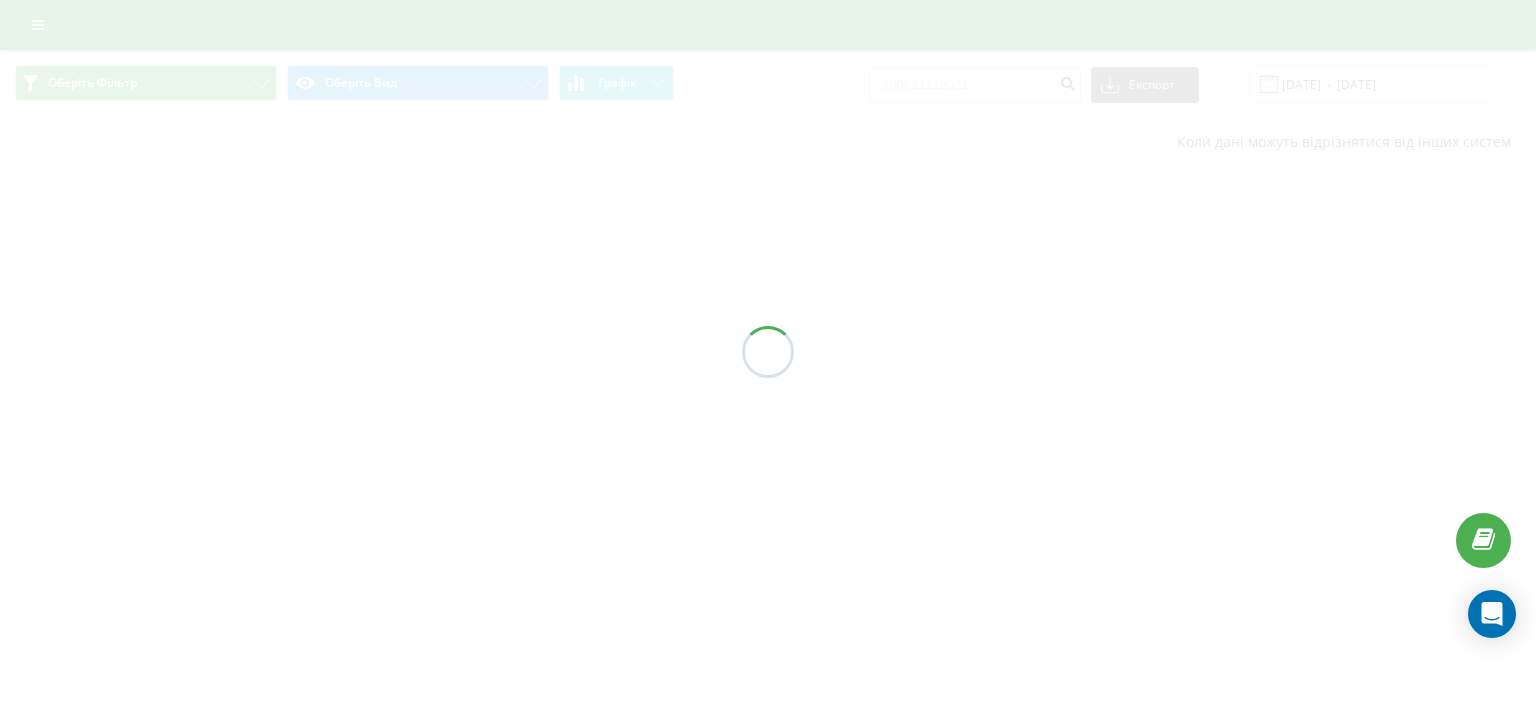 scroll, scrollTop: 0, scrollLeft: 0, axis: both 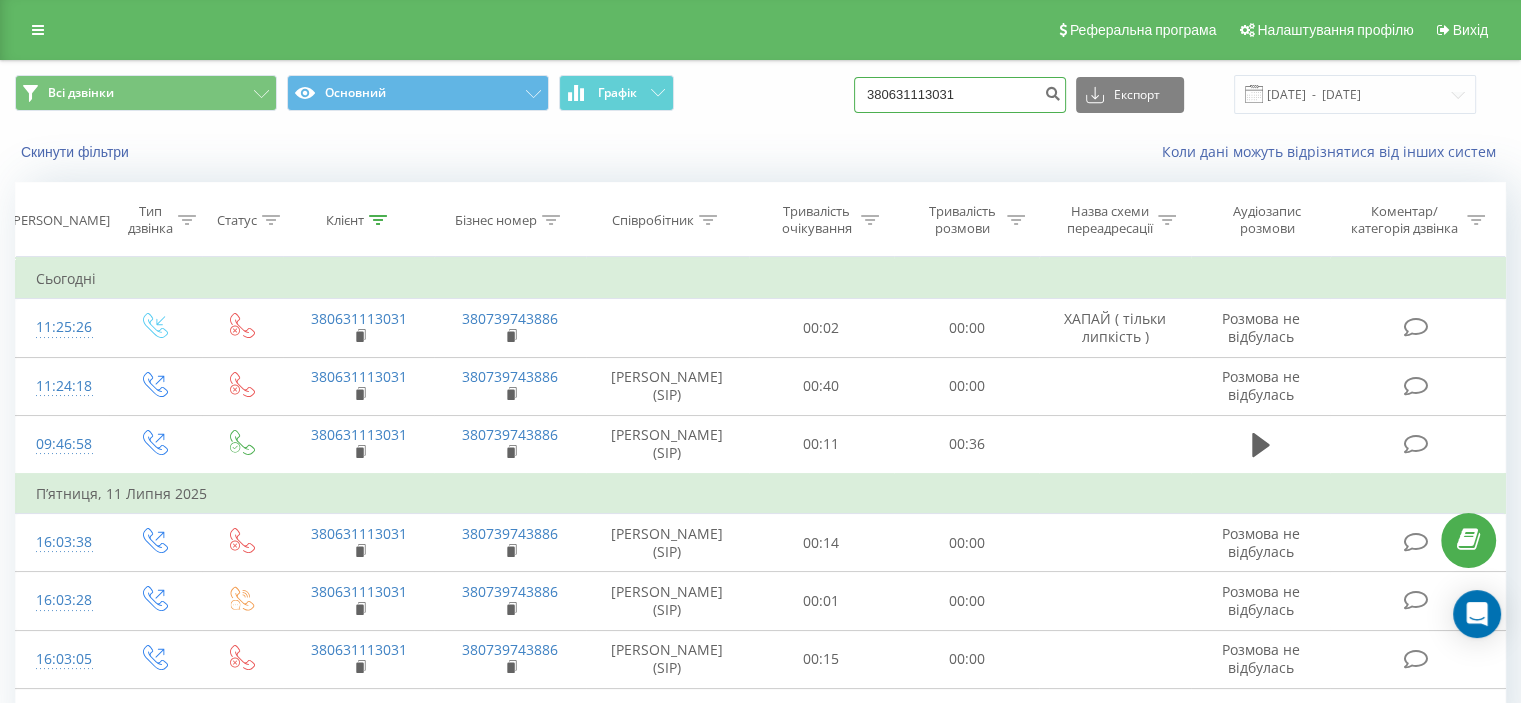 drag, startPoint x: 1028, startPoint y: 107, endPoint x: 741, endPoint y: 111, distance: 287.02786 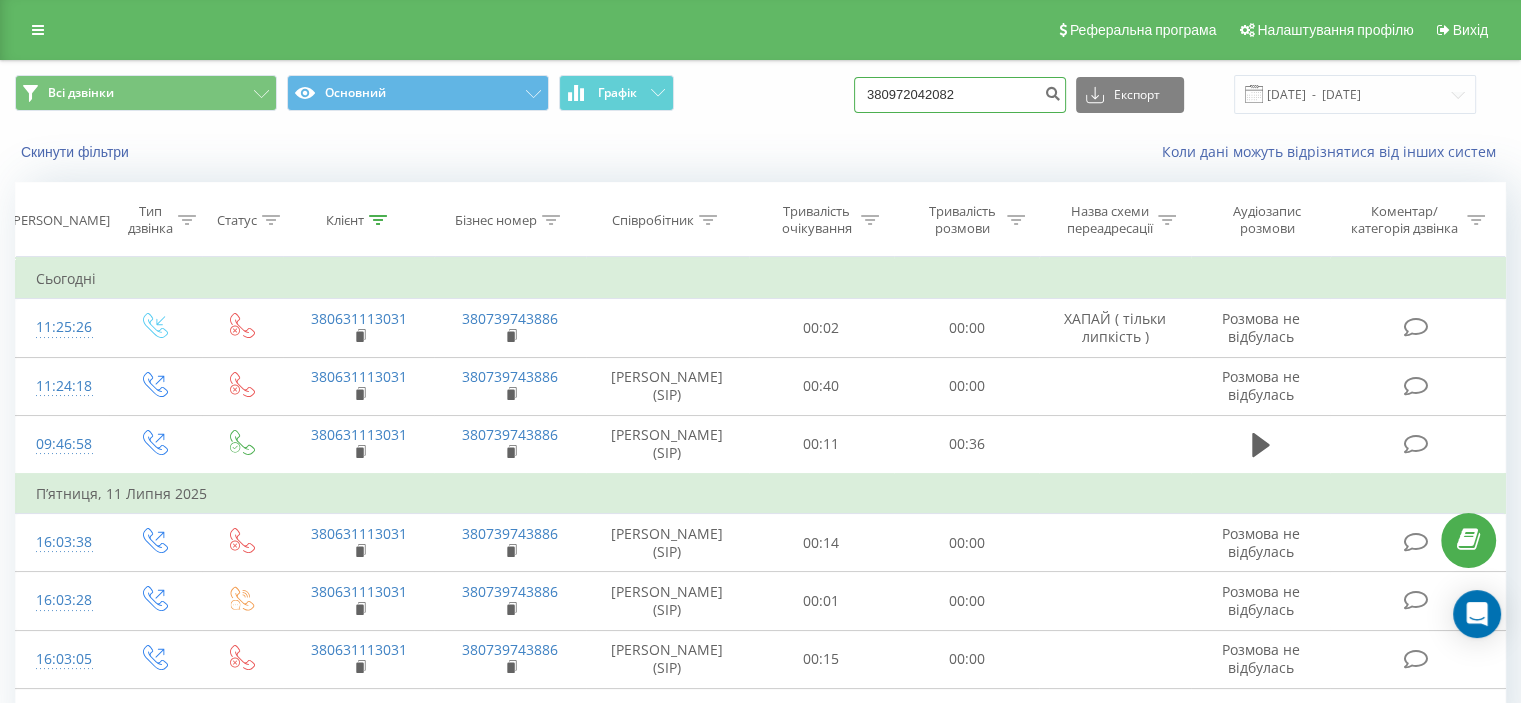 type on "380972042082" 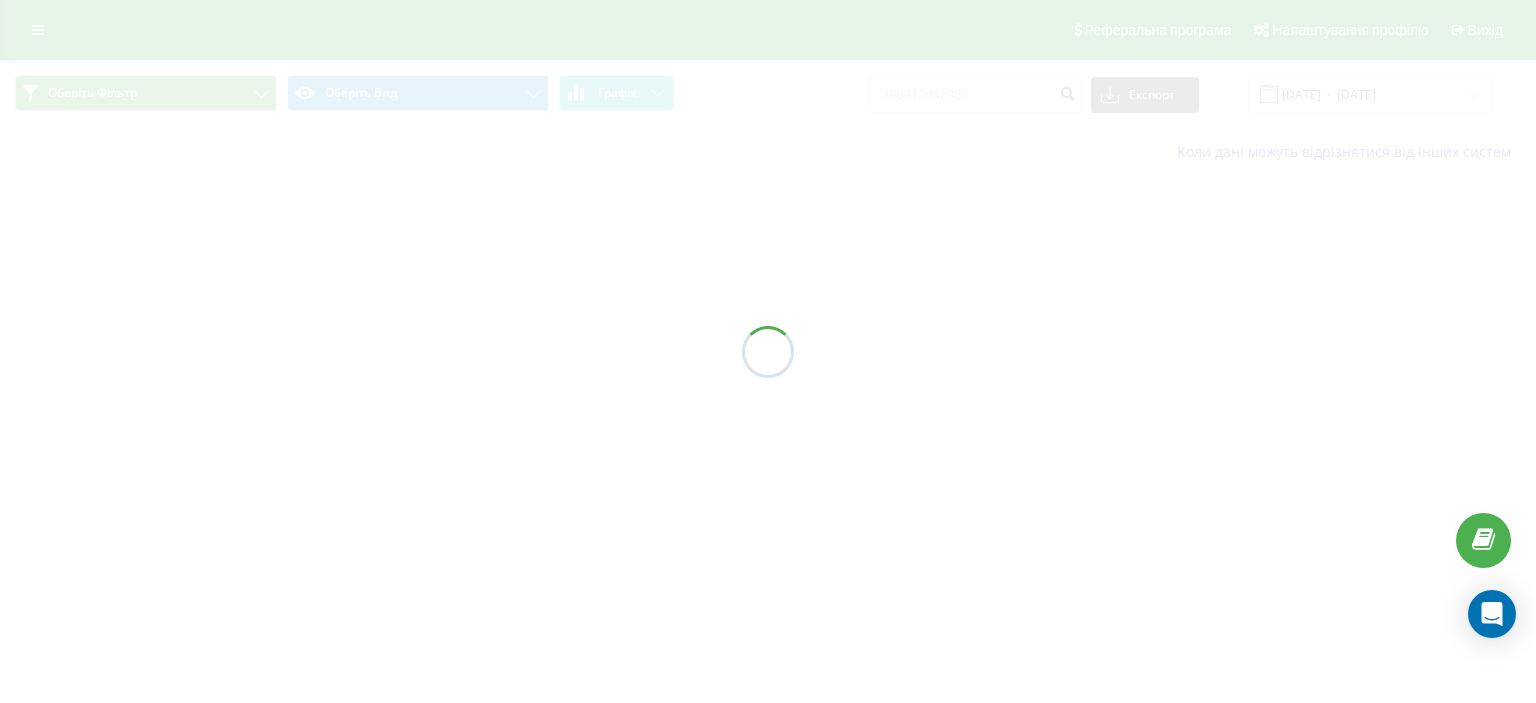 scroll, scrollTop: 0, scrollLeft: 0, axis: both 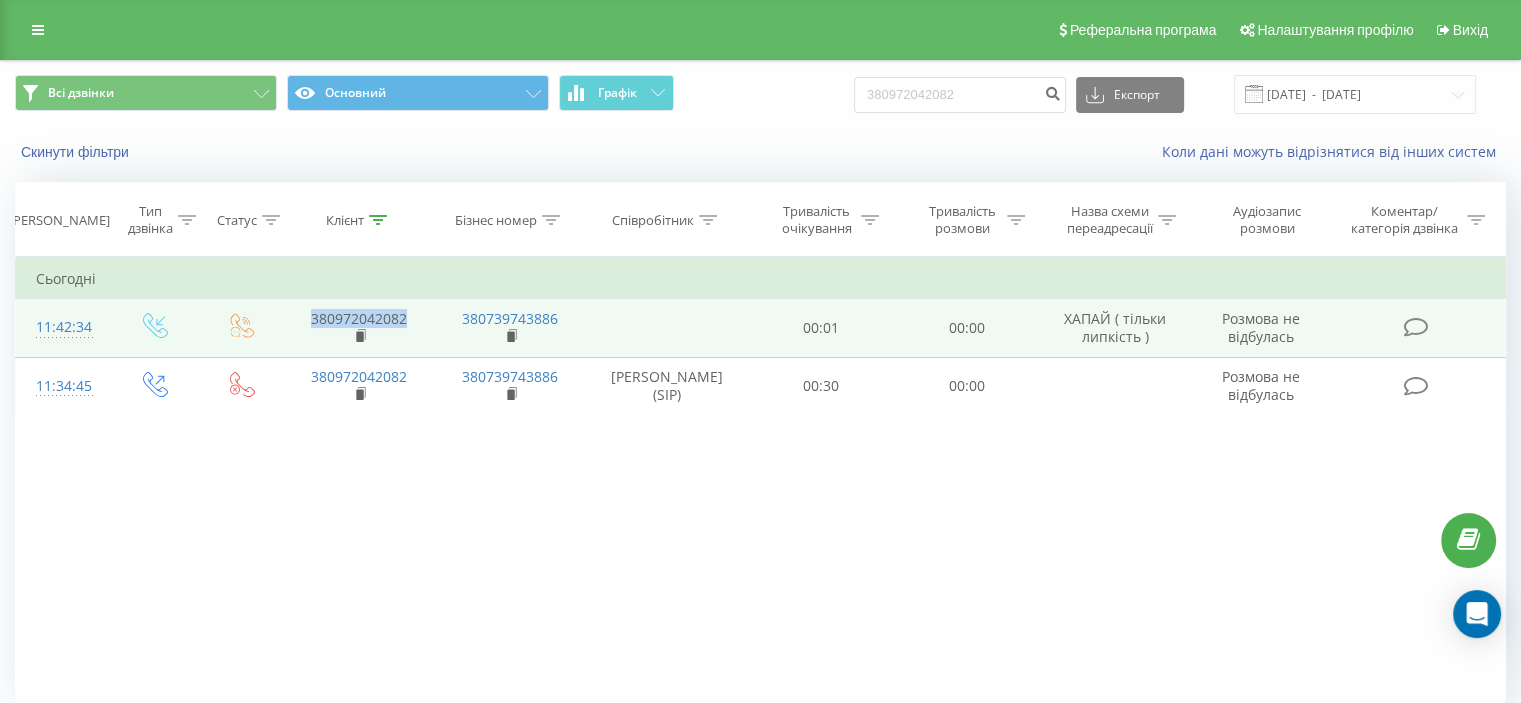 drag, startPoint x: 308, startPoint y: 323, endPoint x: 440, endPoint y: 343, distance: 133.50656 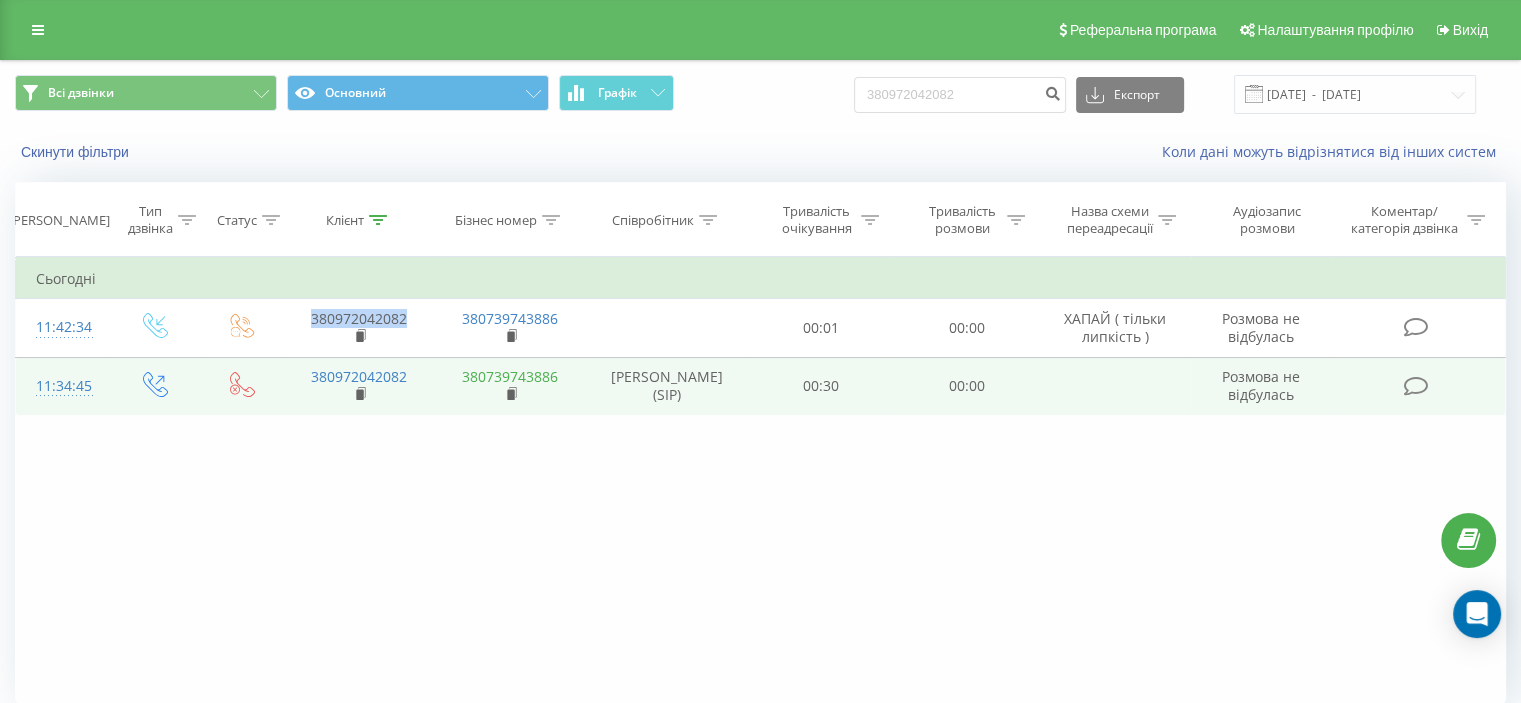 copy on "380972042082" 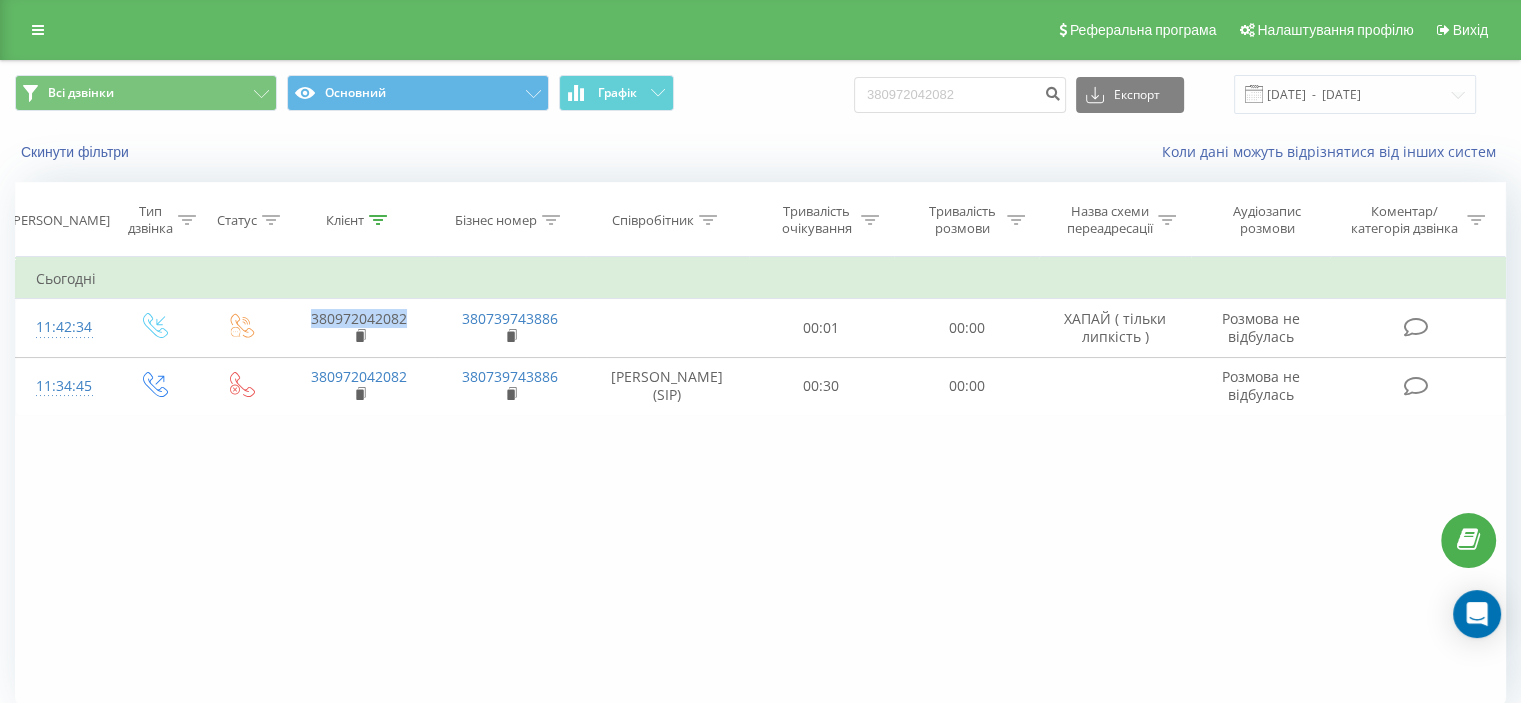 copy on "380972042082" 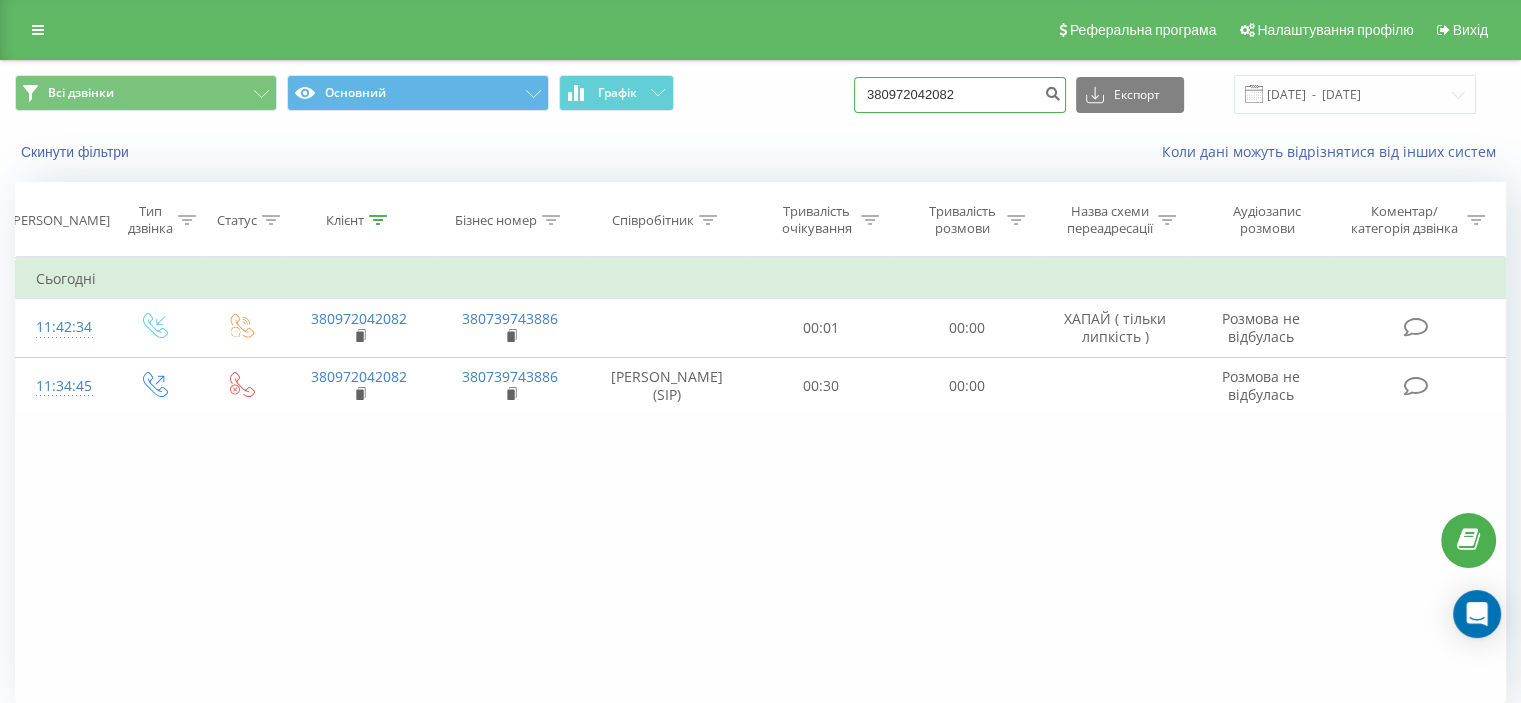 drag, startPoint x: 1016, startPoint y: 92, endPoint x: 843, endPoint y: 107, distance: 173.64908 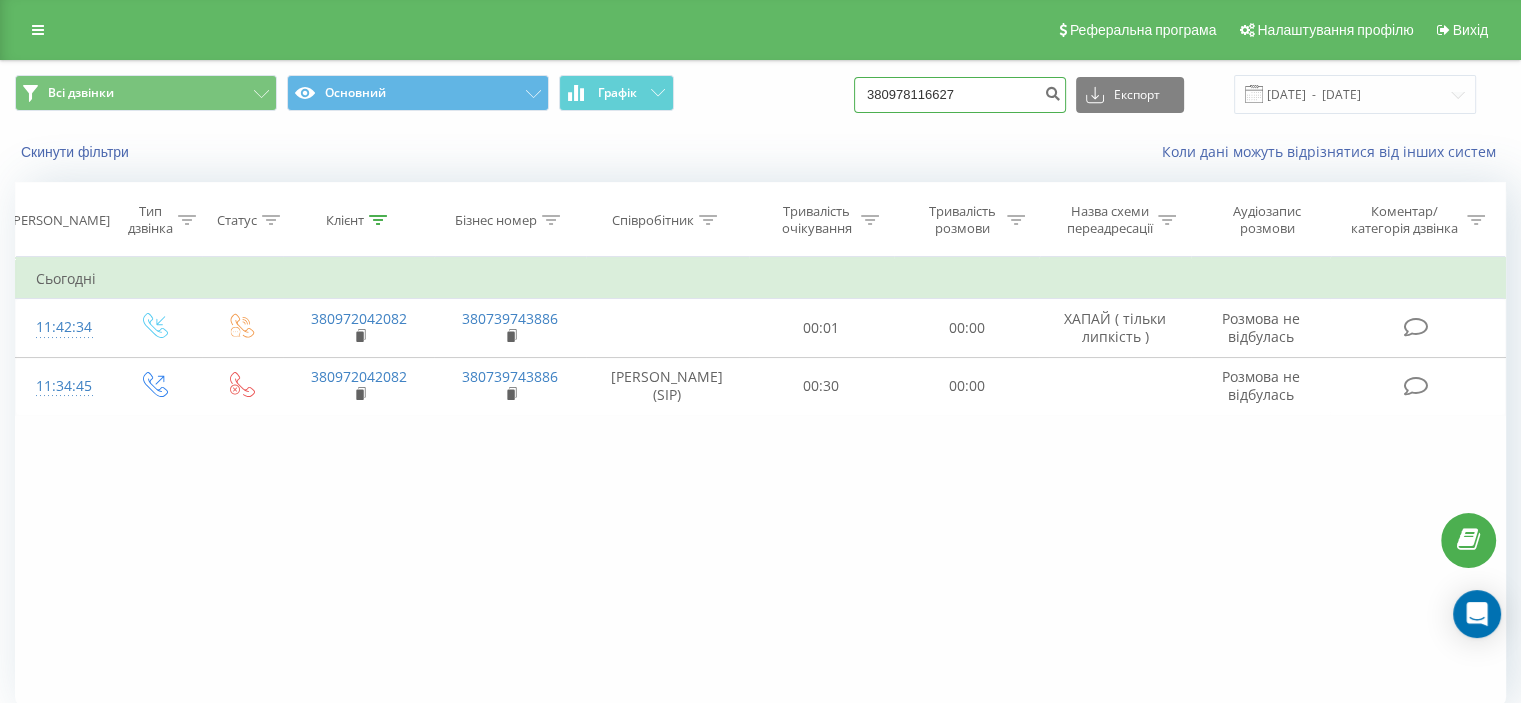 type on "380978116627" 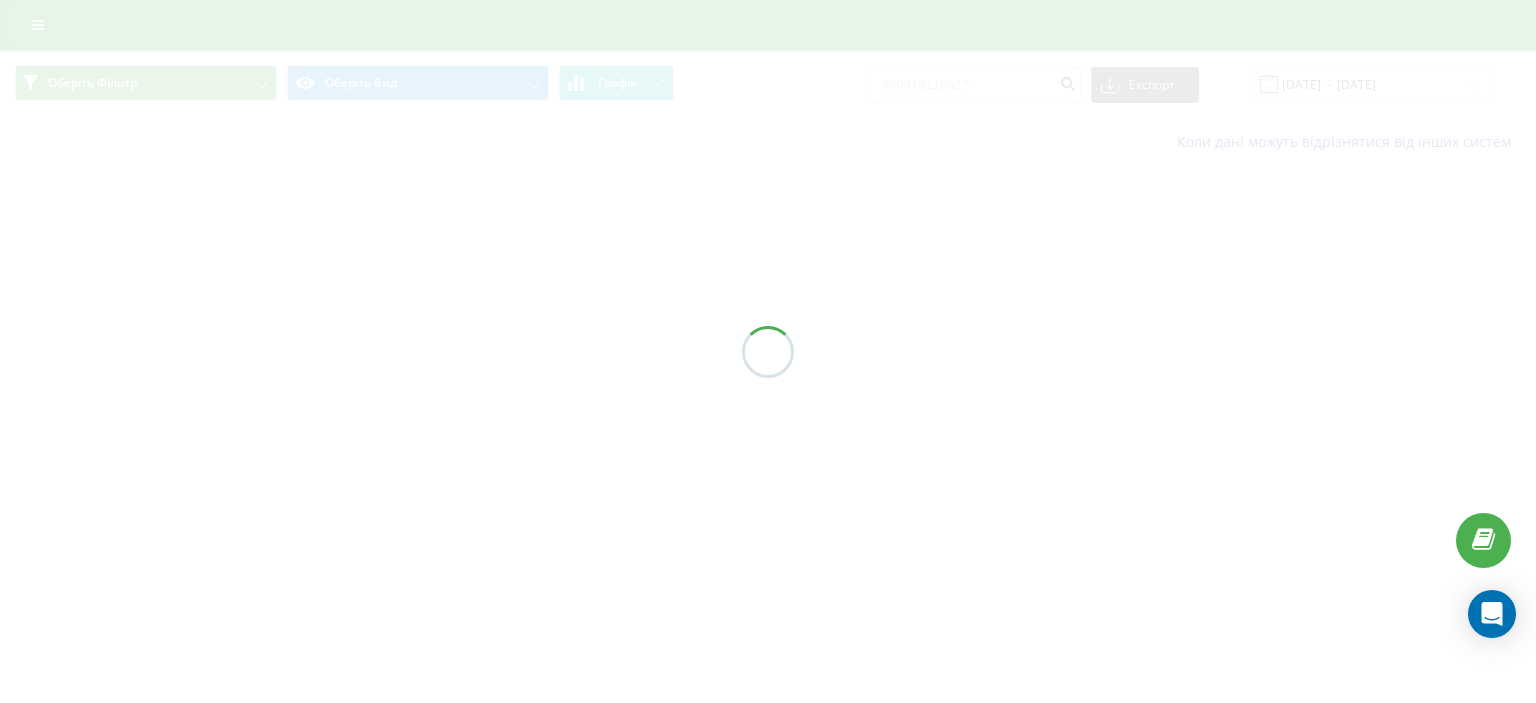 scroll, scrollTop: 0, scrollLeft: 0, axis: both 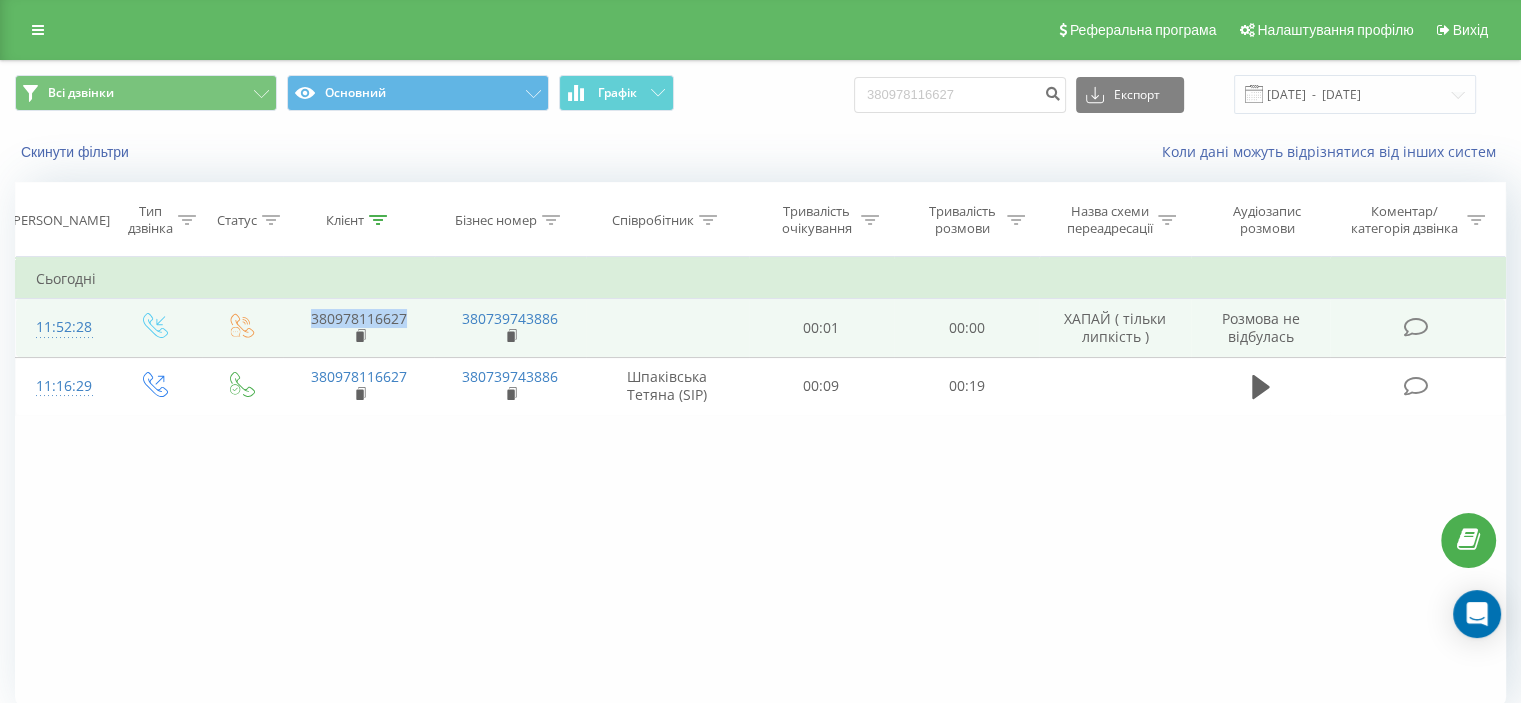 drag, startPoint x: 389, startPoint y: 319, endPoint x: 309, endPoint y: 326, distance: 80.305664 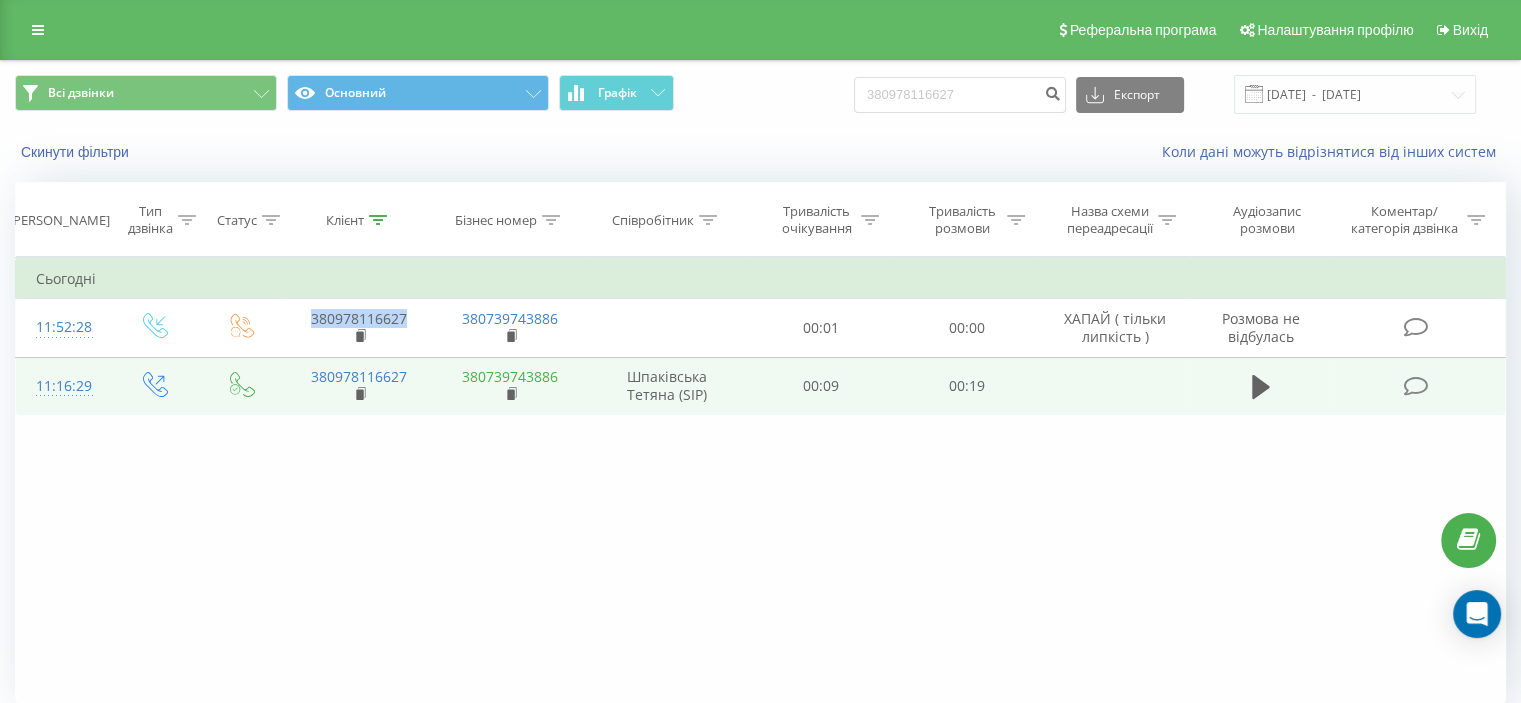 copy on "380978116627" 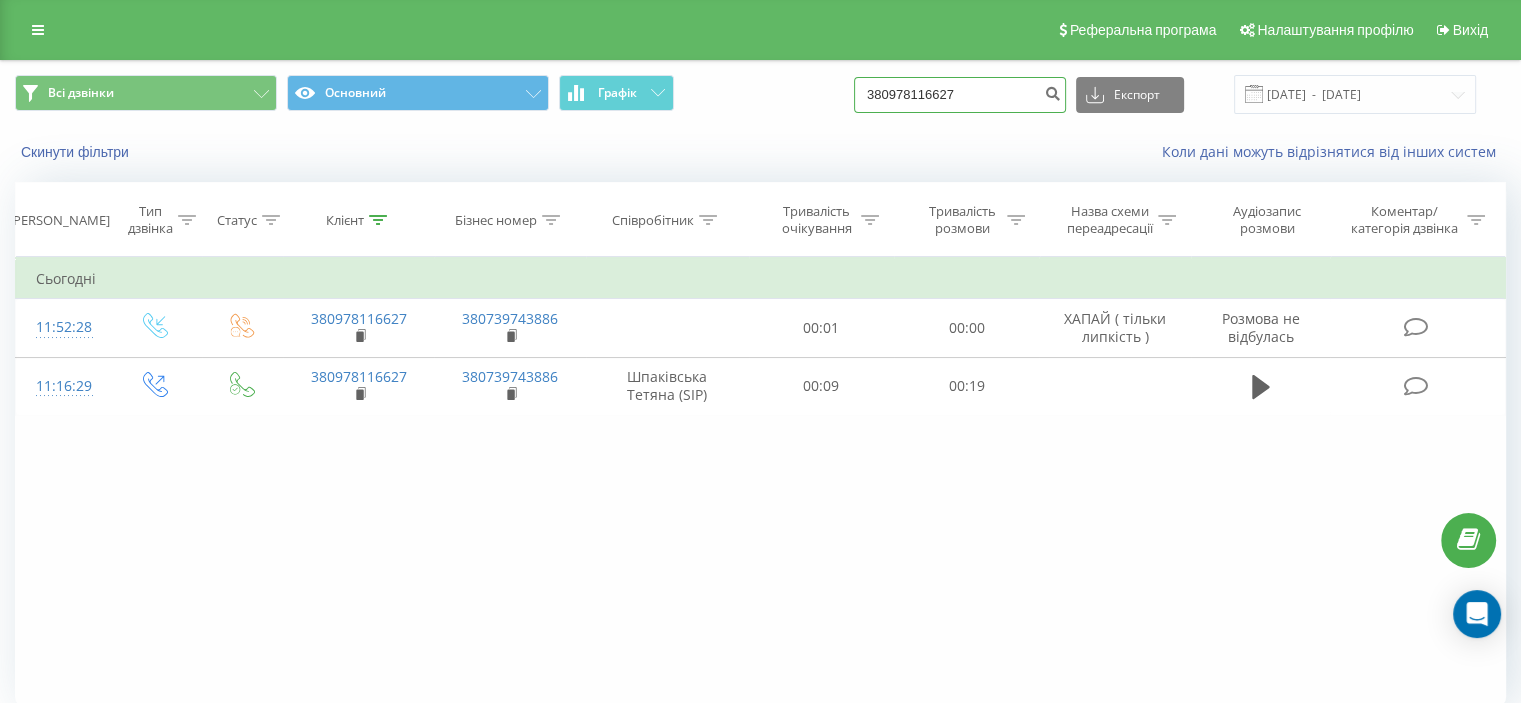 drag, startPoint x: 951, startPoint y: 96, endPoint x: 818, endPoint y: 104, distance: 133.24039 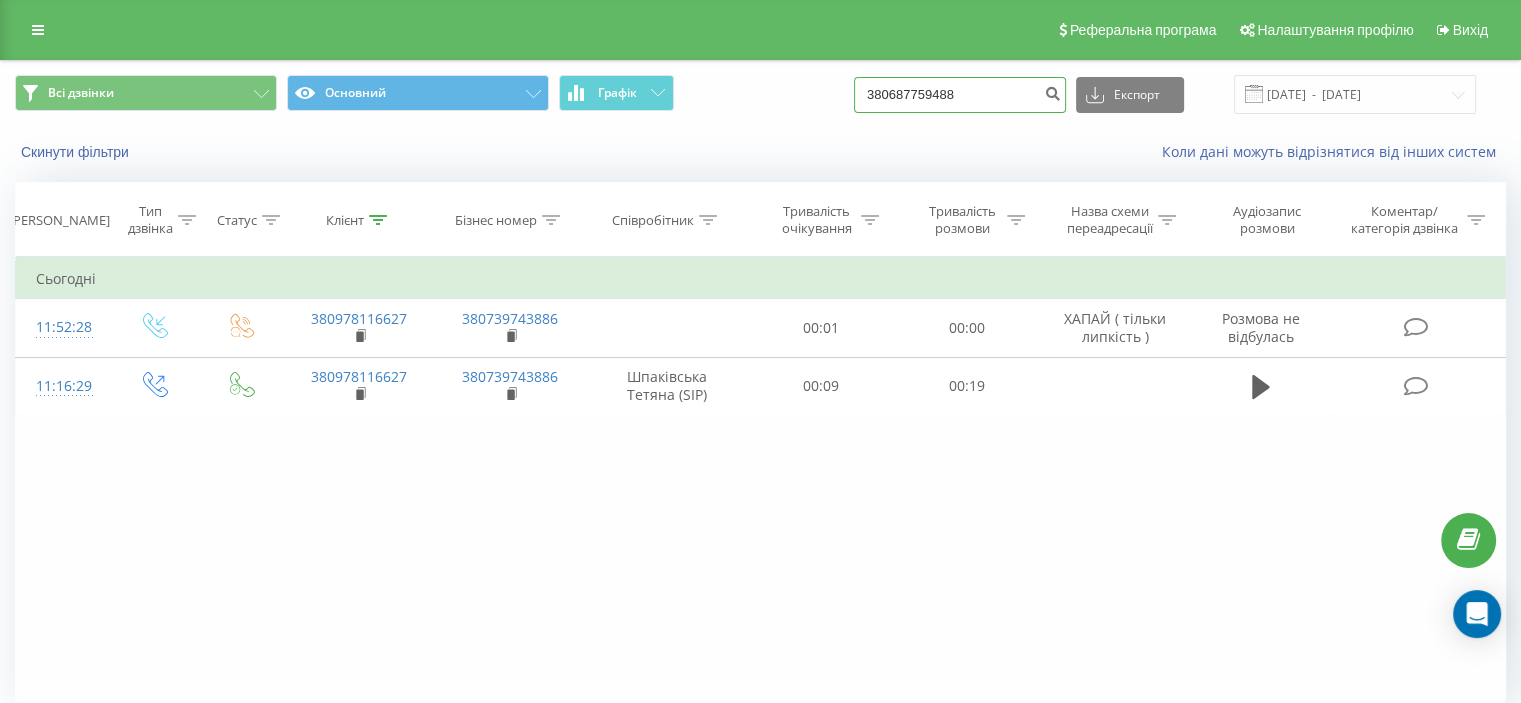 type on "380687759488" 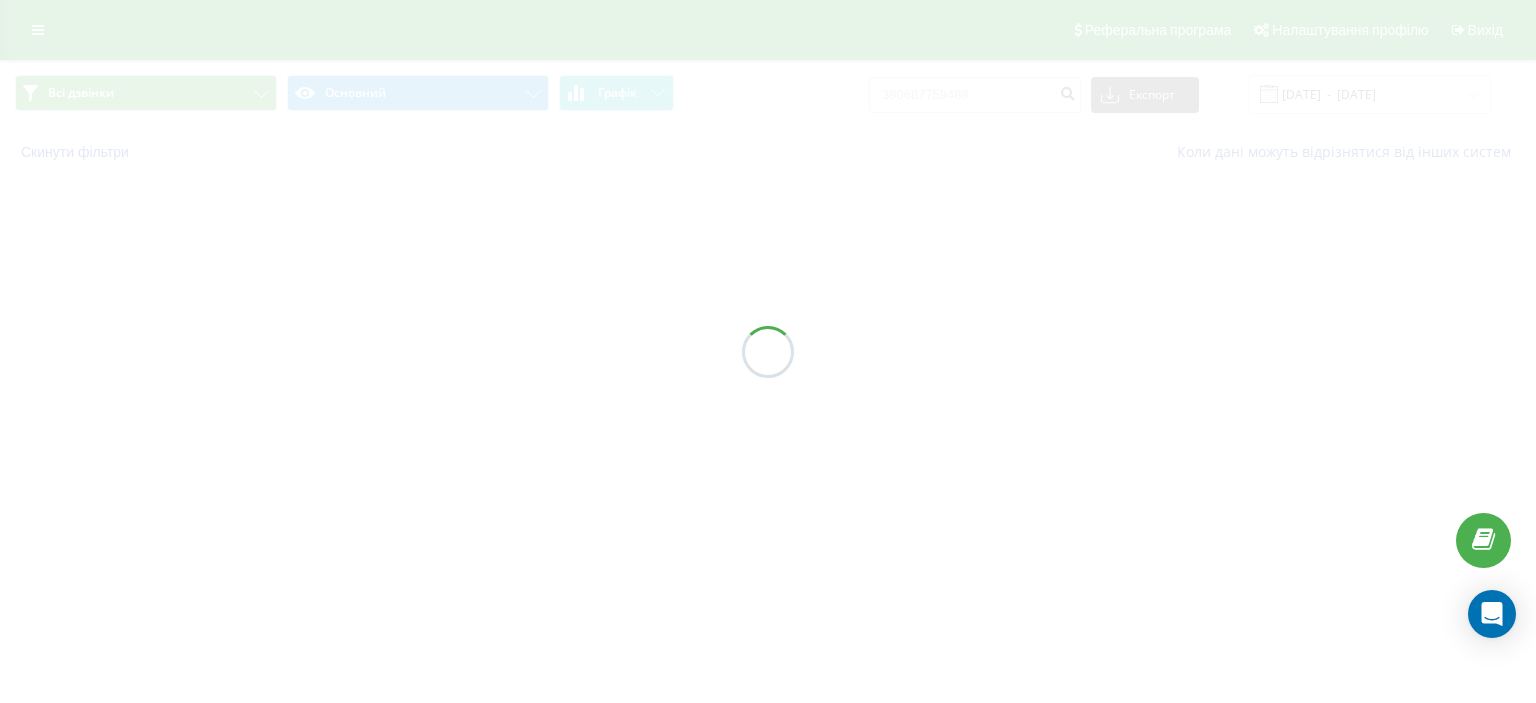 scroll, scrollTop: 0, scrollLeft: 0, axis: both 